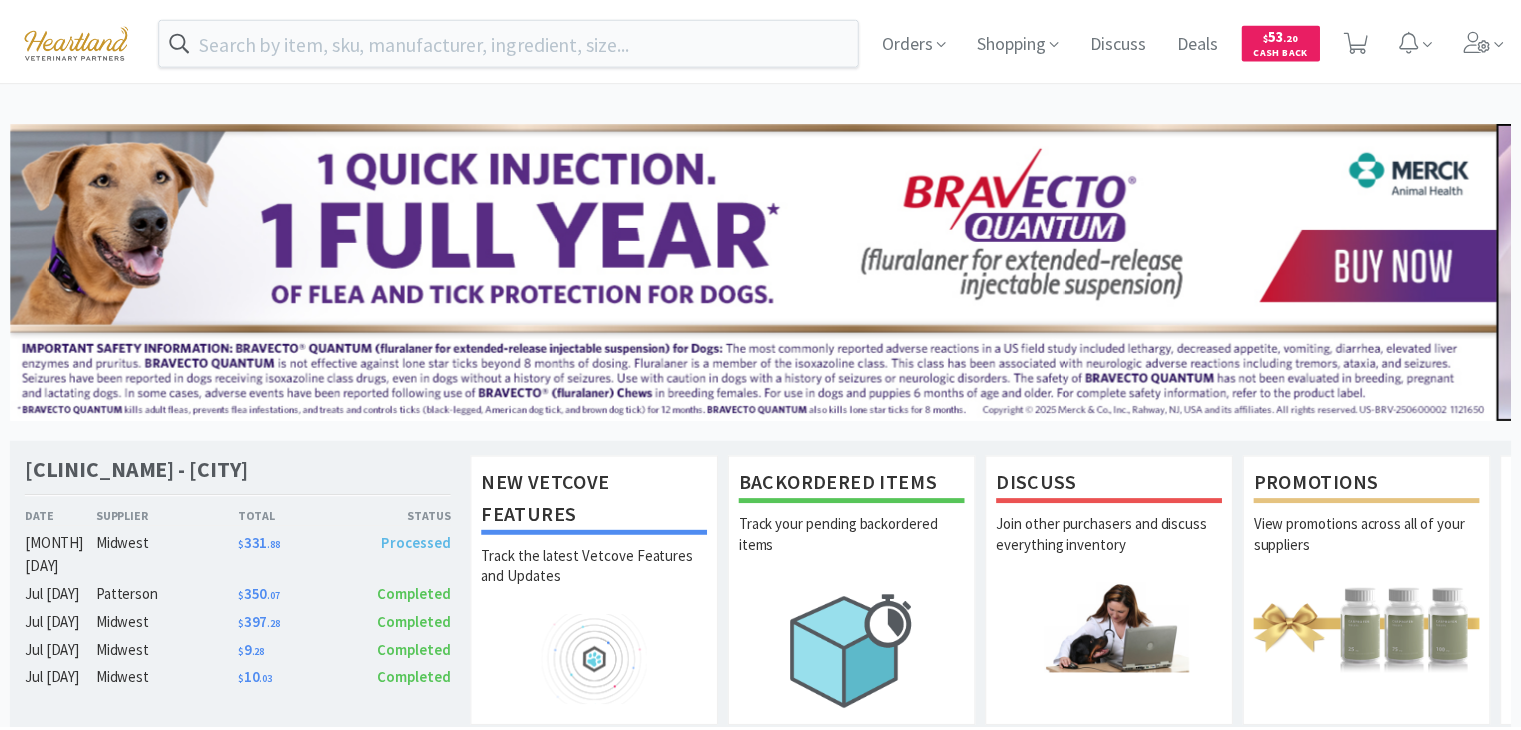 scroll, scrollTop: 0, scrollLeft: 0, axis: both 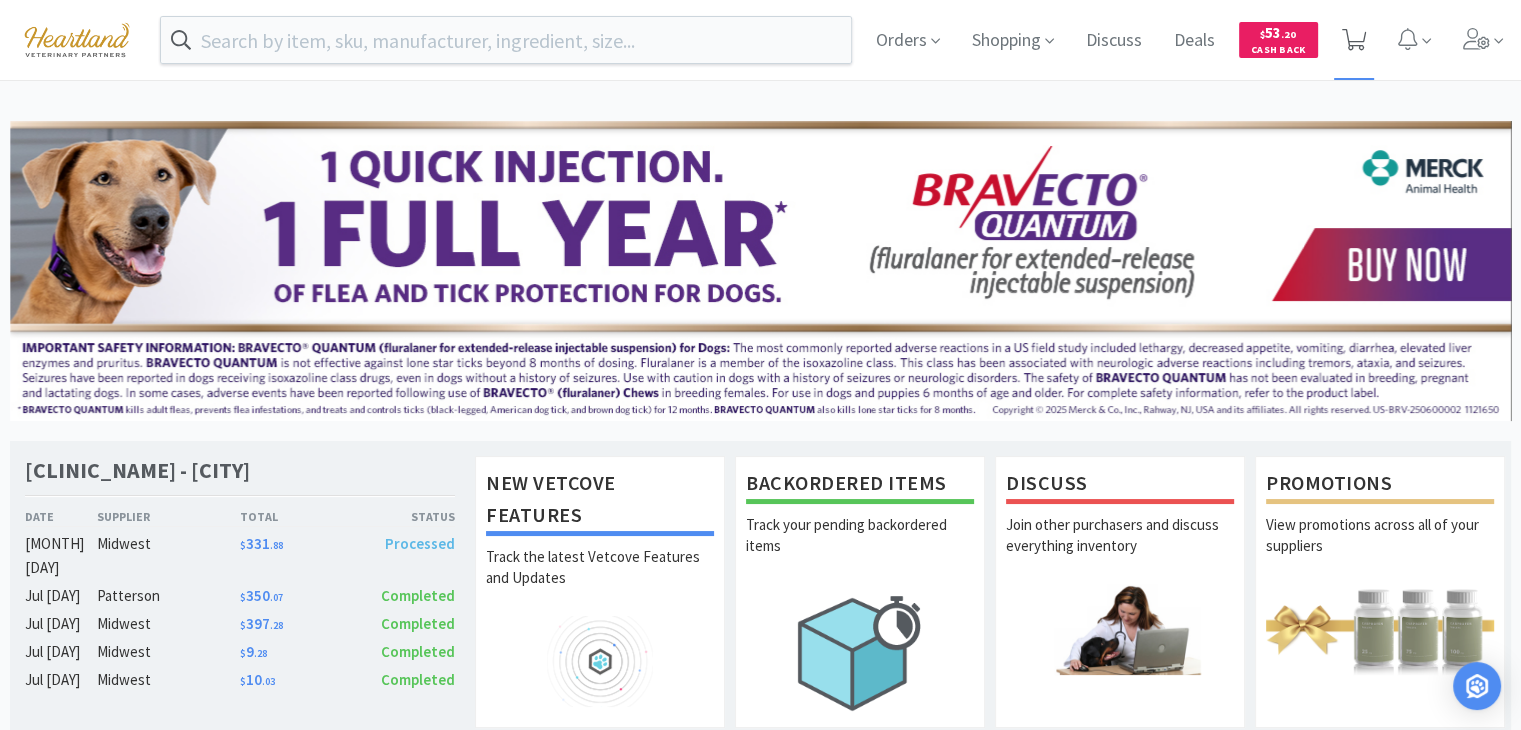 click 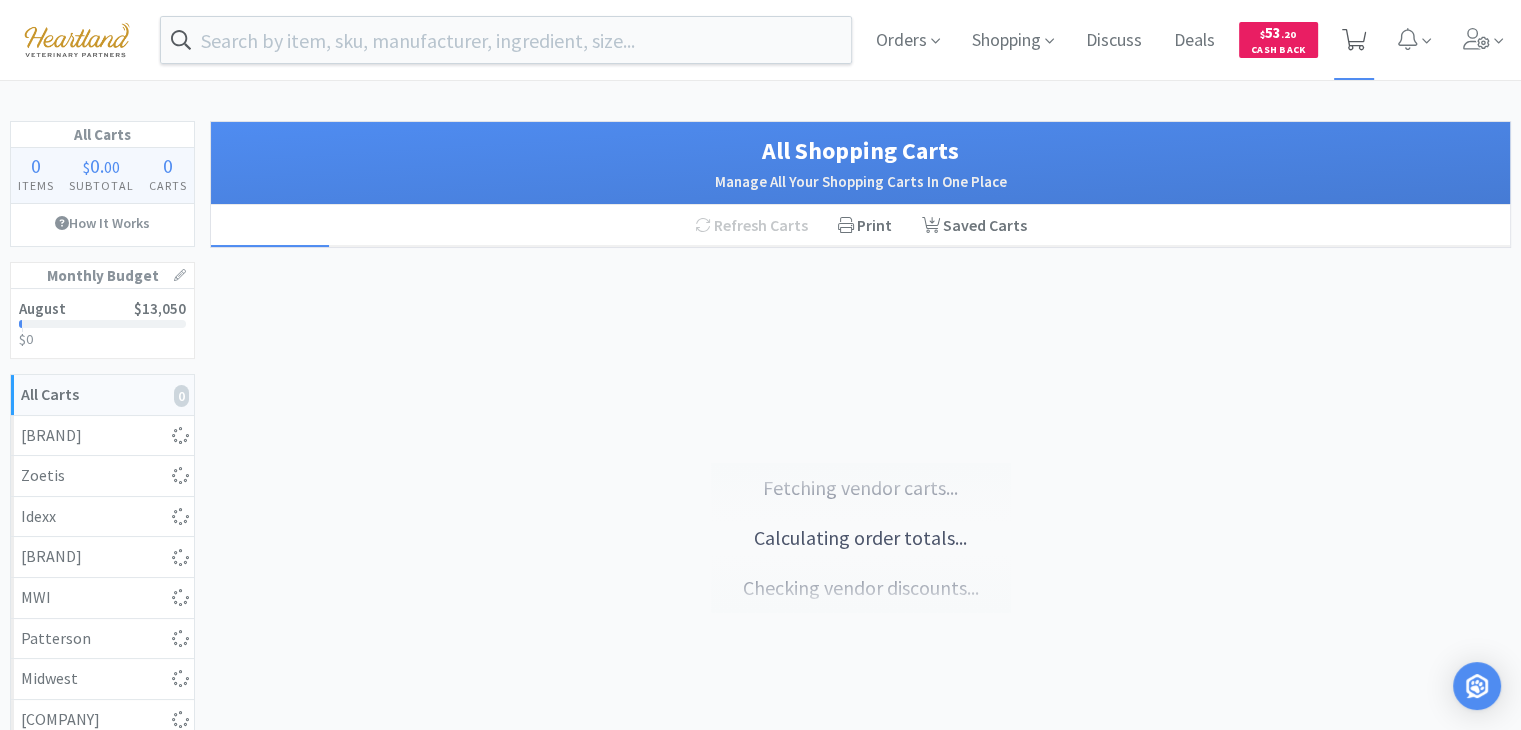 select on "1" 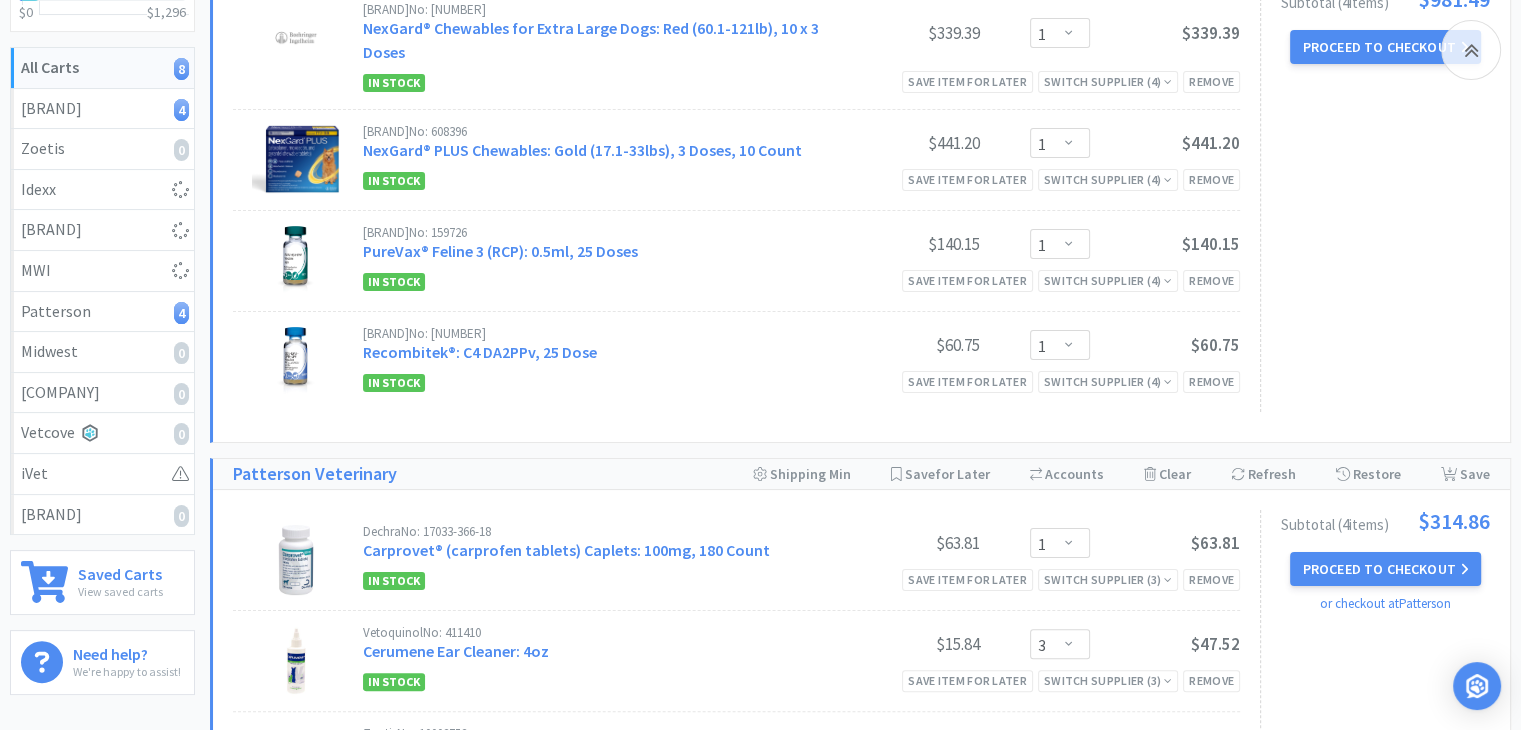 select on "1" 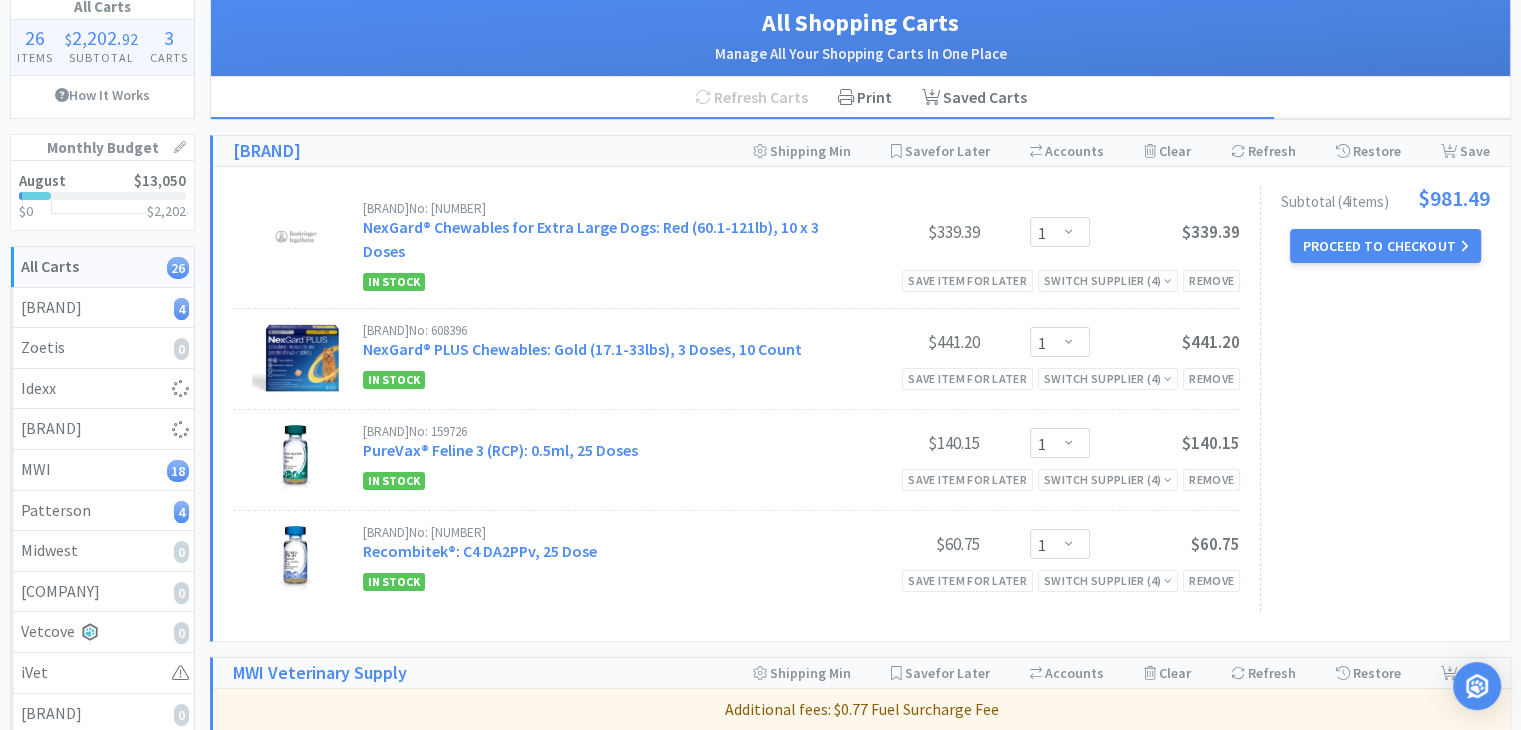 scroll, scrollTop: 128, scrollLeft: 0, axis: vertical 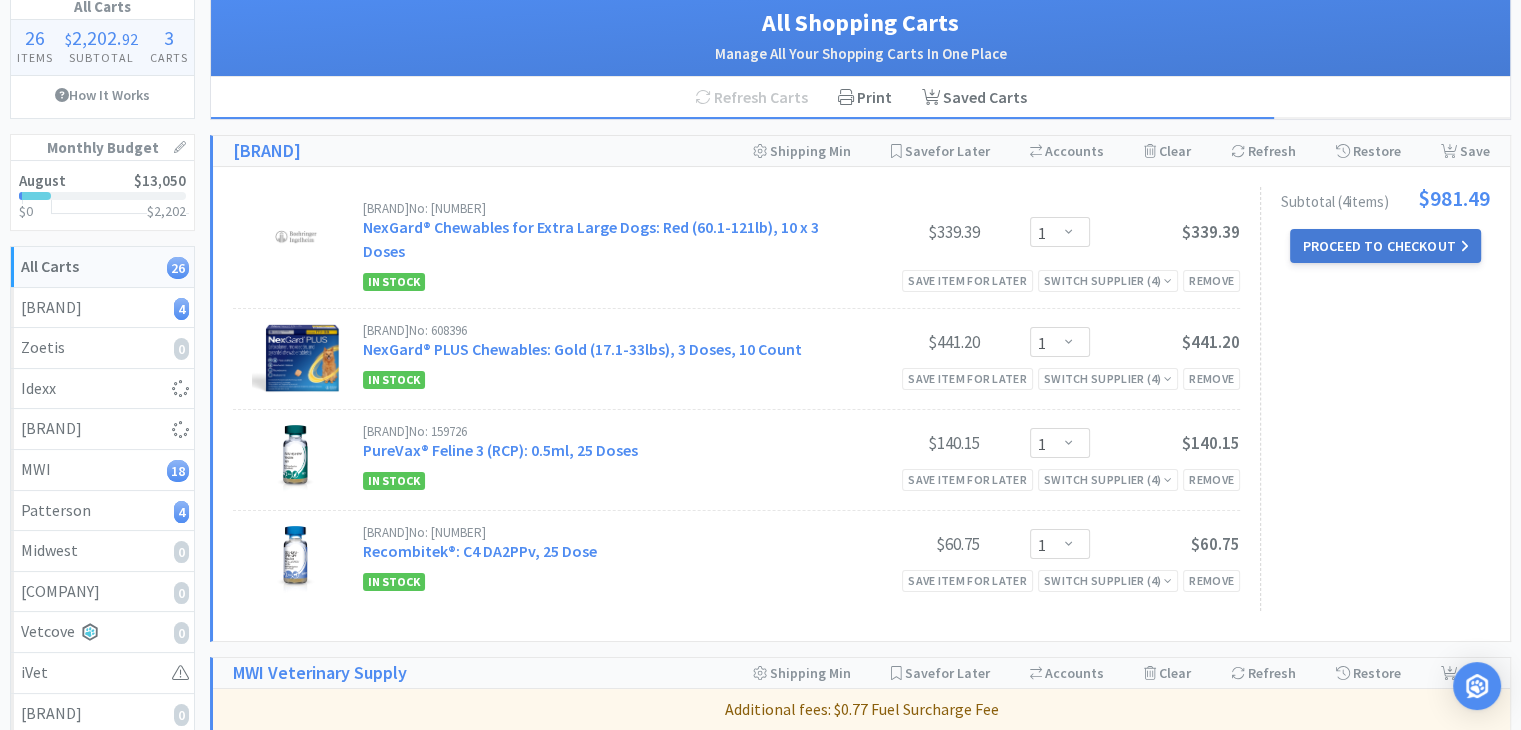 select on "1" 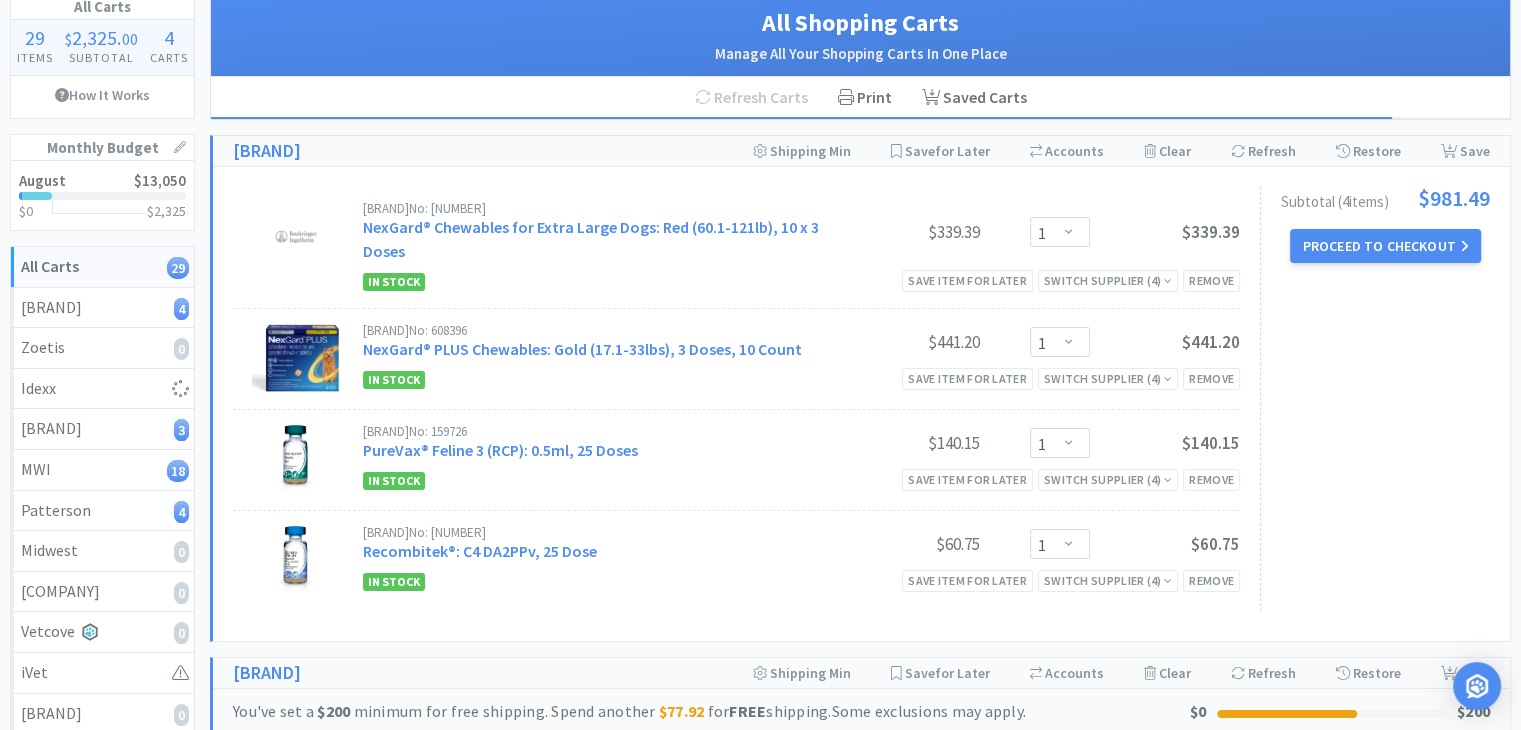 select on "1" 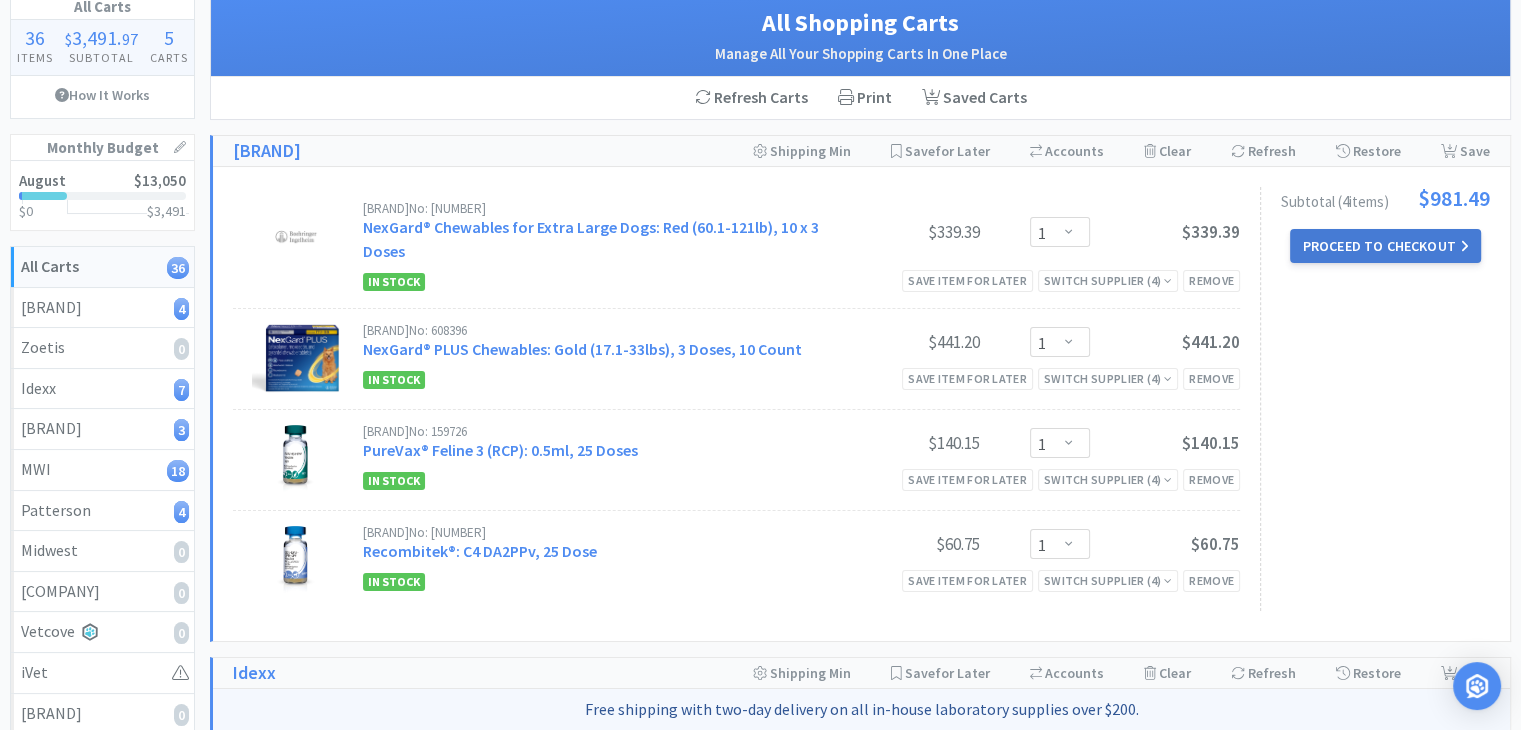 click on "Proceed to Checkout" at bounding box center [1385, 246] 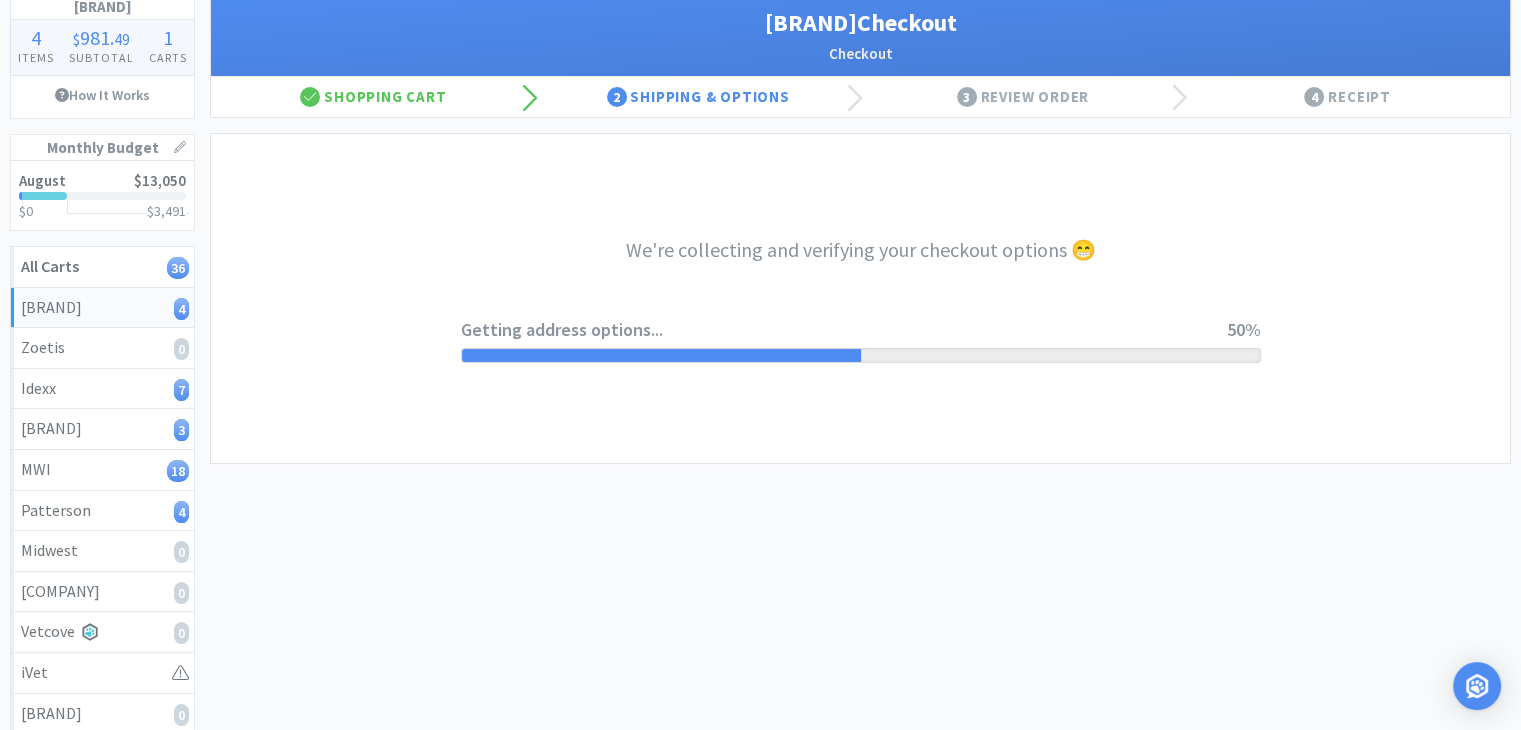 select on "invoice" 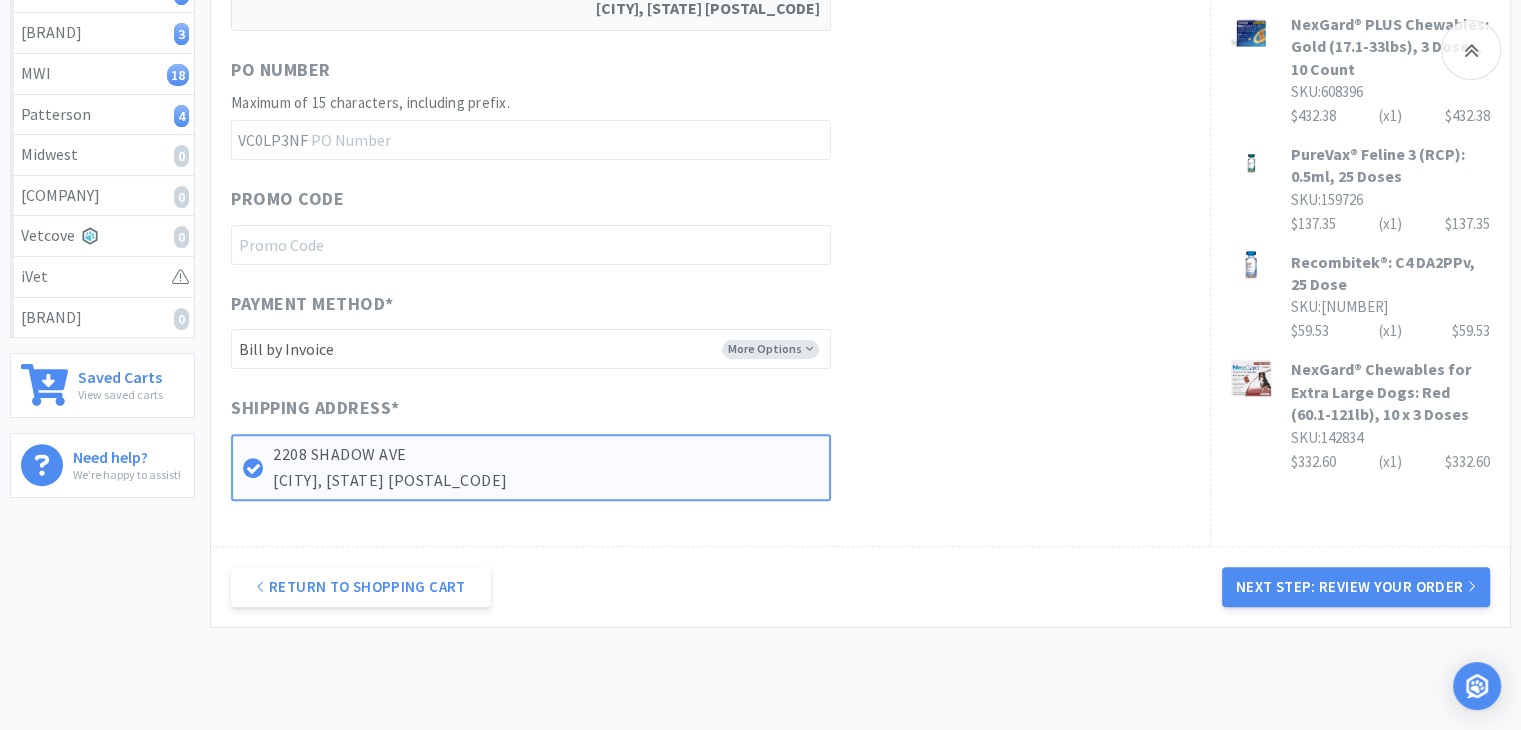 scroll, scrollTop: 624, scrollLeft: 0, axis: vertical 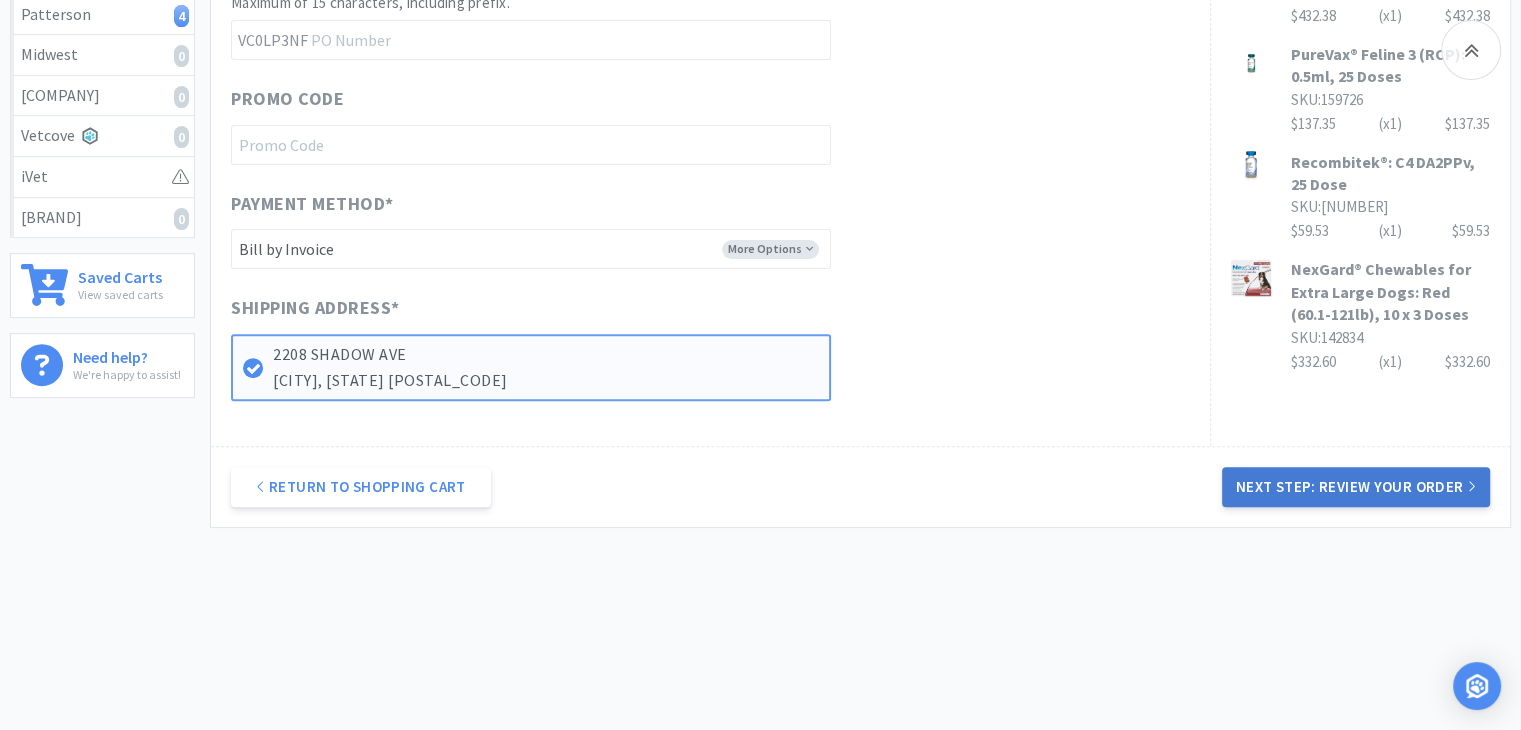 click on "Next Step: Review Your Order" at bounding box center [1356, 487] 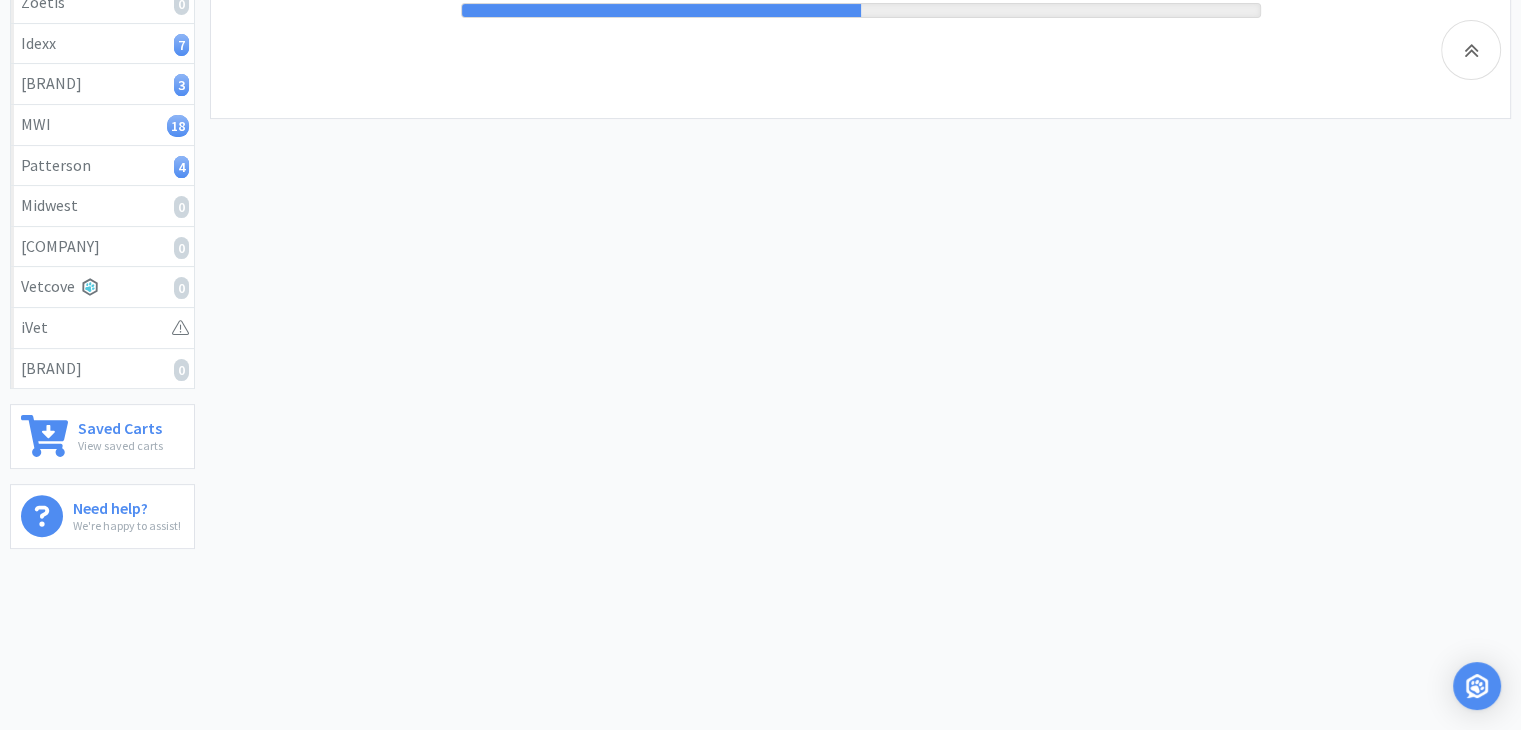 scroll, scrollTop: 0, scrollLeft: 0, axis: both 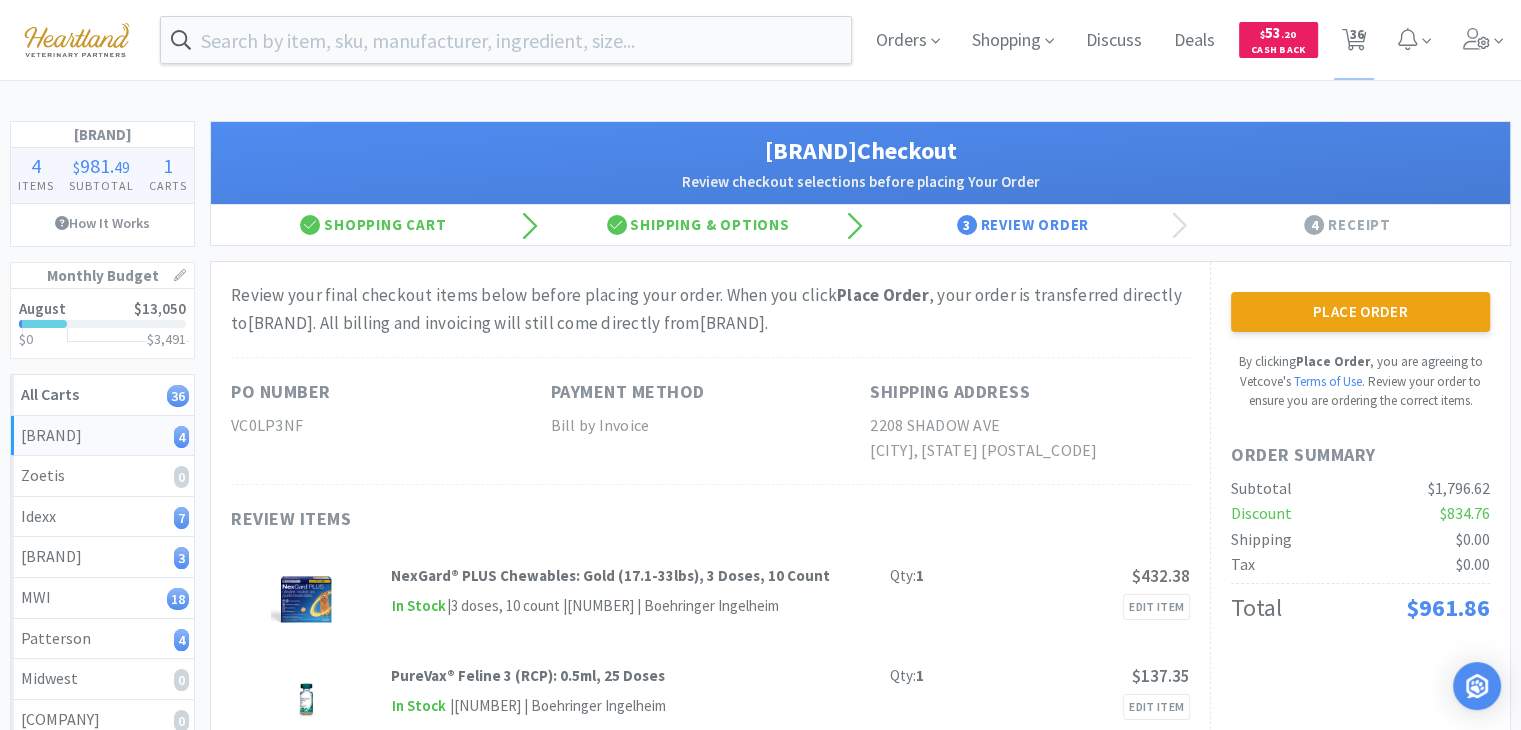 click on "Place Order By clicking  Place Order , you are agreeing to Vetcove's    Terms of Use .   Review your order to ensure you are ordering the correct items." at bounding box center [1360, 351] 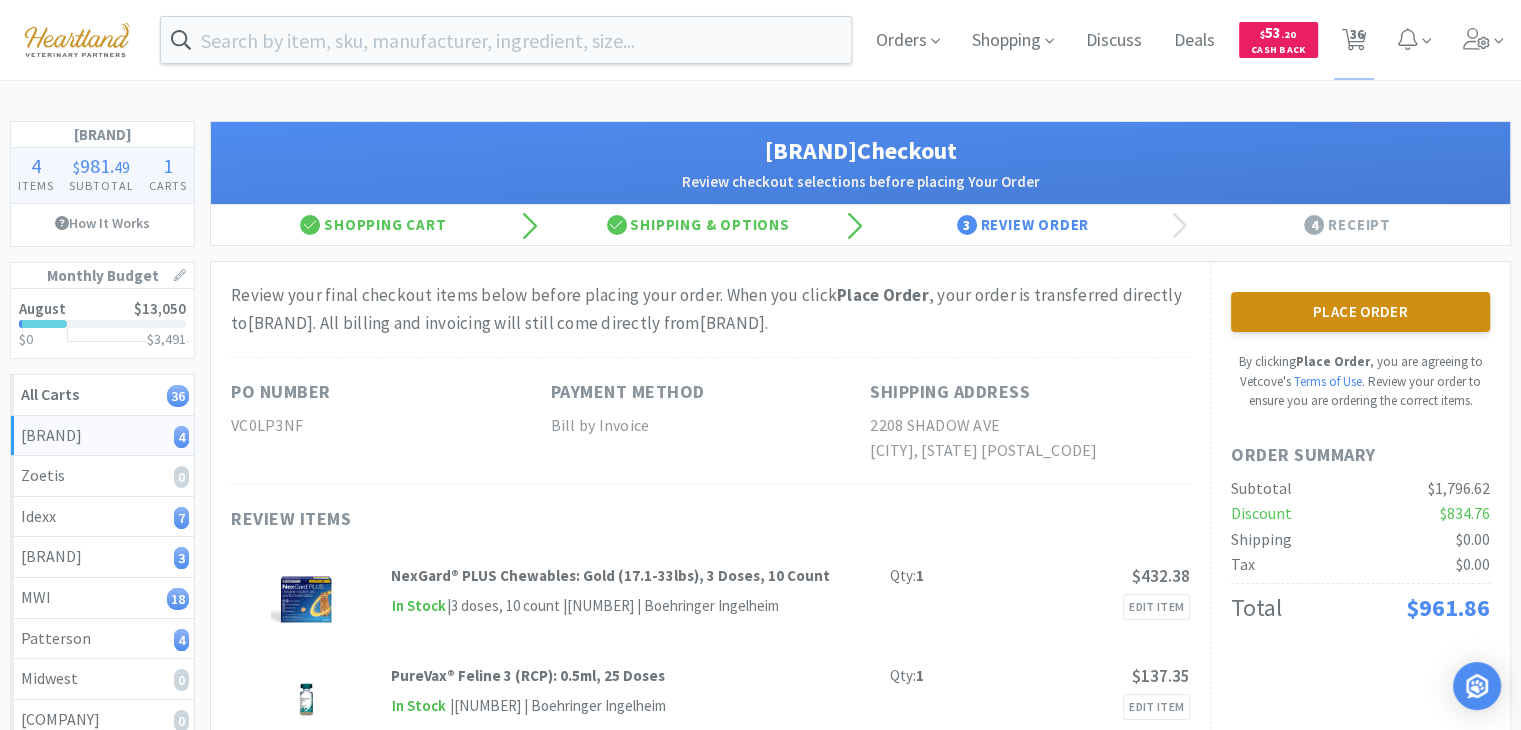 click on "Place Order" at bounding box center [1360, 312] 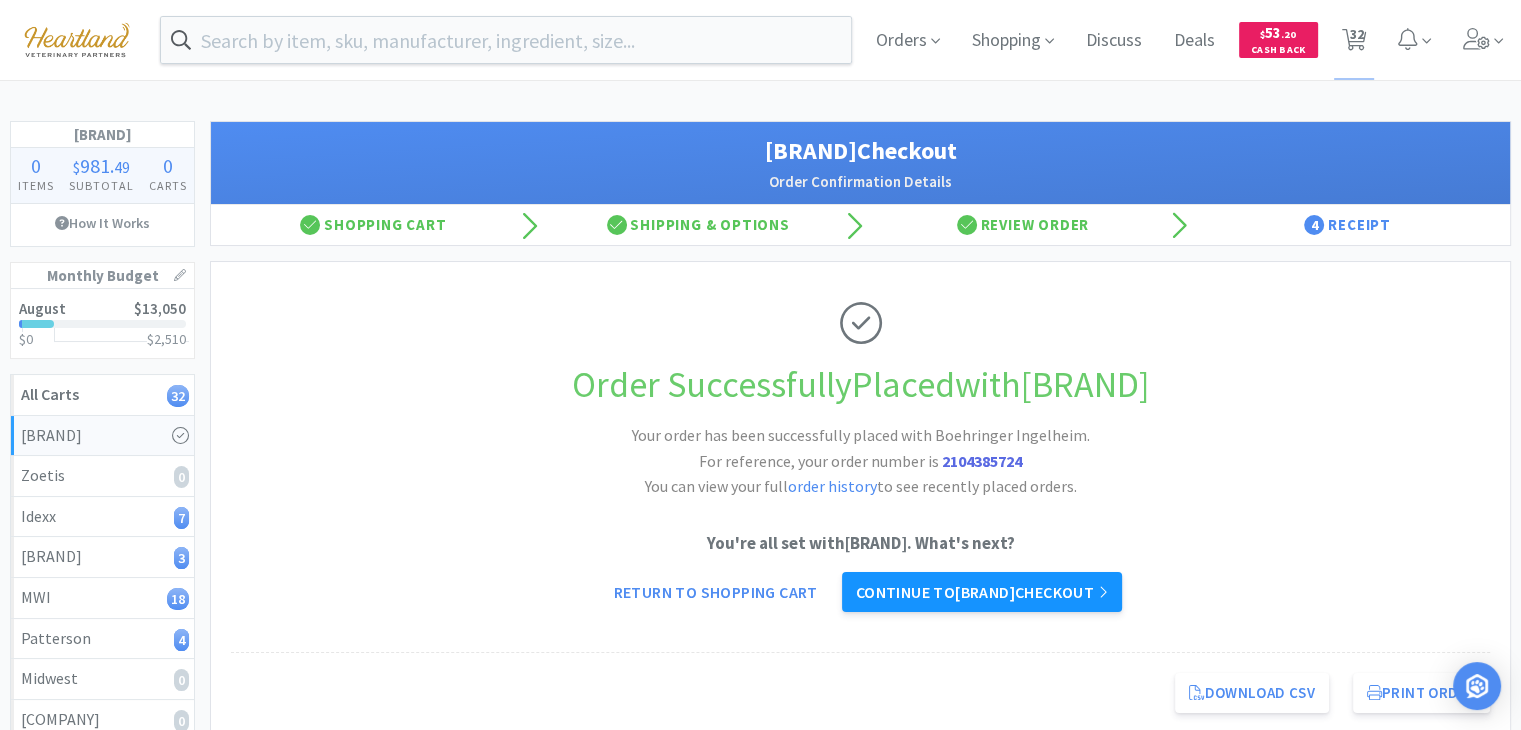 click on "Continue to  Covetrus  checkout" at bounding box center (982, 592) 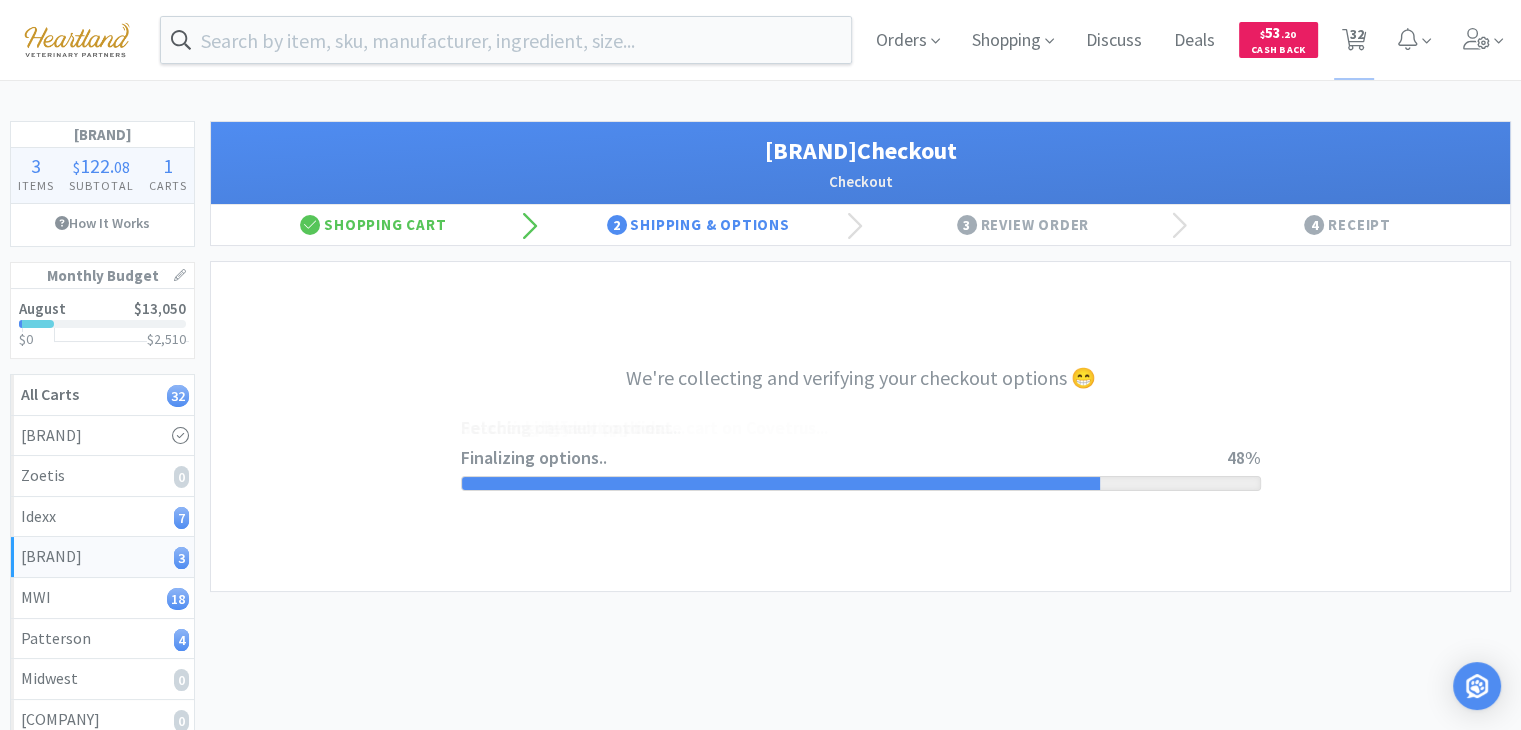 select on "ACCOUNT" 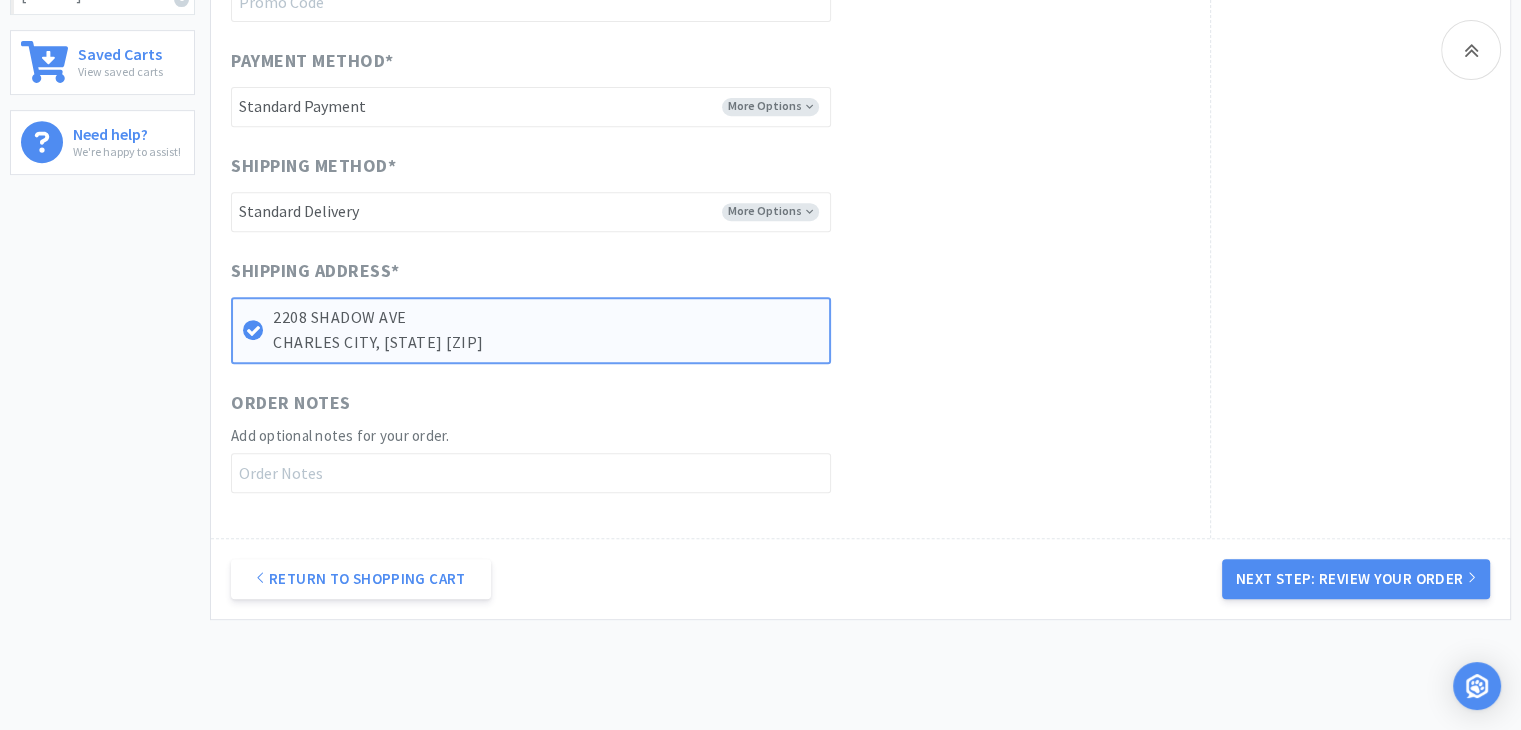 scroll, scrollTop: 856, scrollLeft: 0, axis: vertical 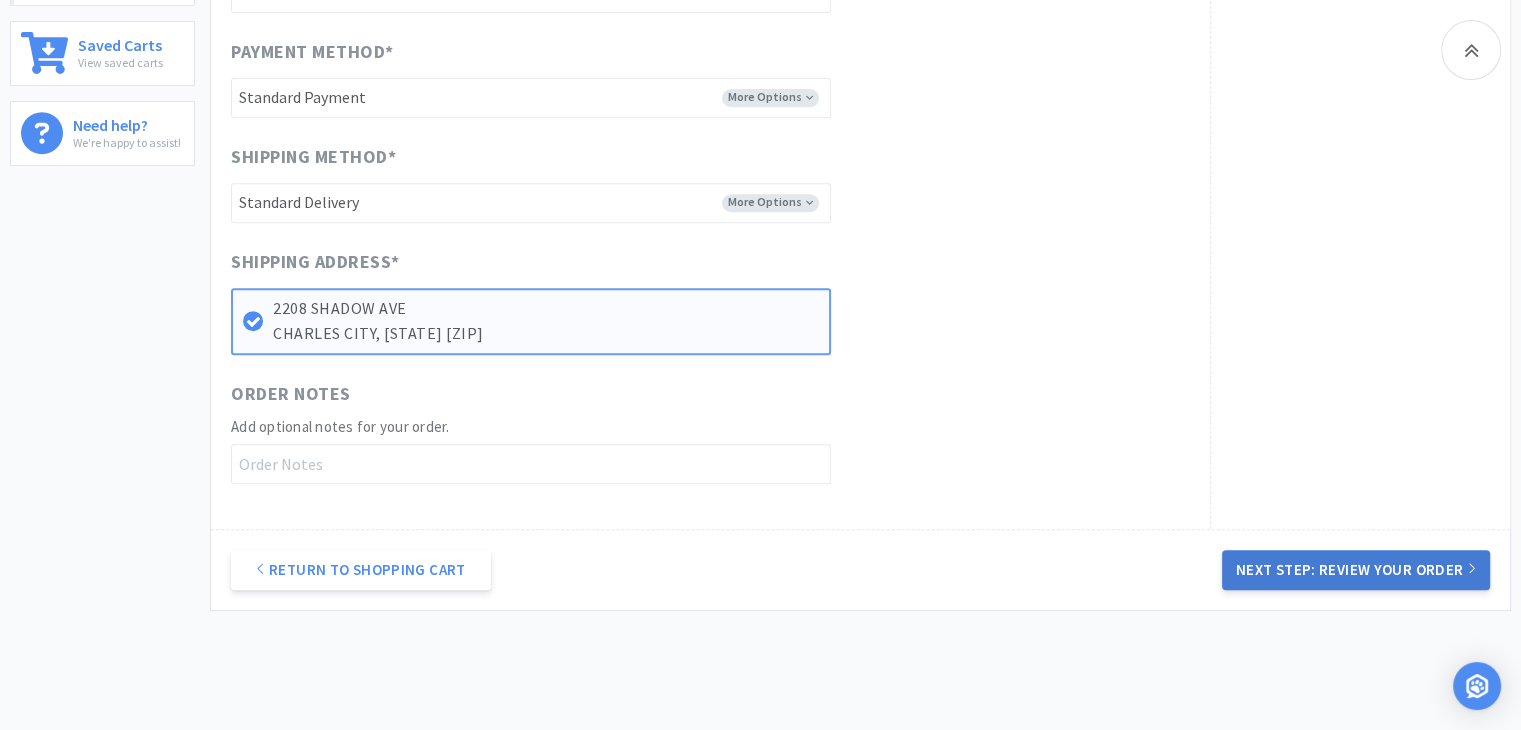 click on "Next Step: Review Your Order" at bounding box center [1356, 570] 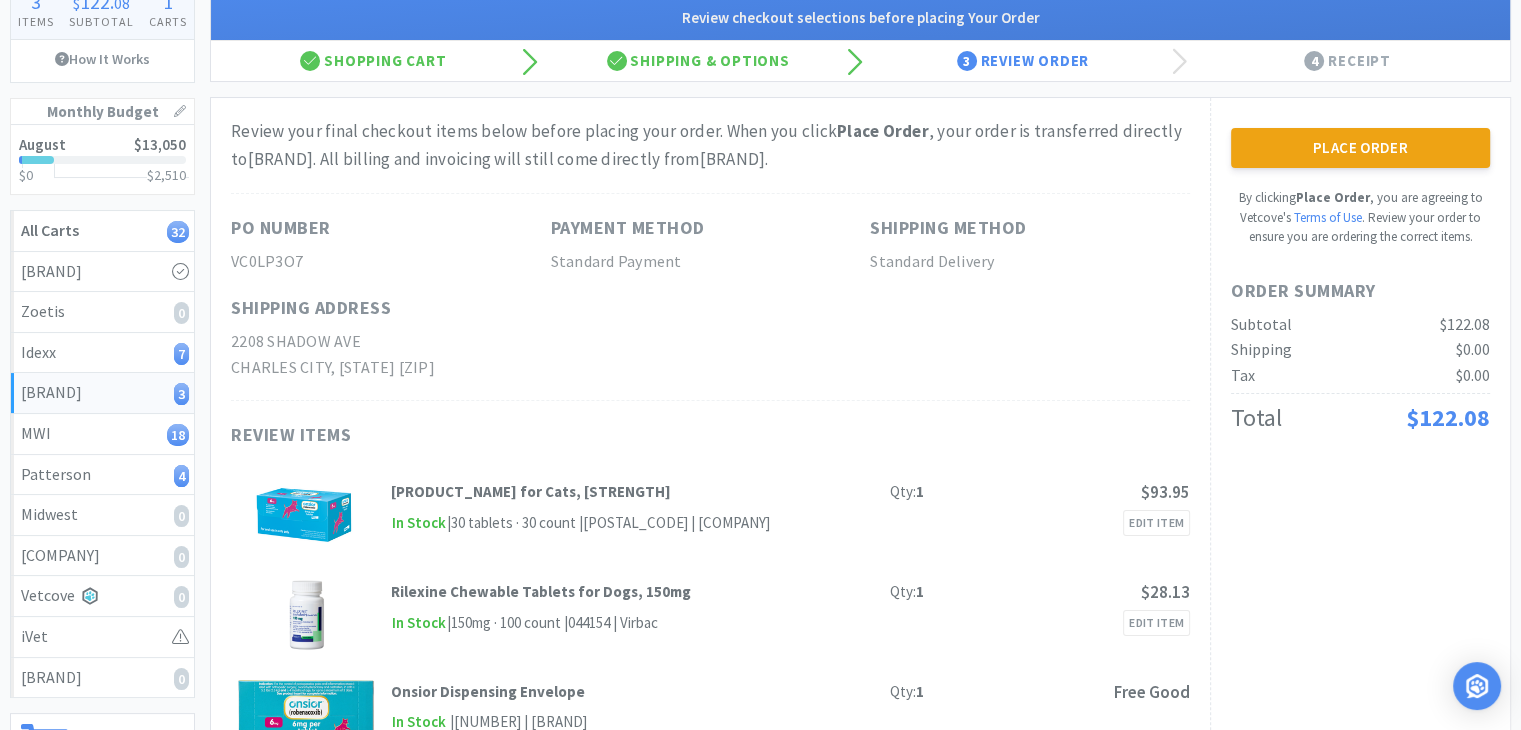 scroll, scrollTop: 0, scrollLeft: 0, axis: both 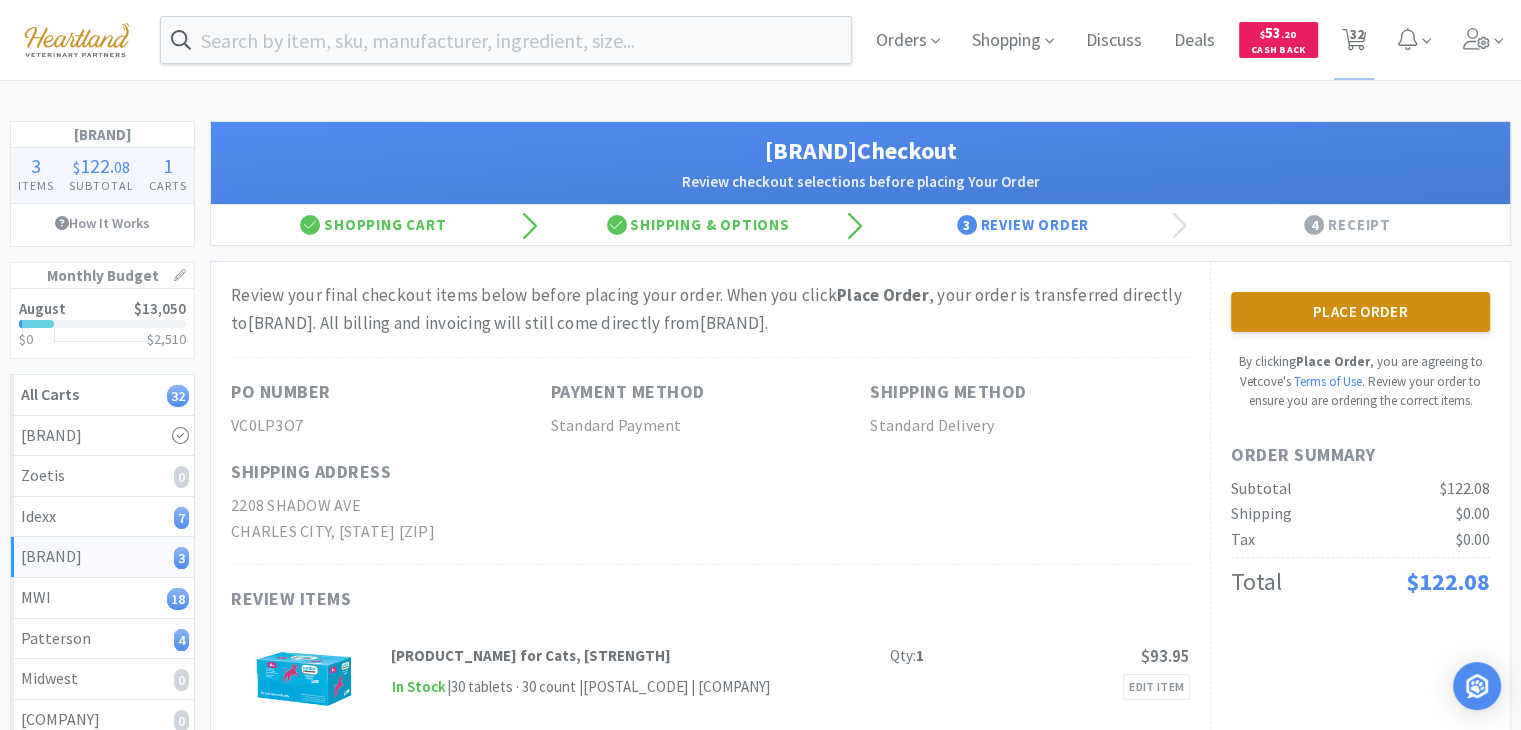 click on "Place Order" at bounding box center (1360, 312) 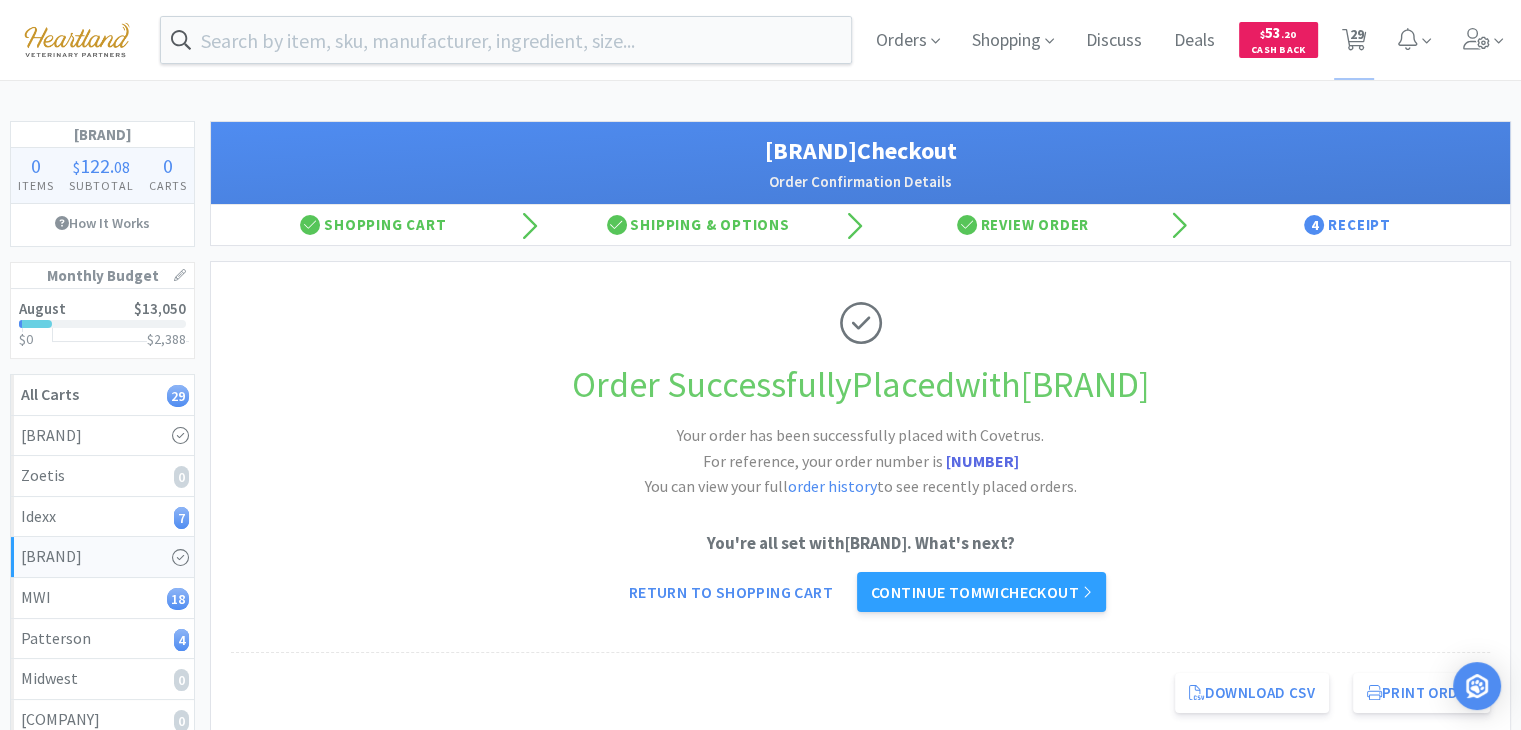 click on "You're all set with  Covetrus . What's next? Return to Shopping Cart Continue to  MWI  checkout" at bounding box center [860, 571] 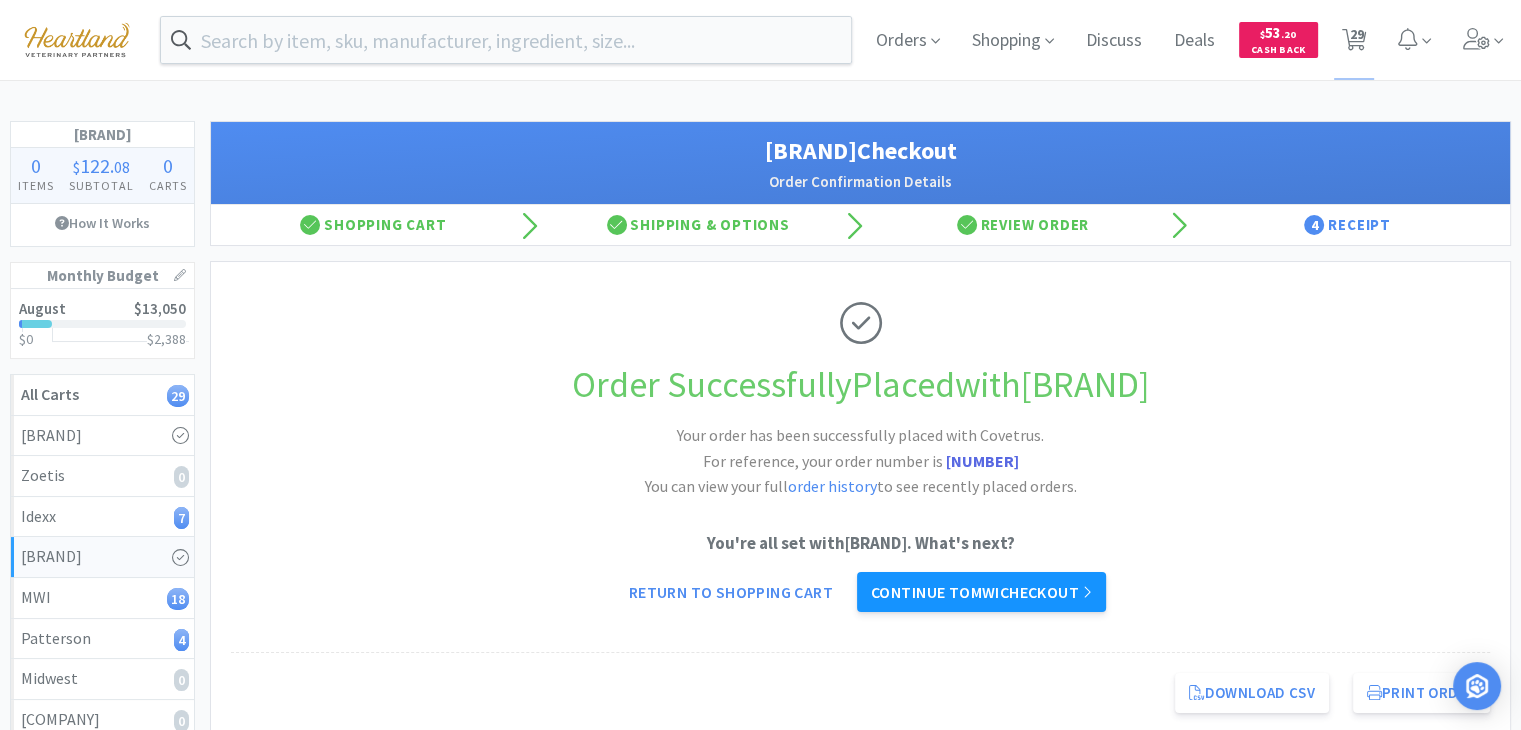 click on "Continue to  MWI  checkout" at bounding box center (981, 592) 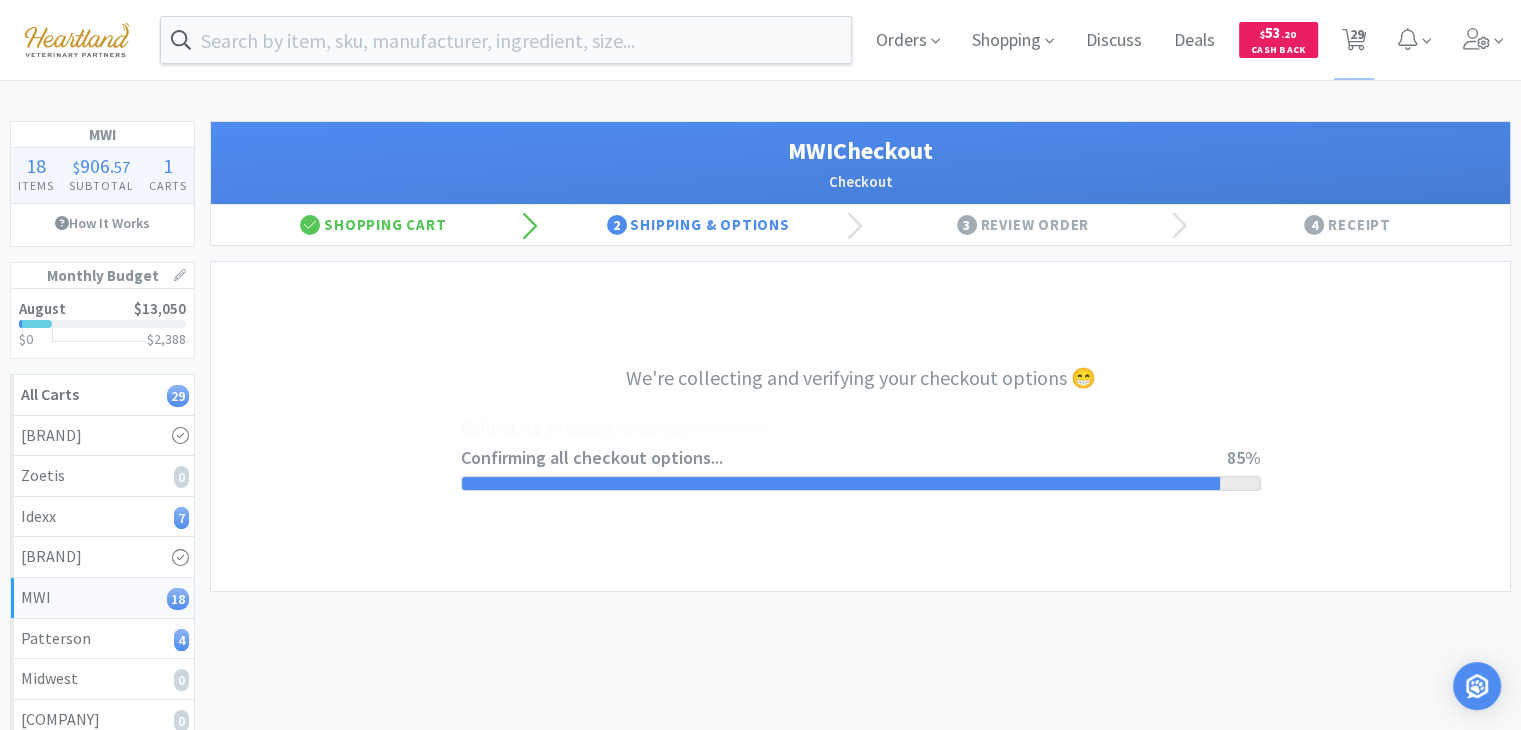 select on "STD_" 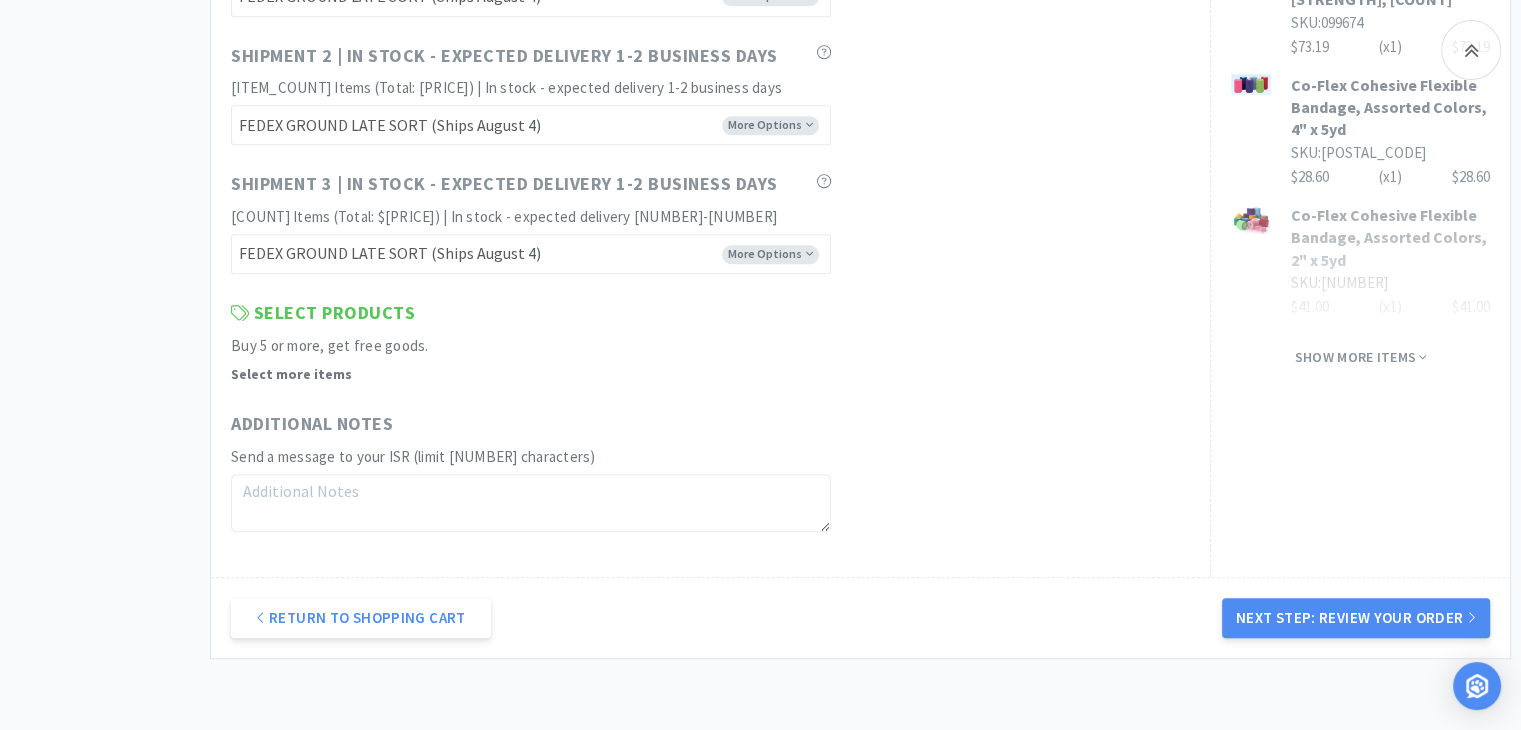 scroll, scrollTop: 1384, scrollLeft: 0, axis: vertical 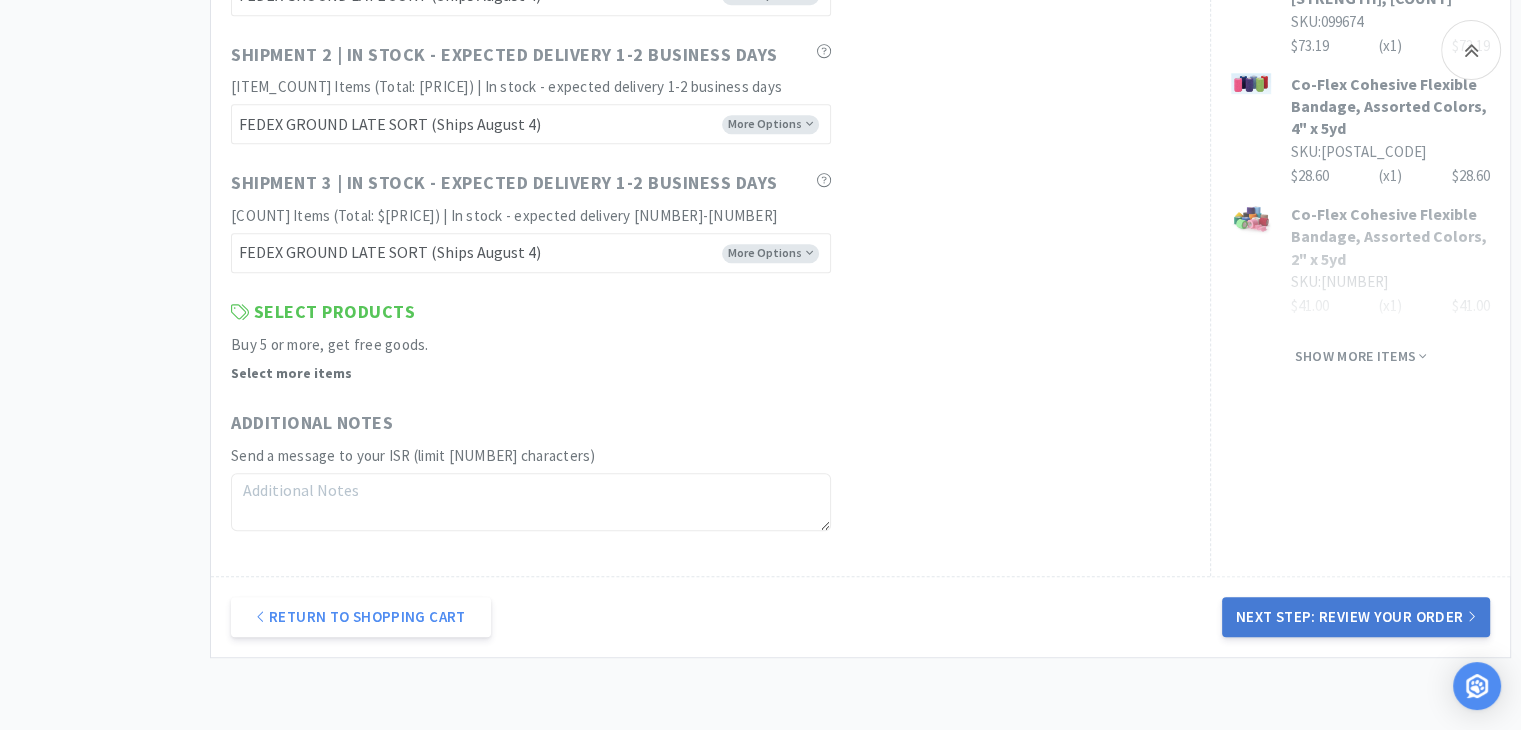 click on "Next Step: Review Your Order" at bounding box center (1356, 617) 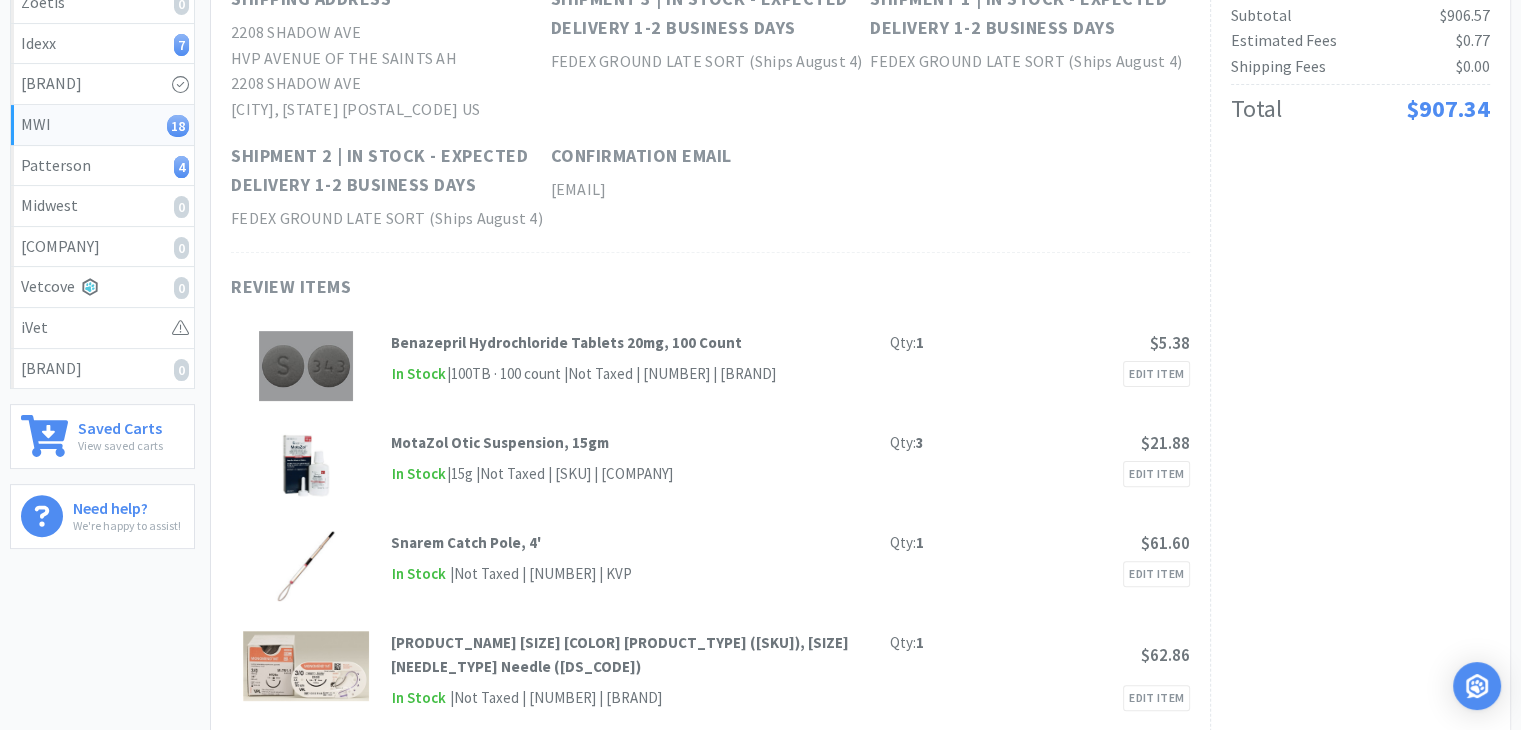 scroll, scrollTop: 0, scrollLeft: 0, axis: both 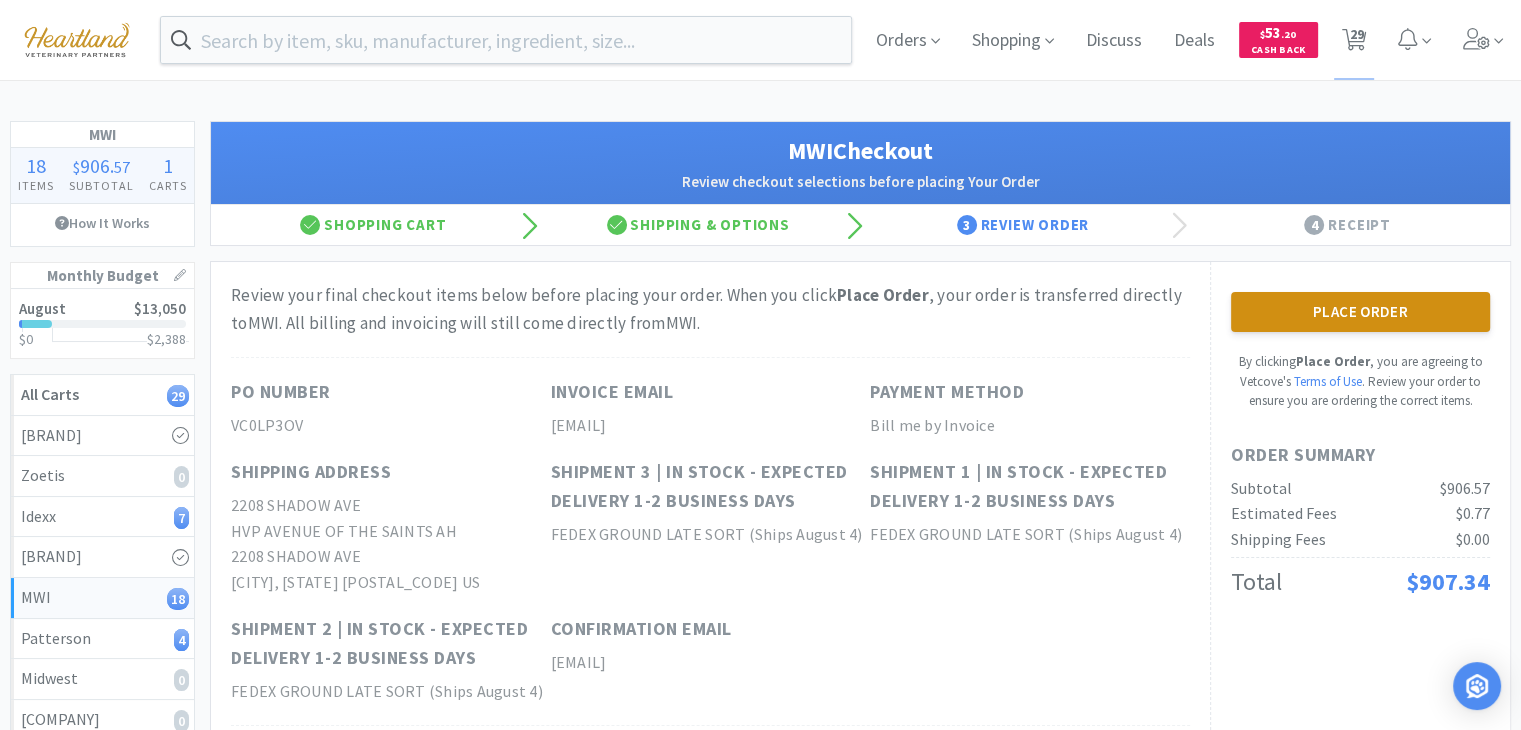 click on "Place Order" at bounding box center [1360, 312] 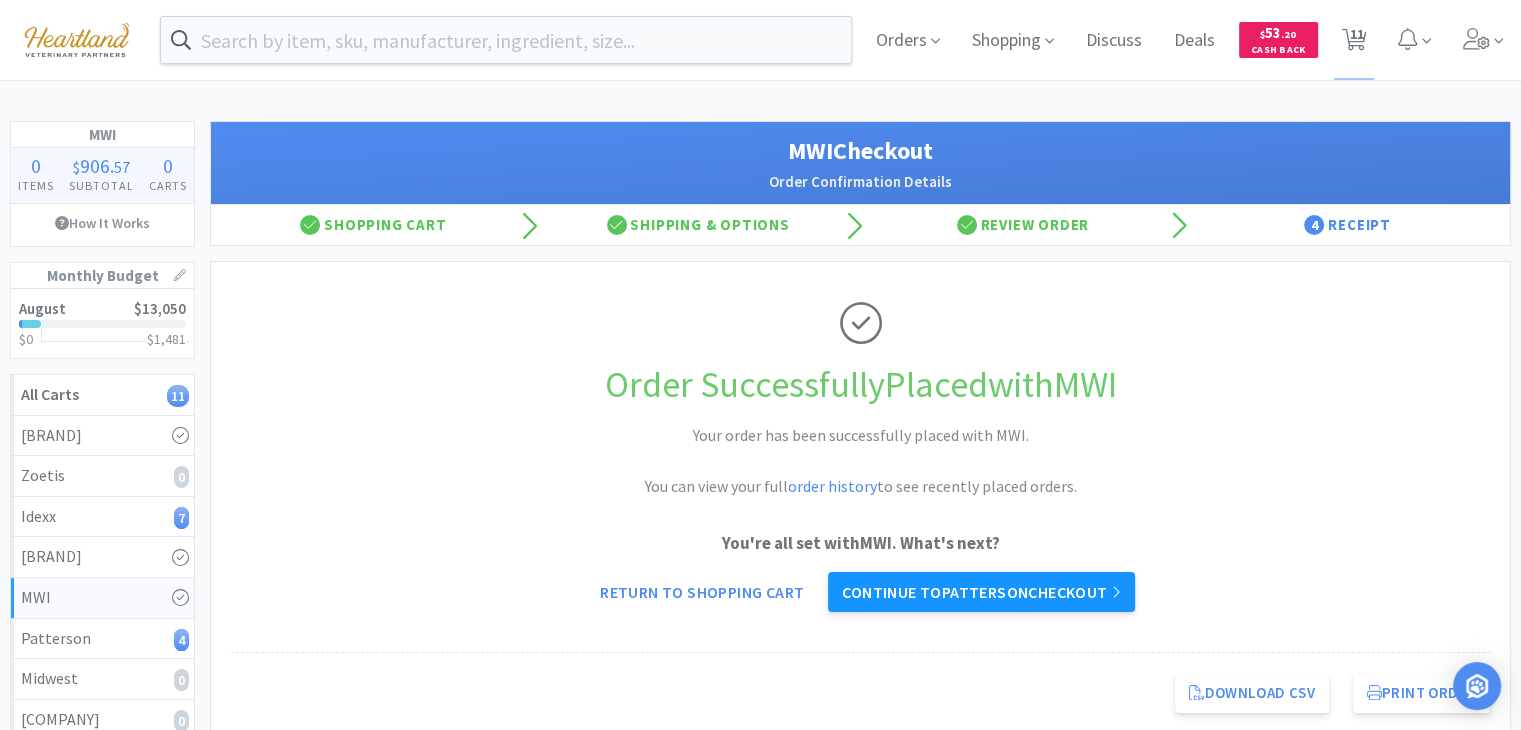 click on "Continue to  Patterson  checkout" at bounding box center (981, 592) 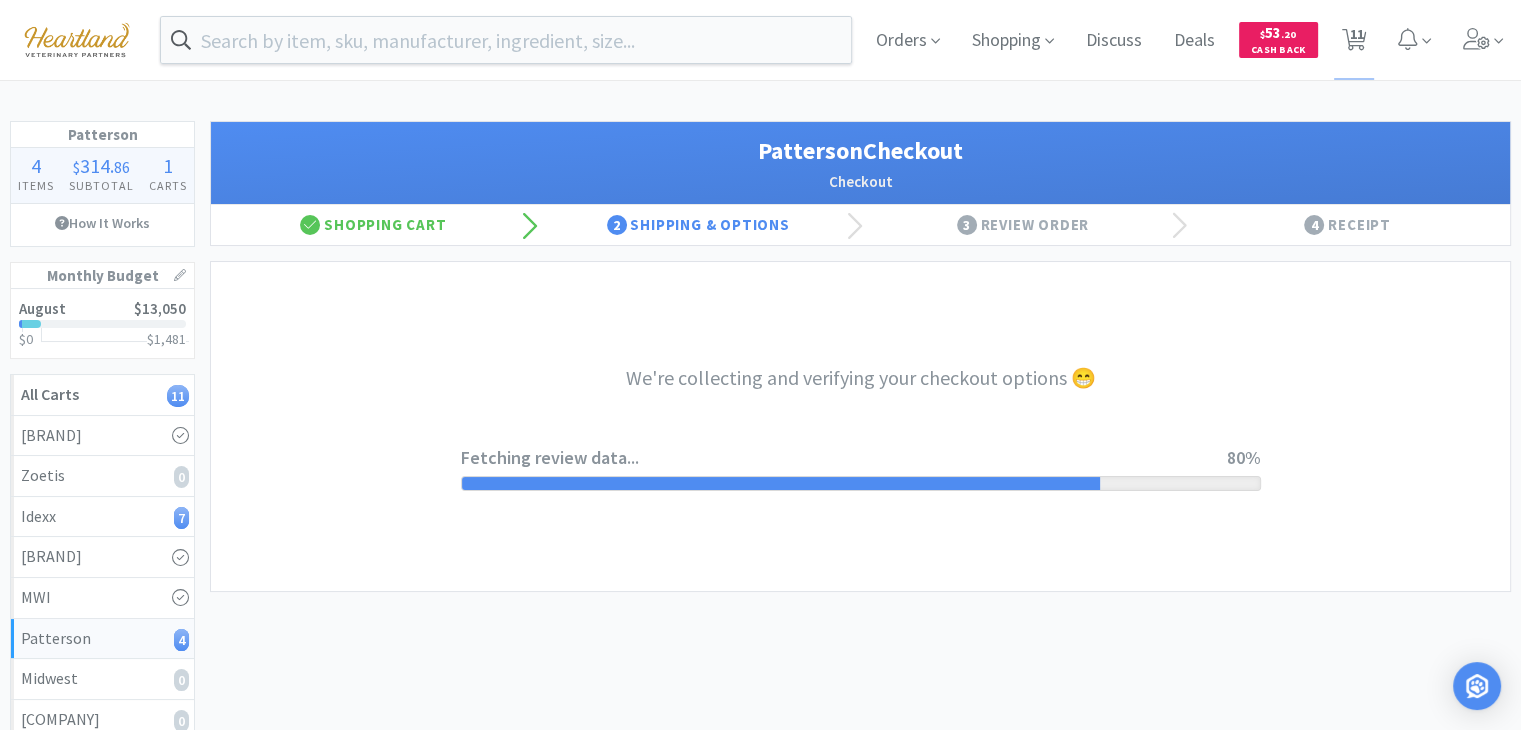 select on "1" 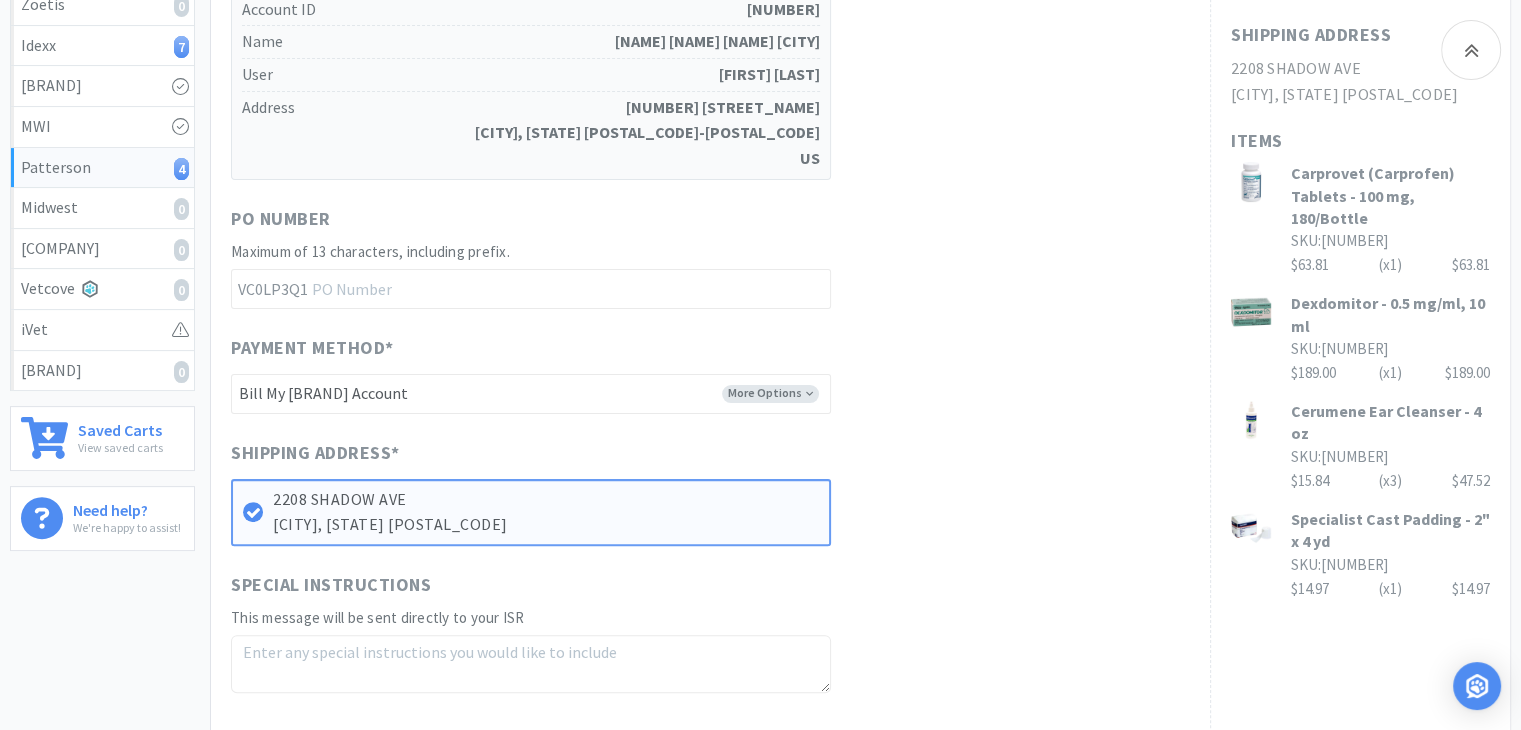 scroll, scrollTop: 762, scrollLeft: 0, axis: vertical 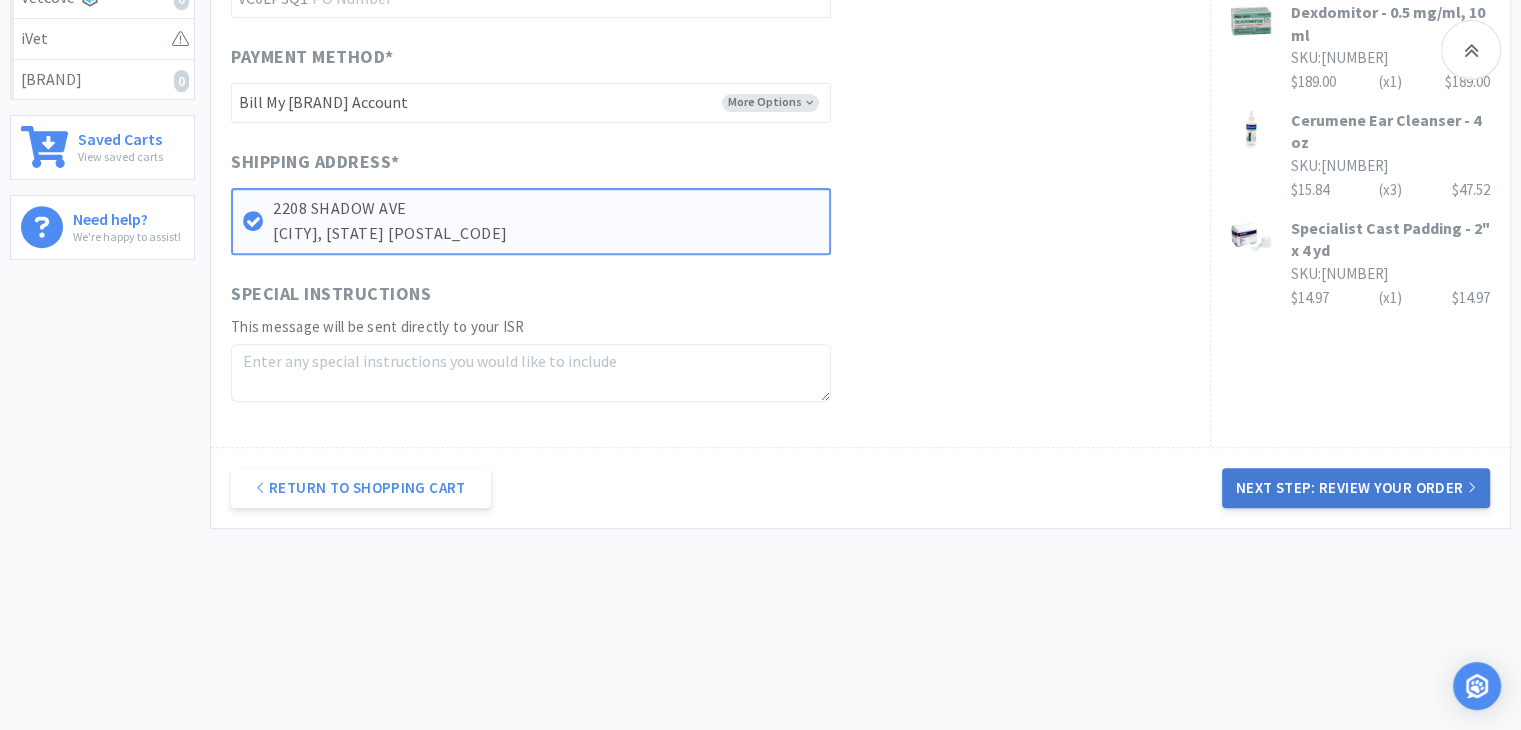 click on "Next Step: Review Your Order" at bounding box center (1356, 488) 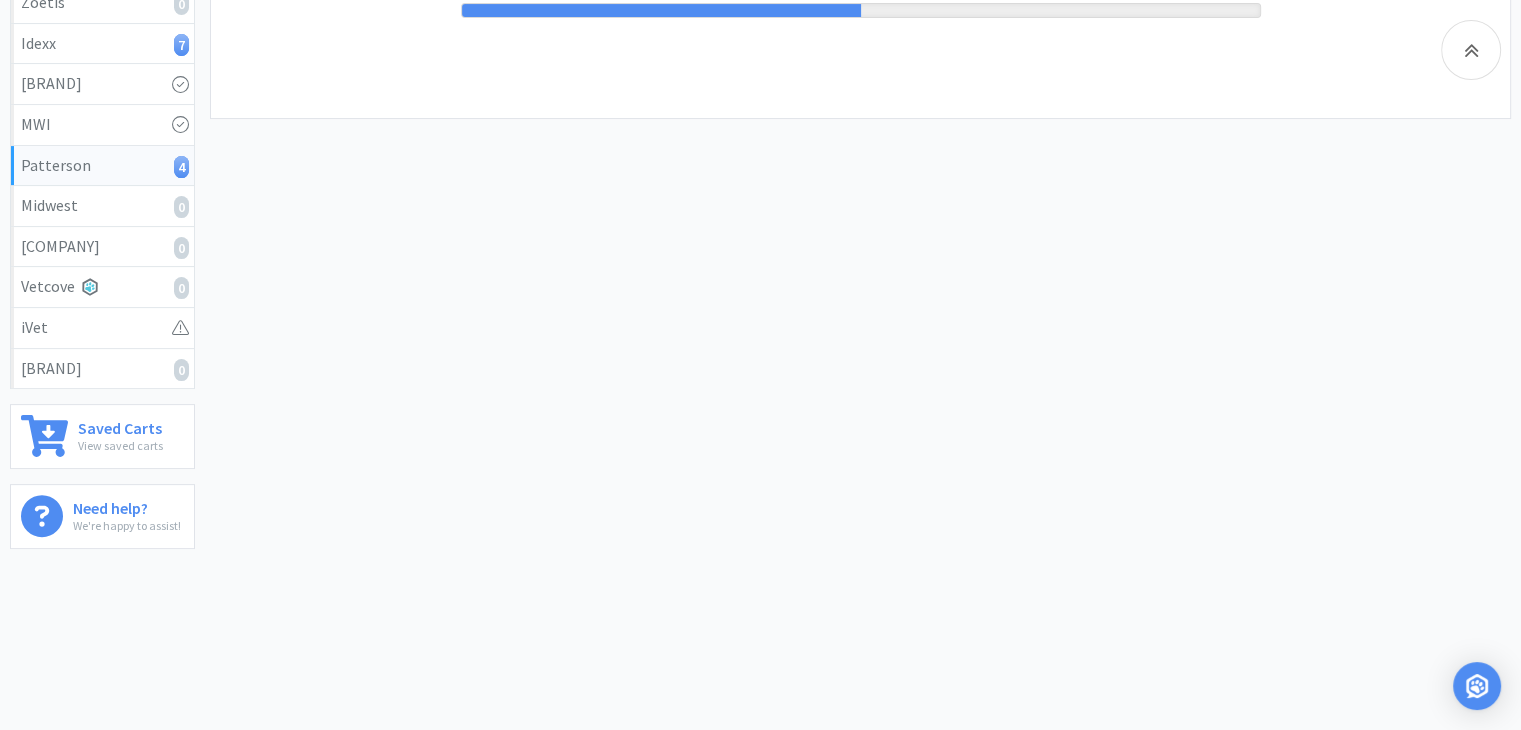 scroll, scrollTop: 0, scrollLeft: 0, axis: both 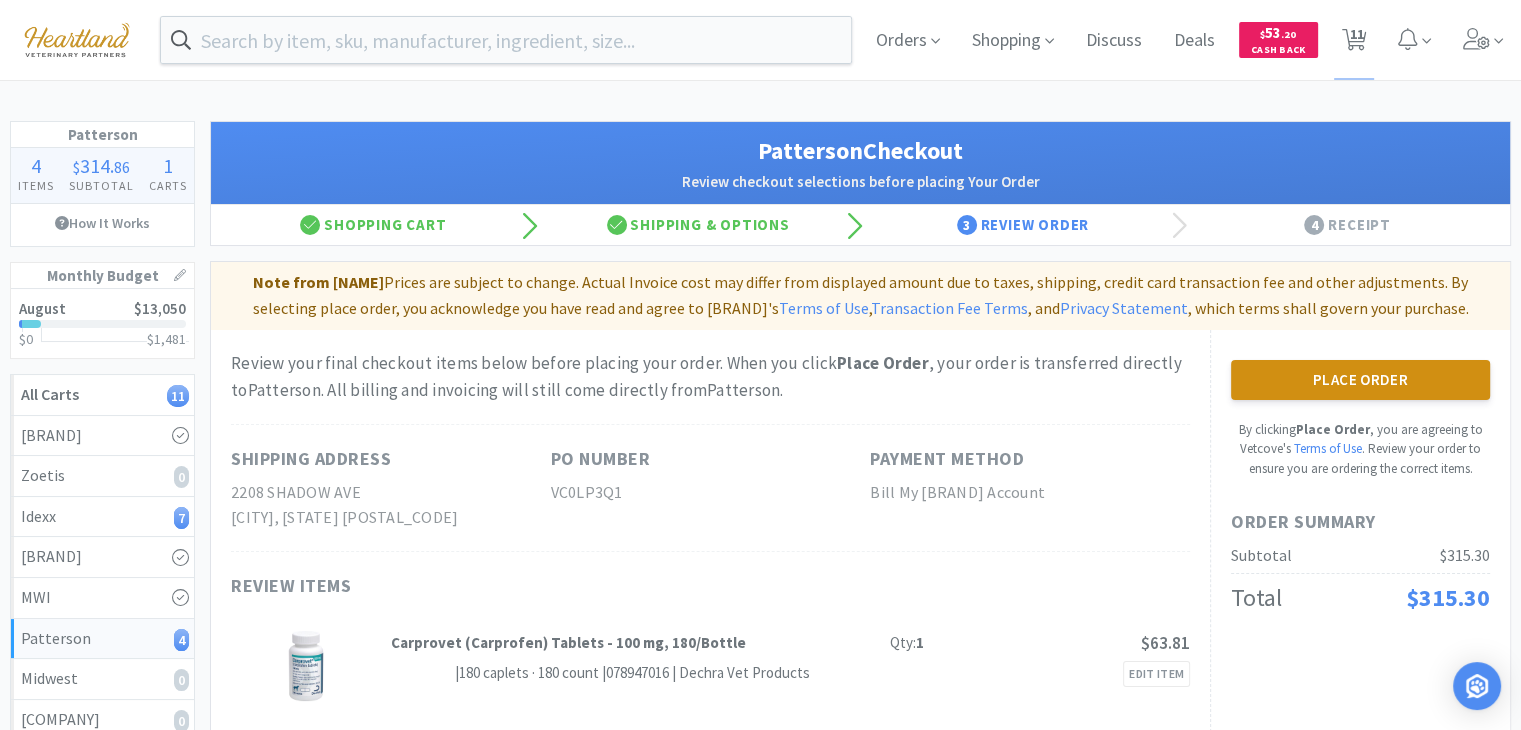 click on "Place Order" at bounding box center (1360, 380) 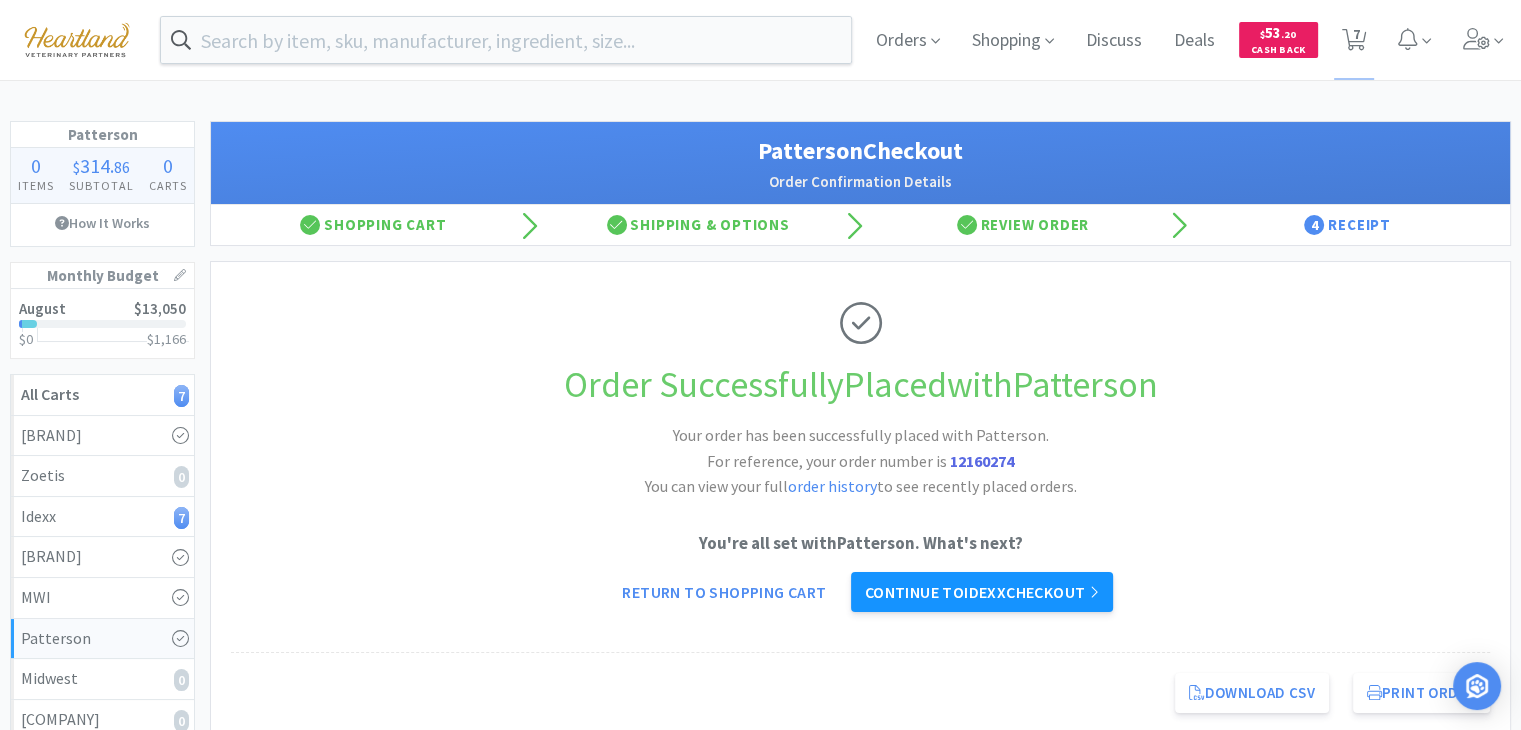 click on "Continue to  Idexx  checkout" at bounding box center (982, 592) 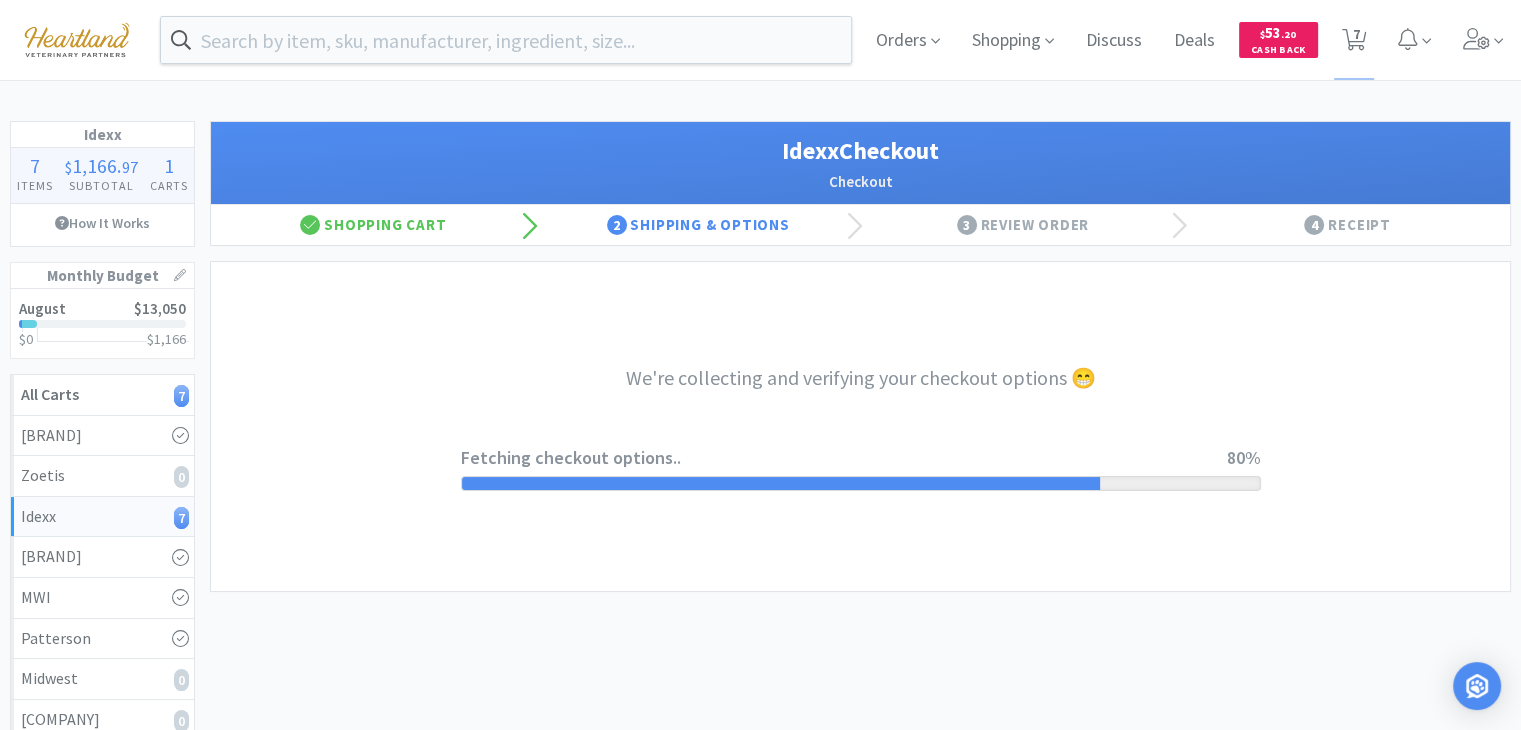 select on "904" 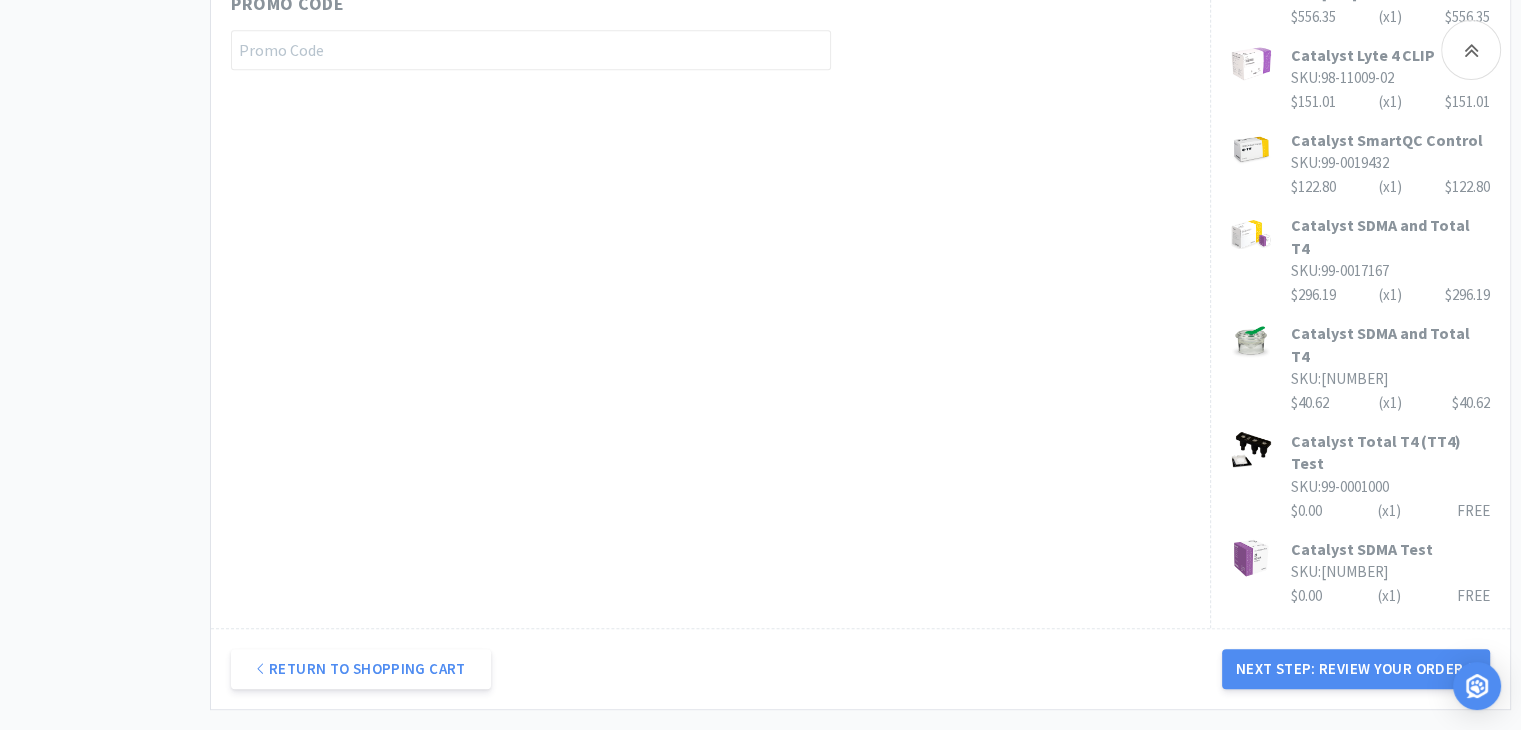 scroll, scrollTop: 1192, scrollLeft: 0, axis: vertical 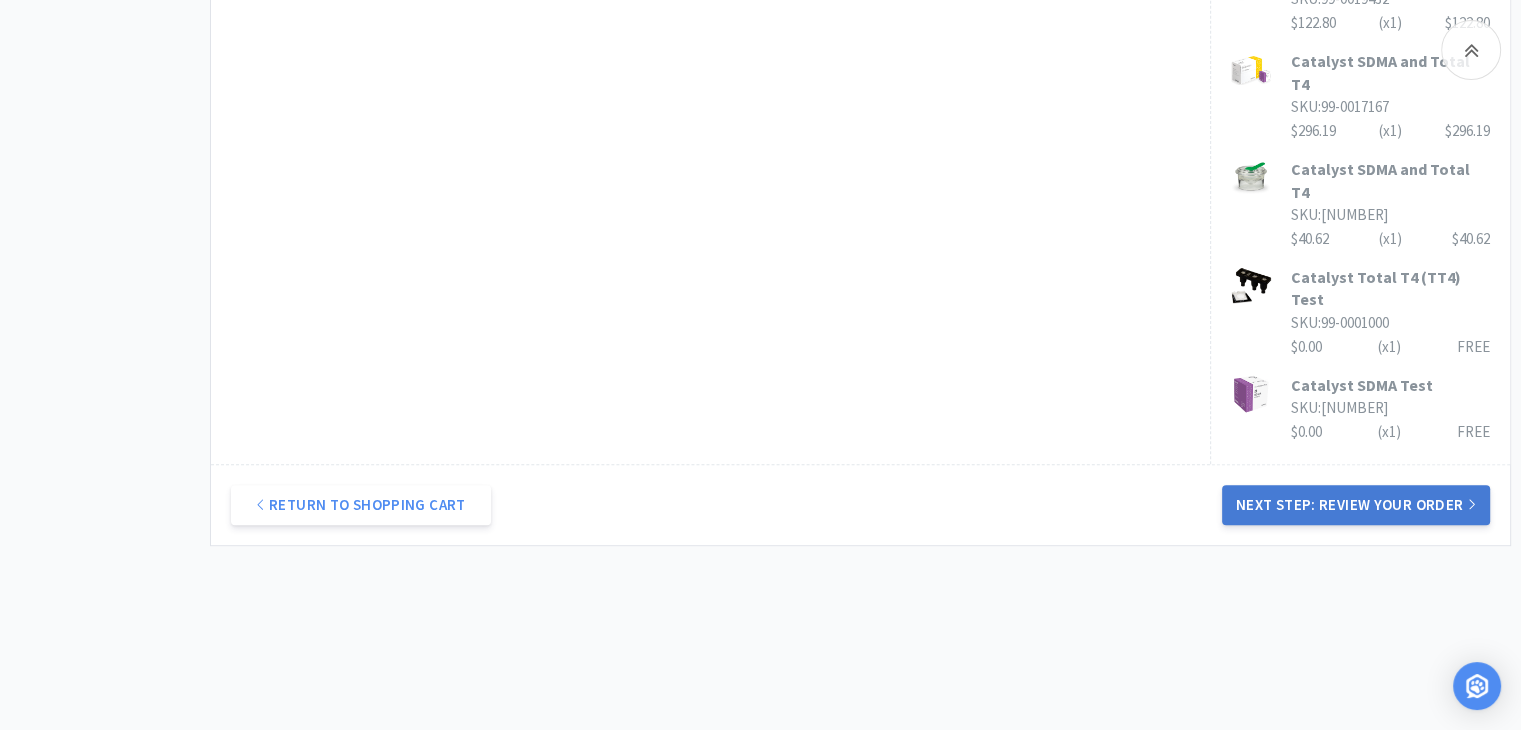 click on "Next Step: Review Your Order" at bounding box center (1356, 505) 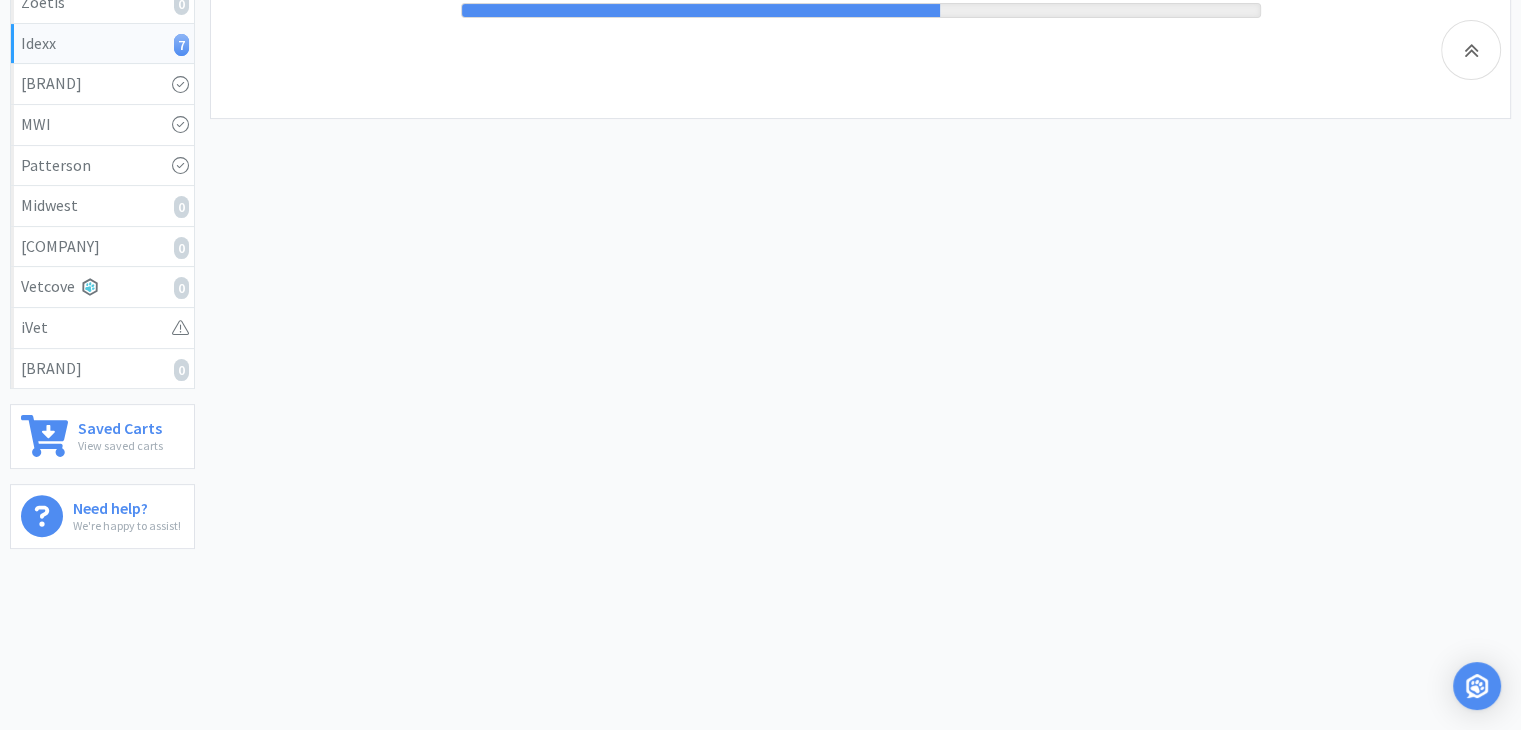 scroll, scrollTop: 0, scrollLeft: 0, axis: both 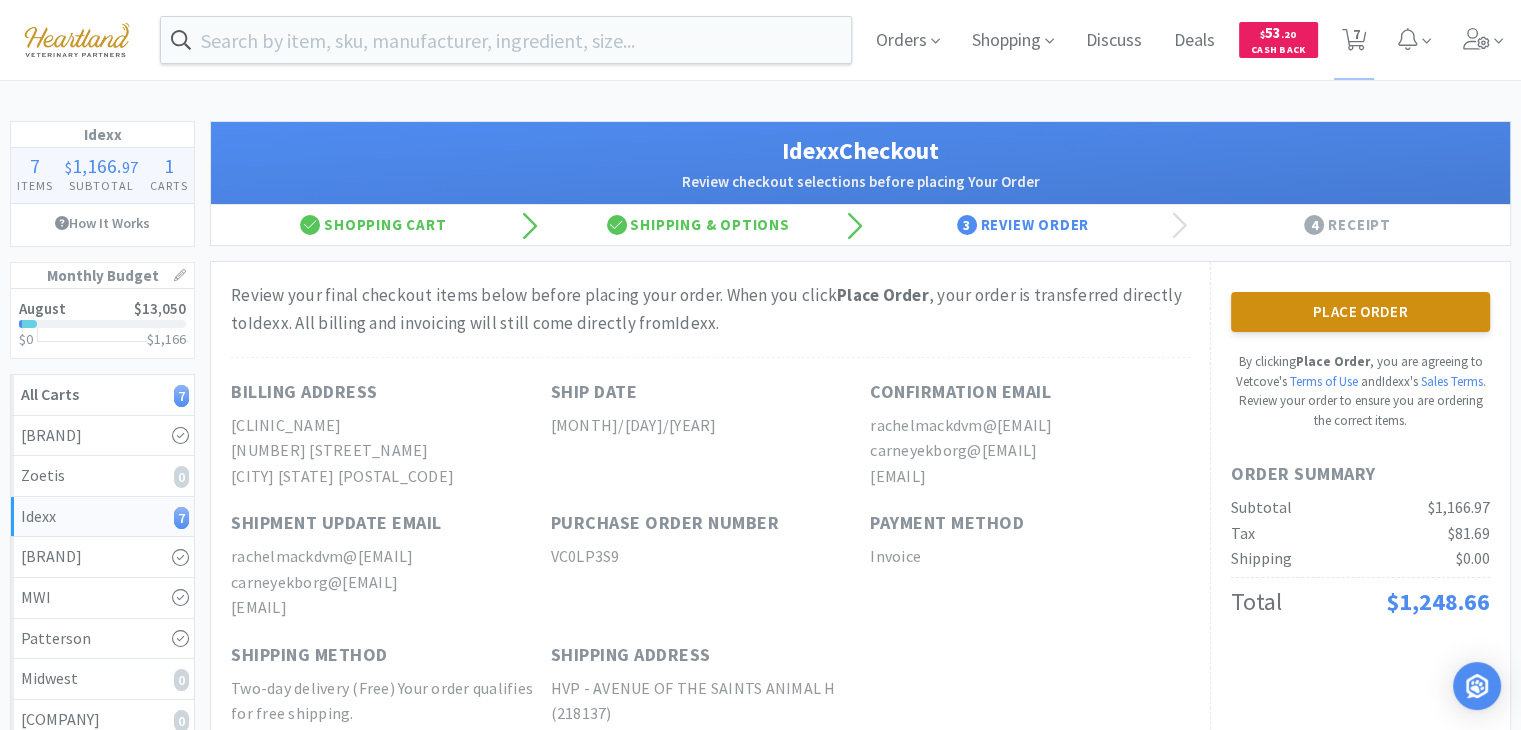 click on "Place Order" at bounding box center [1360, 312] 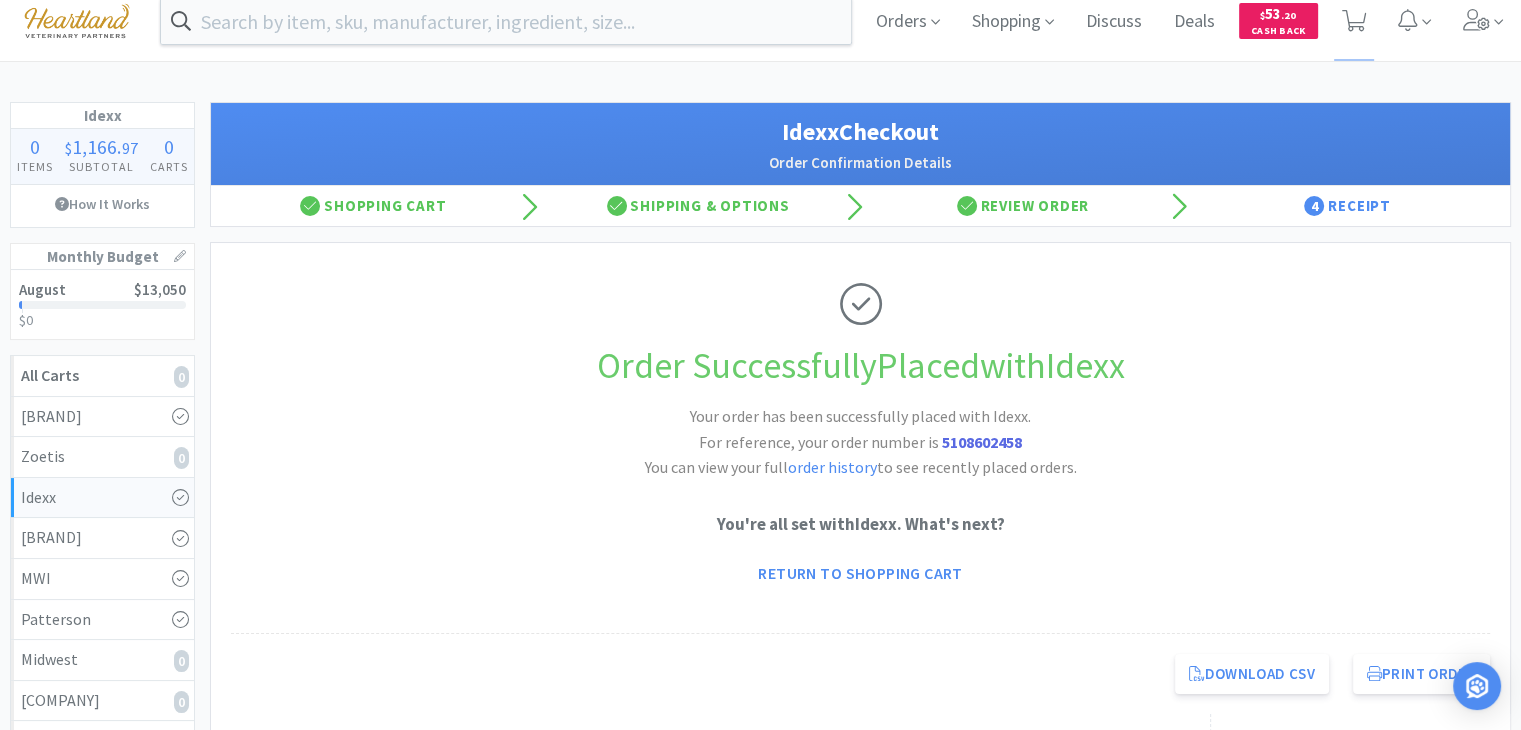 scroll, scrollTop: 0, scrollLeft: 0, axis: both 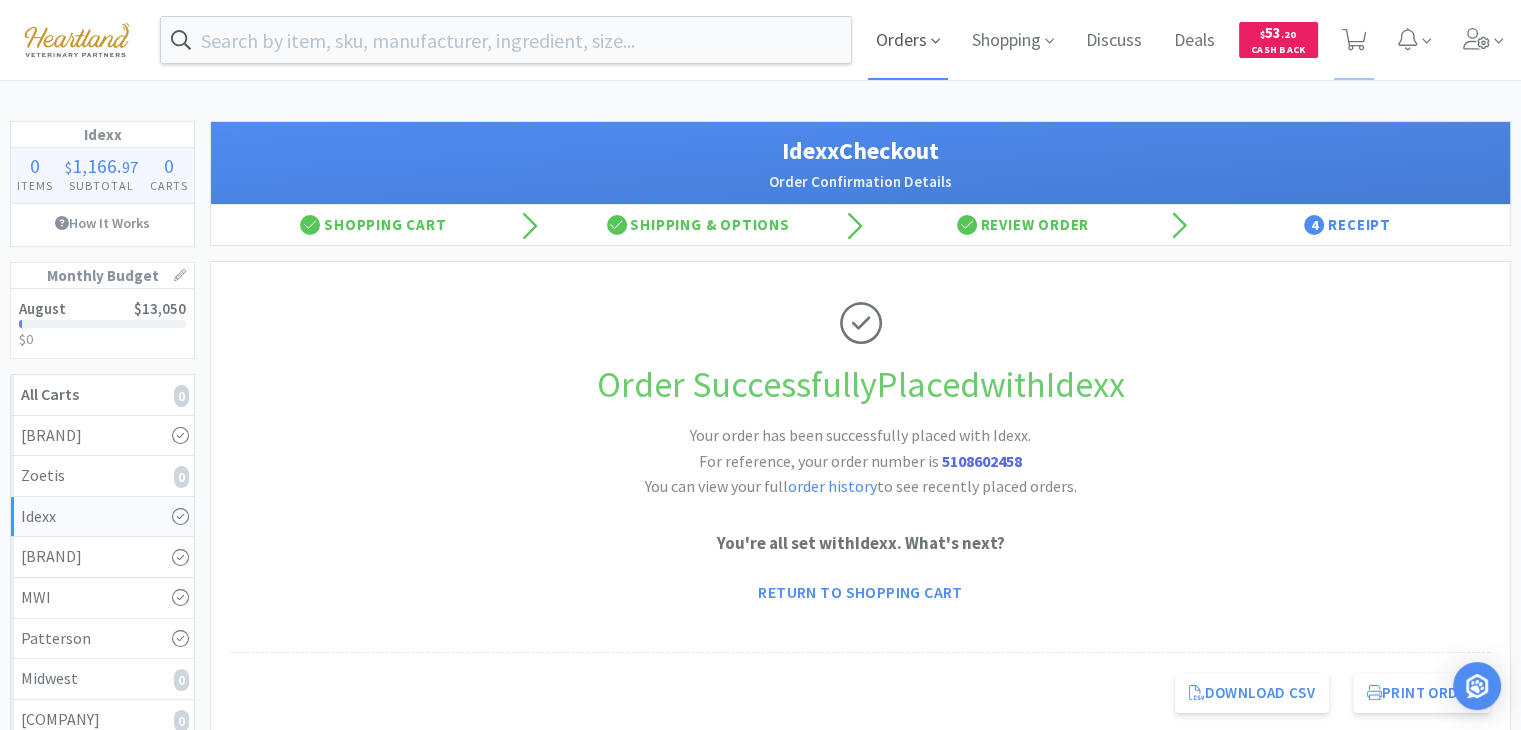 click on "Orders" at bounding box center [908, 40] 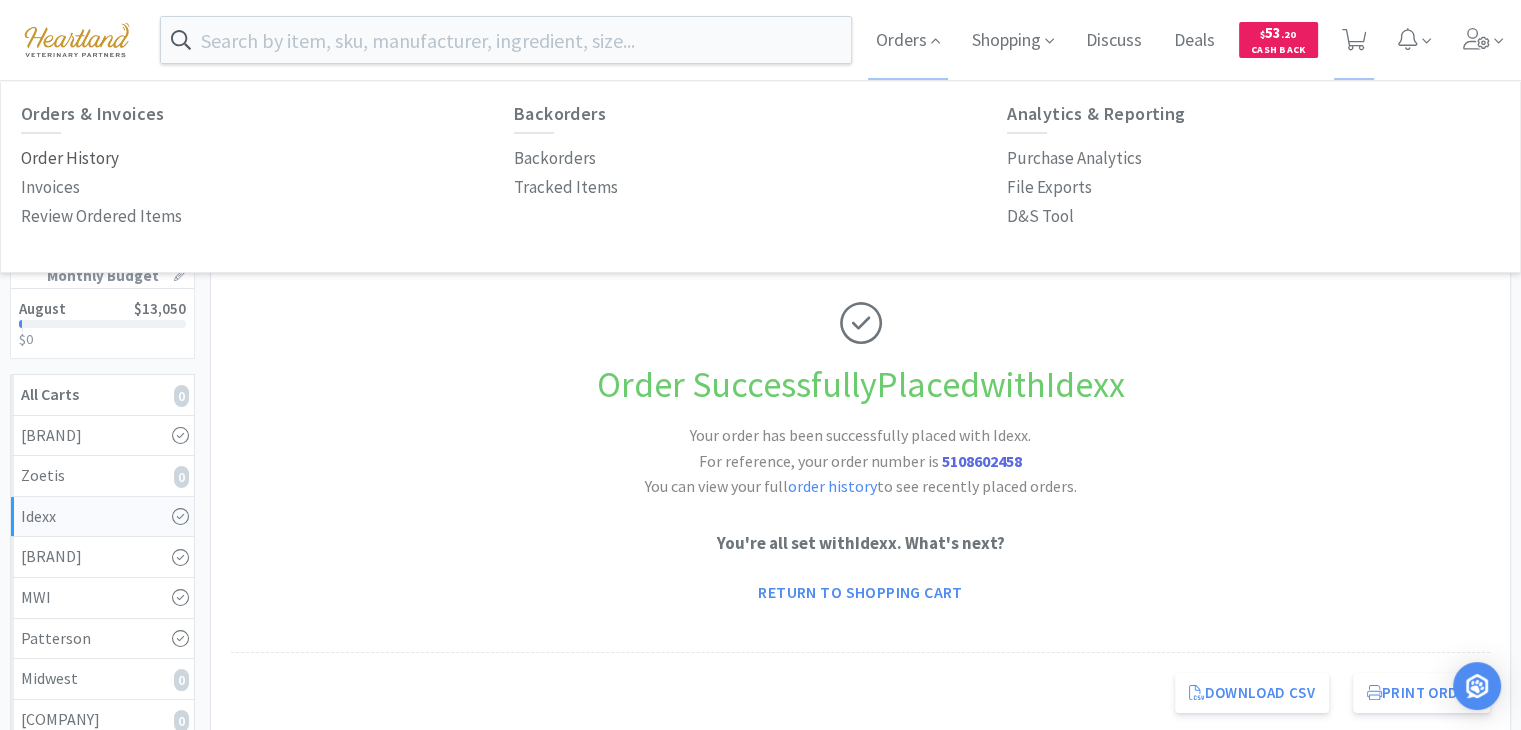 click on "Order History" at bounding box center (70, 158) 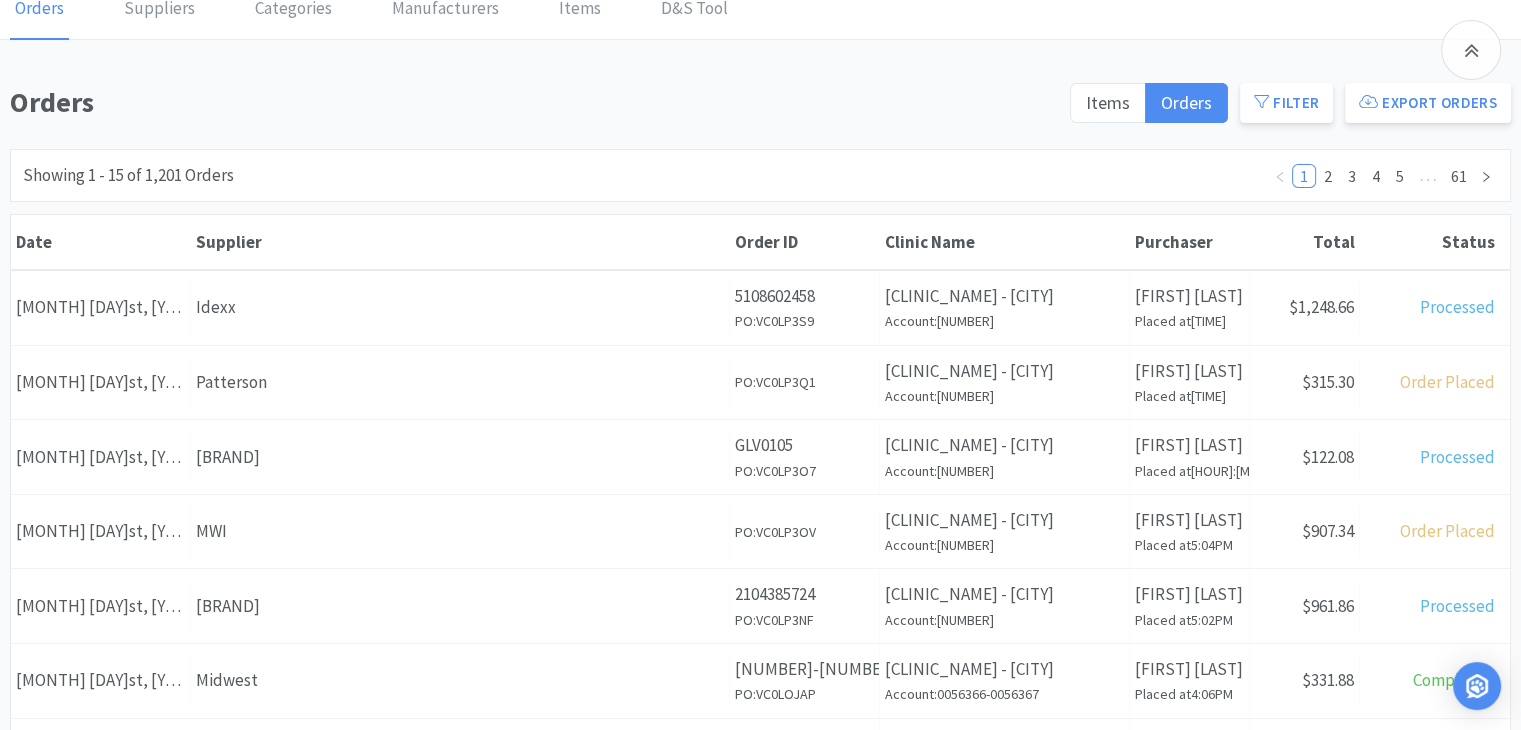 scroll, scrollTop: 0, scrollLeft: 0, axis: both 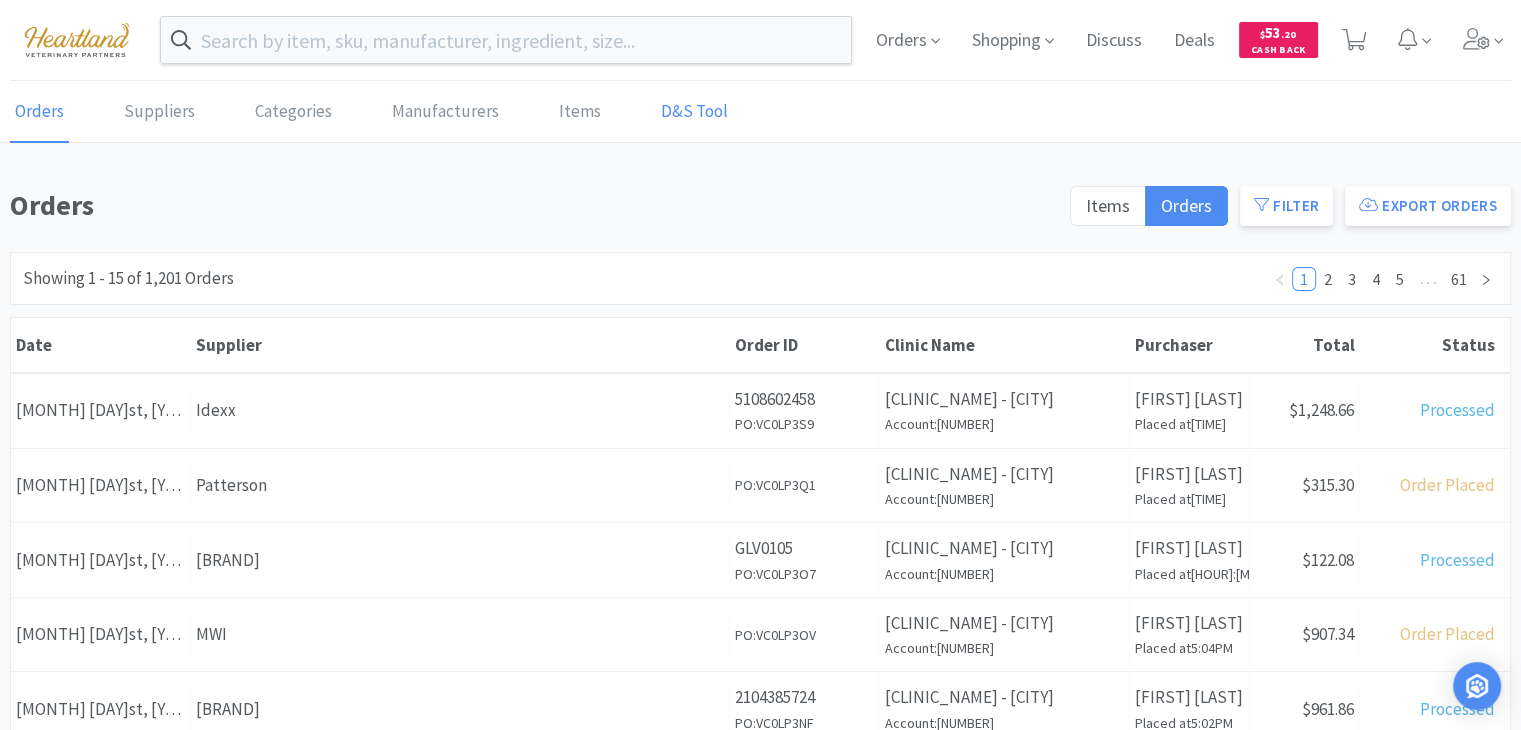click on "D&S Tool" at bounding box center [694, 112] 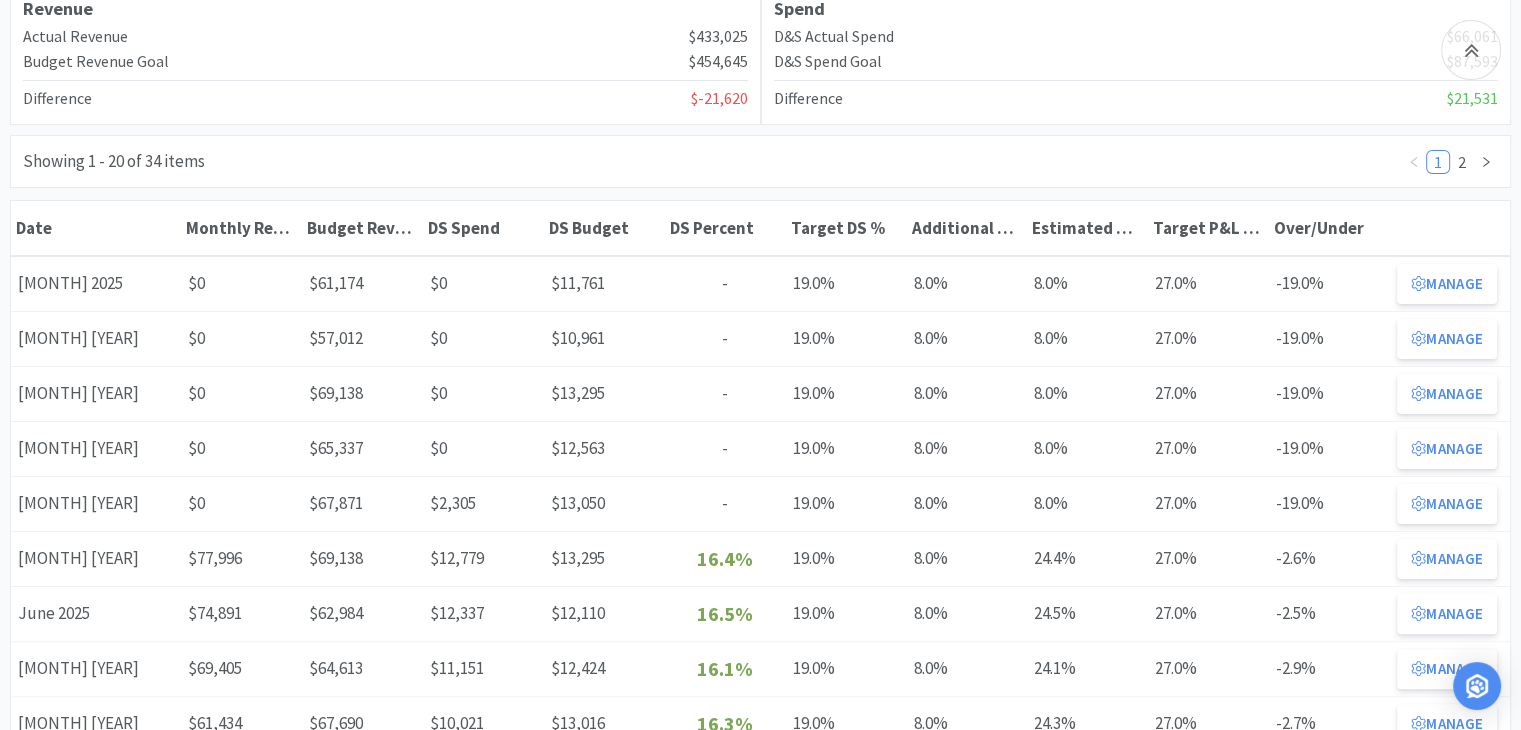 scroll, scrollTop: 330, scrollLeft: 0, axis: vertical 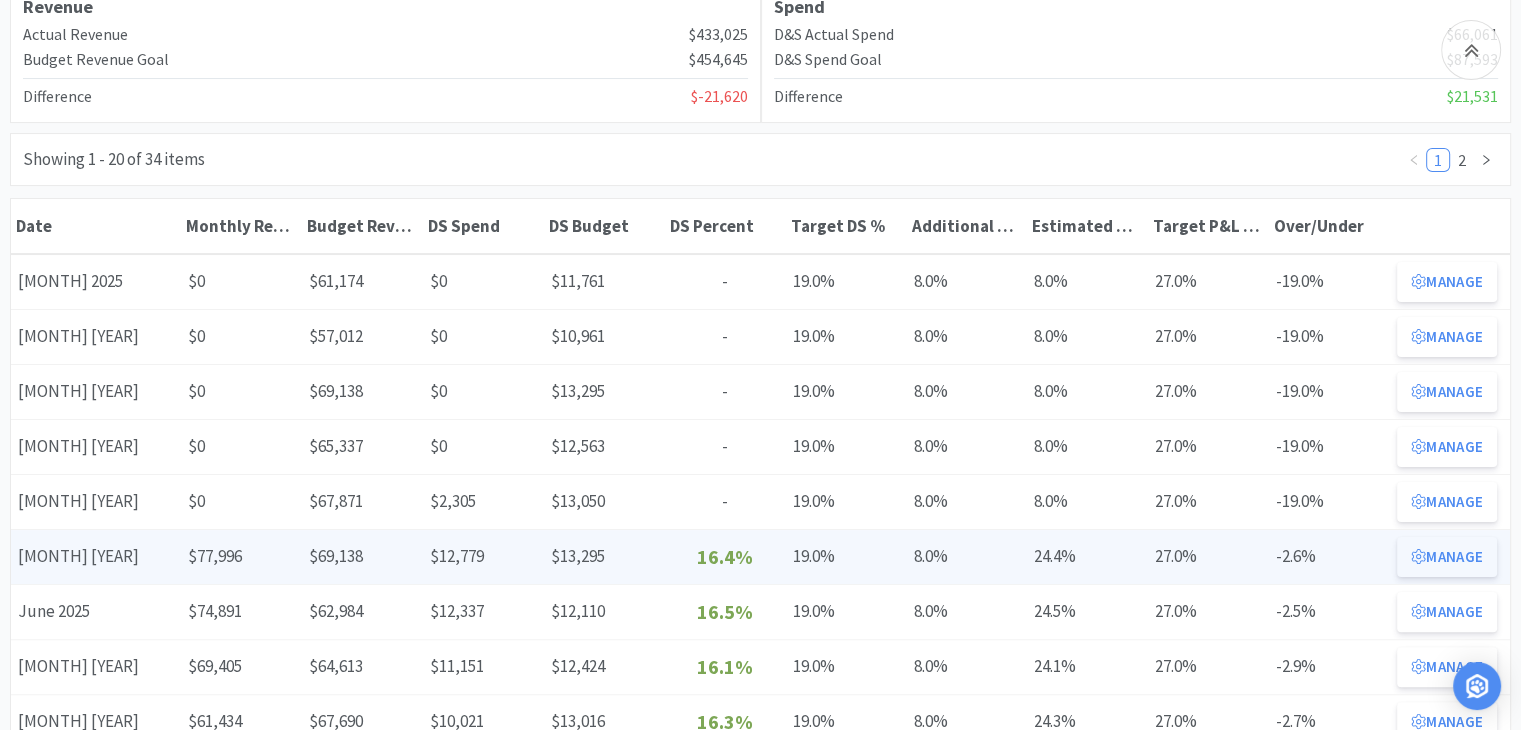 click on "Manage" at bounding box center (1447, 557) 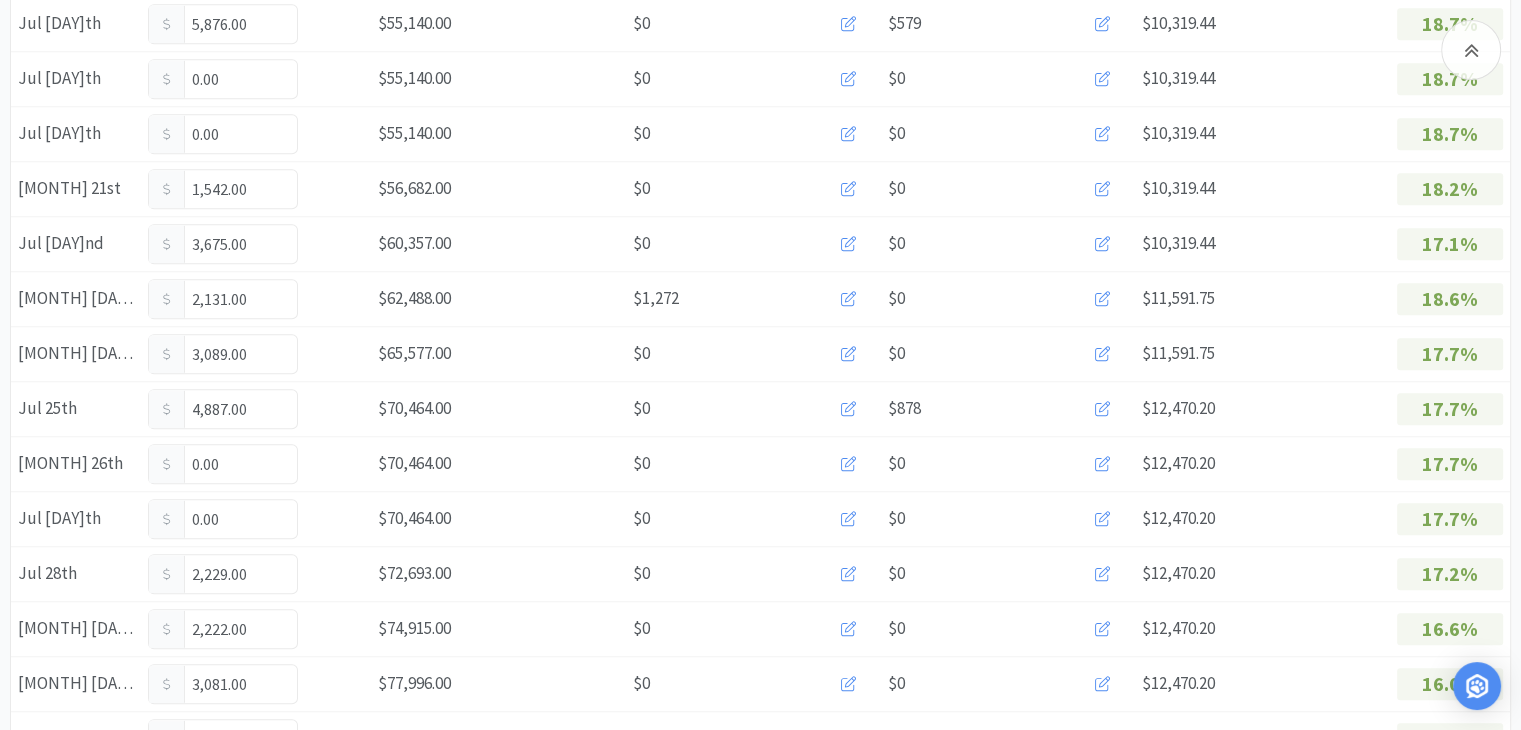 scroll, scrollTop: 1332, scrollLeft: 0, axis: vertical 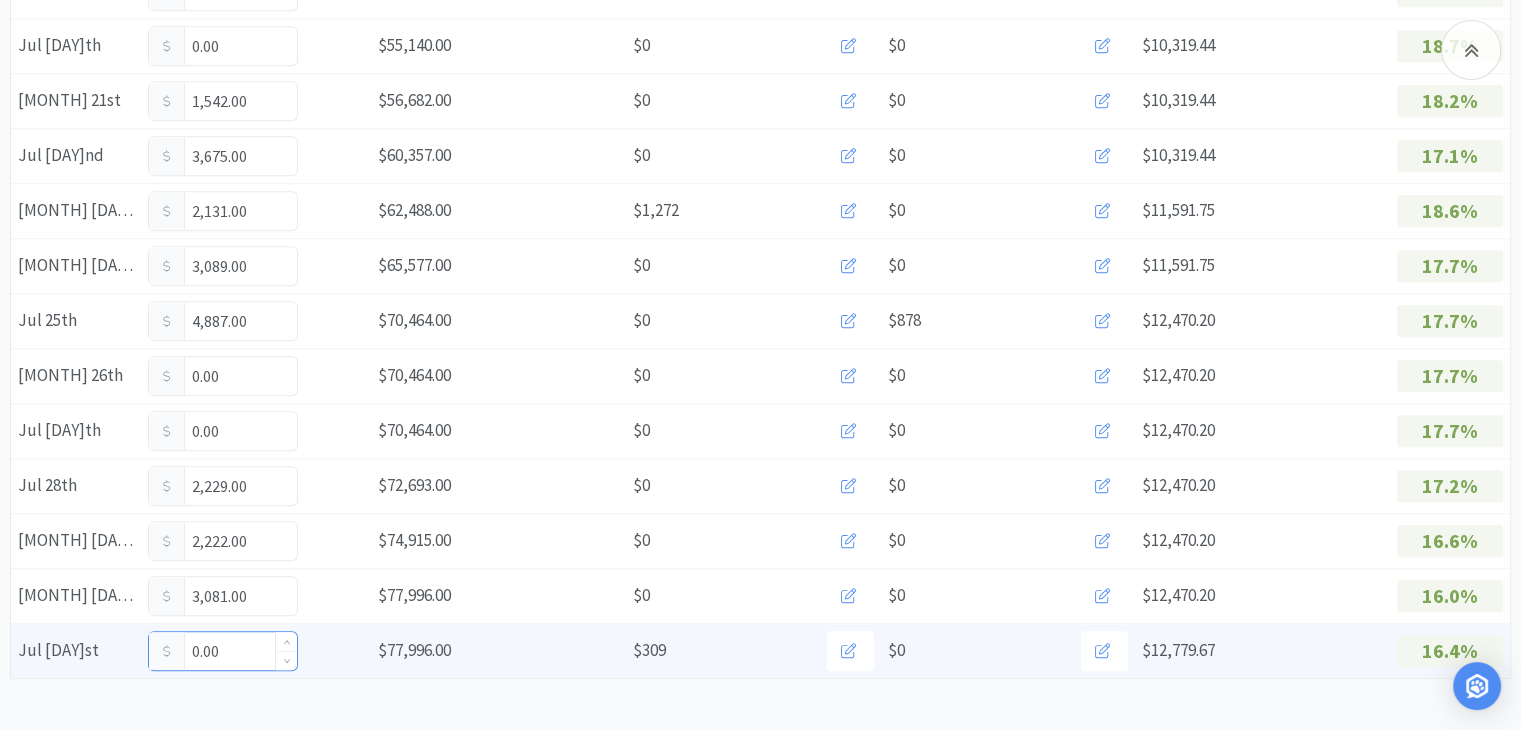 click on "0.00" at bounding box center (223, 651) 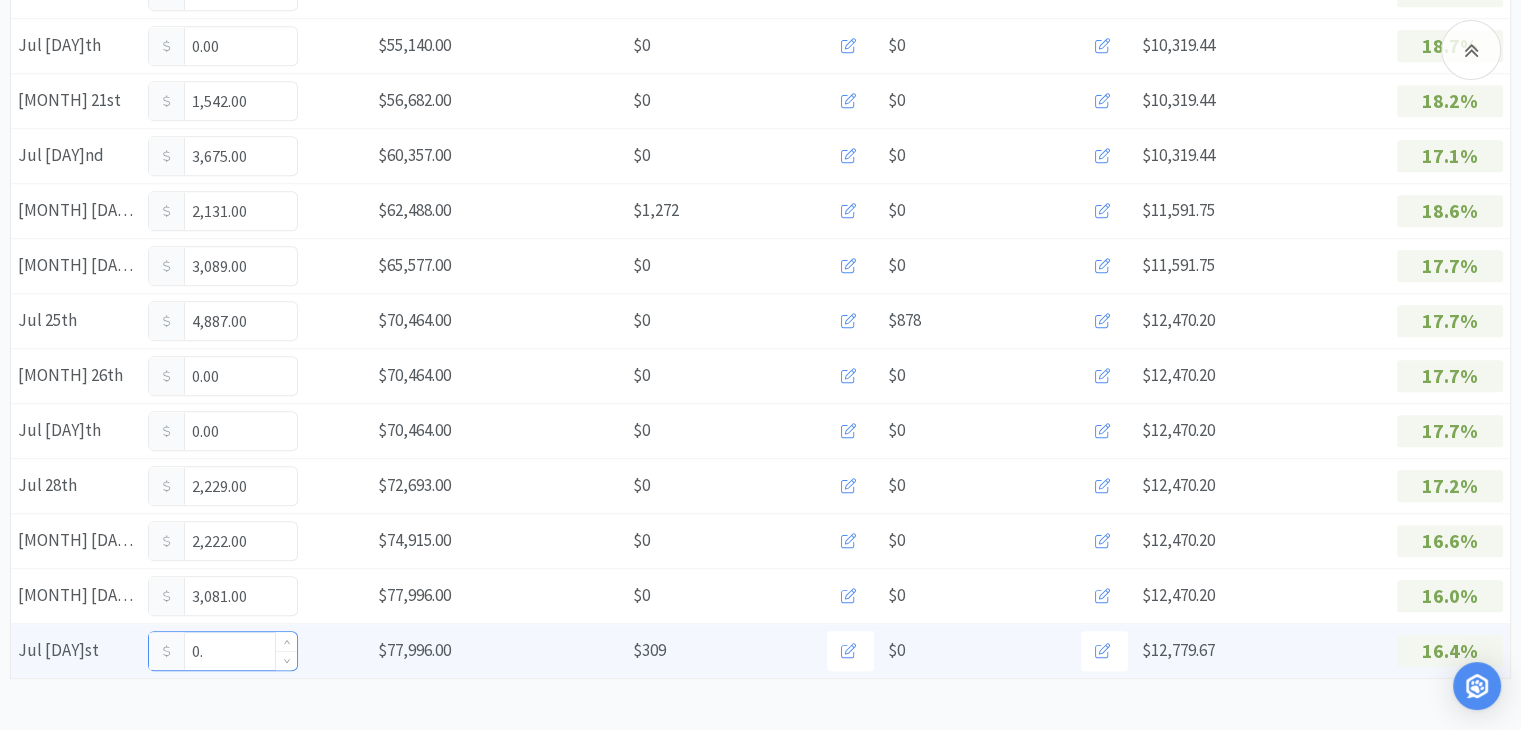 type on "0" 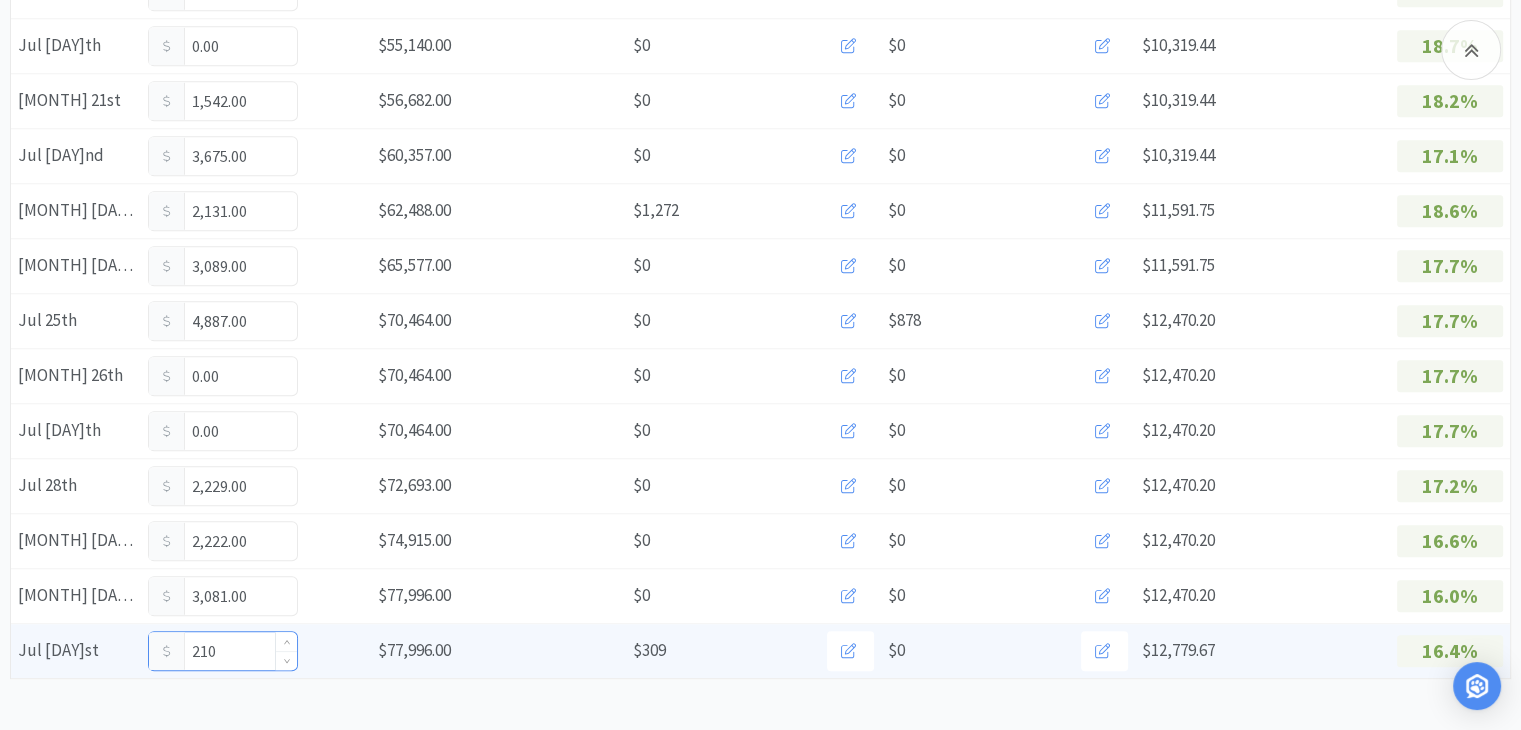type on "2,108" 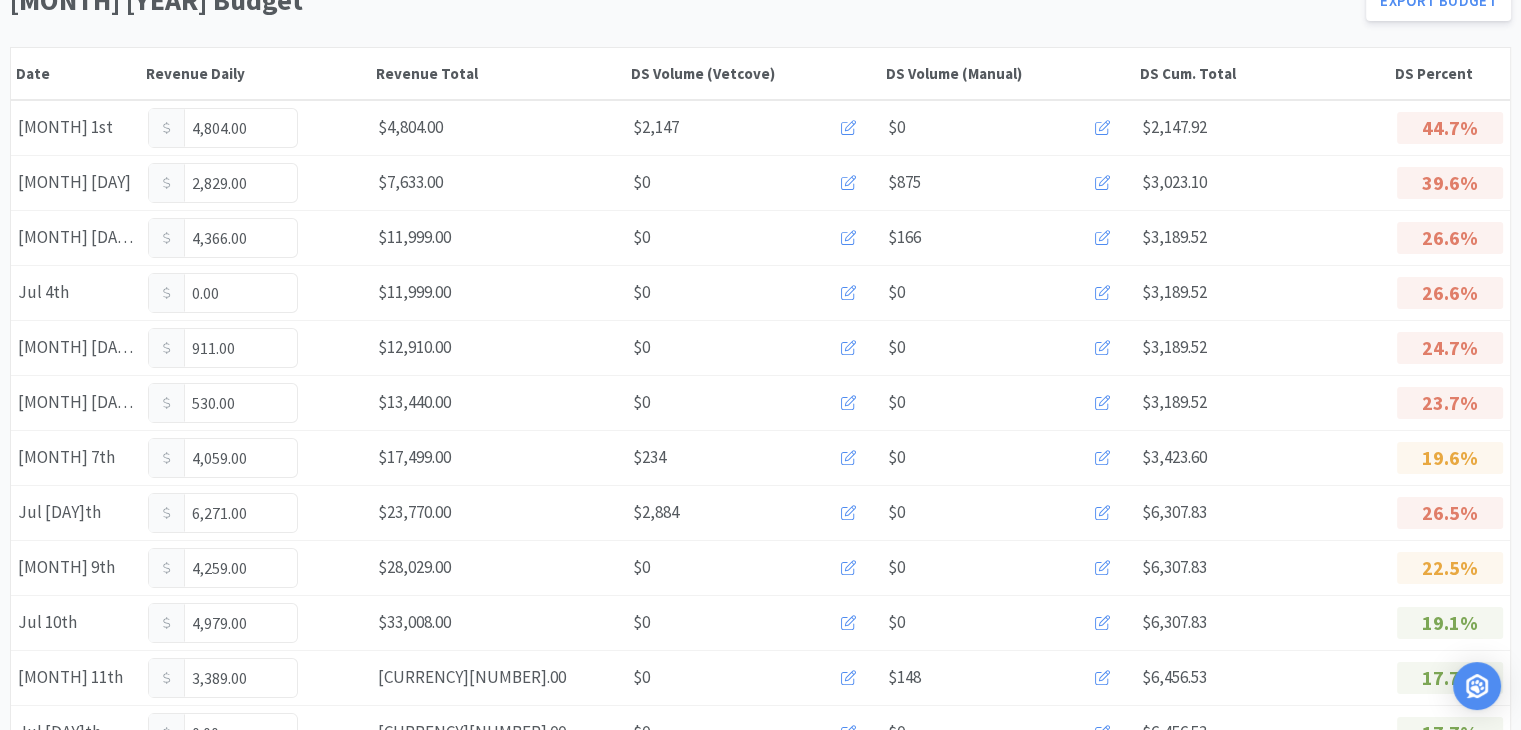 scroll, scrollTop: 0, scrollLeft: 0, axis: both 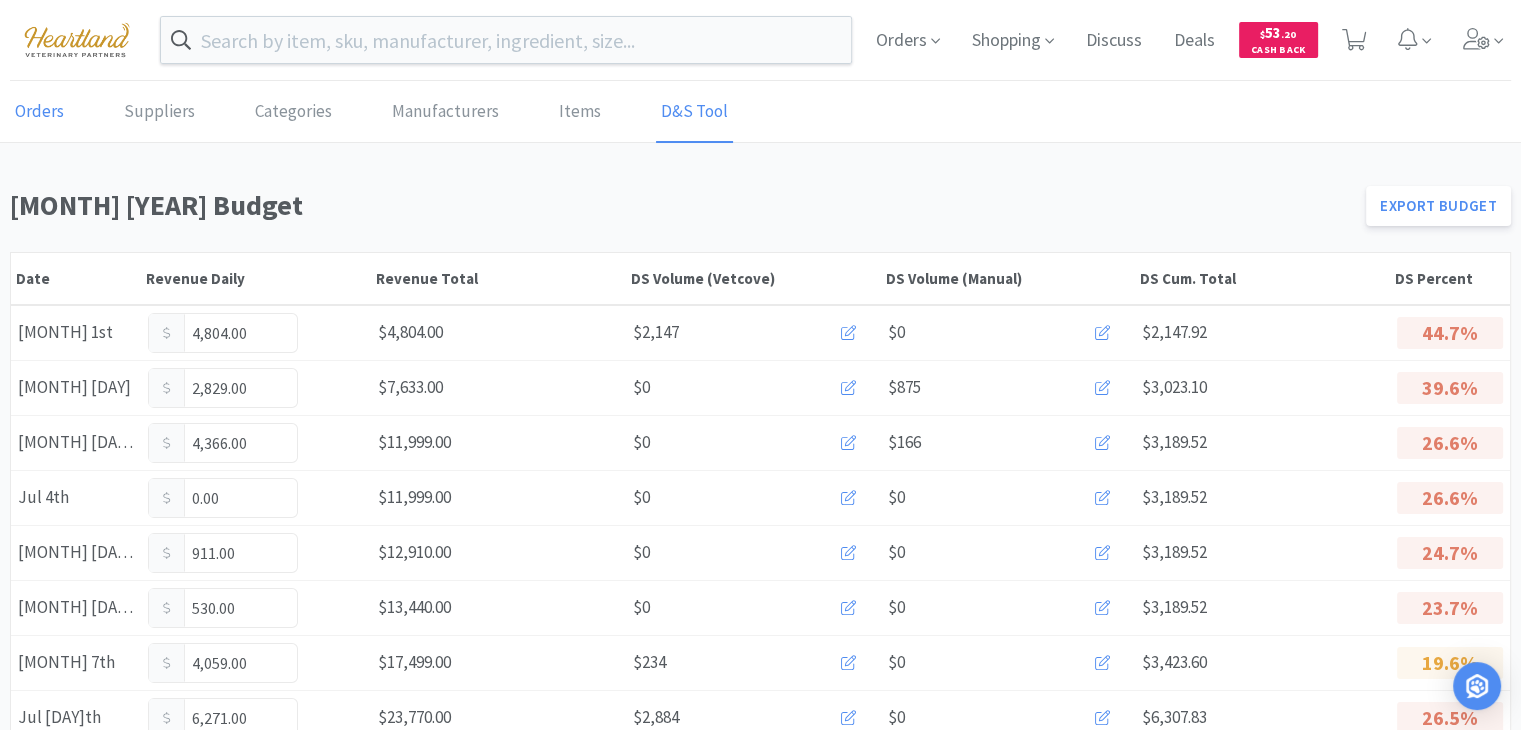 click on "Orders" at bounding box center (39, 112) 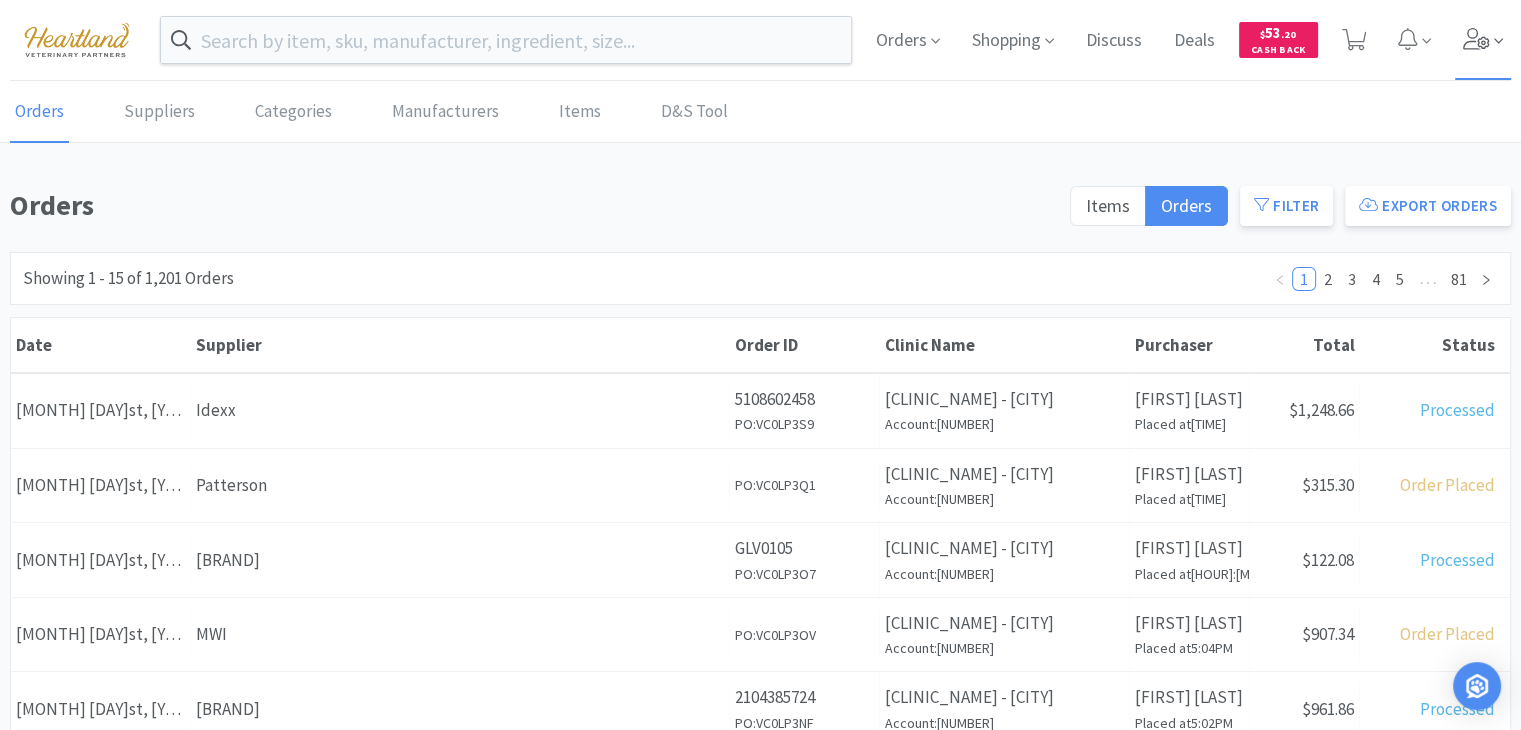click 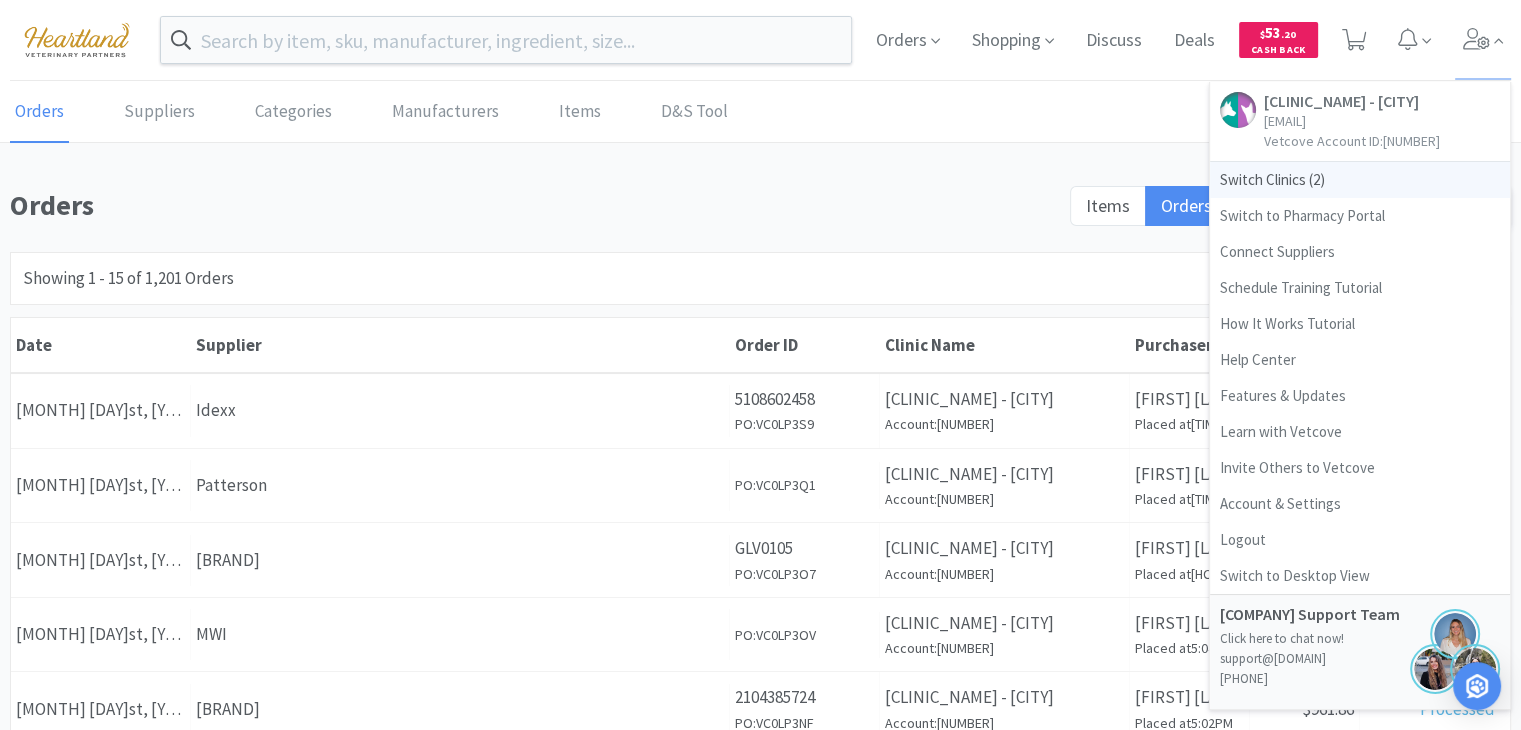 click on "Switch Clinics ( 2 )" at bounding box center (1360, 180) 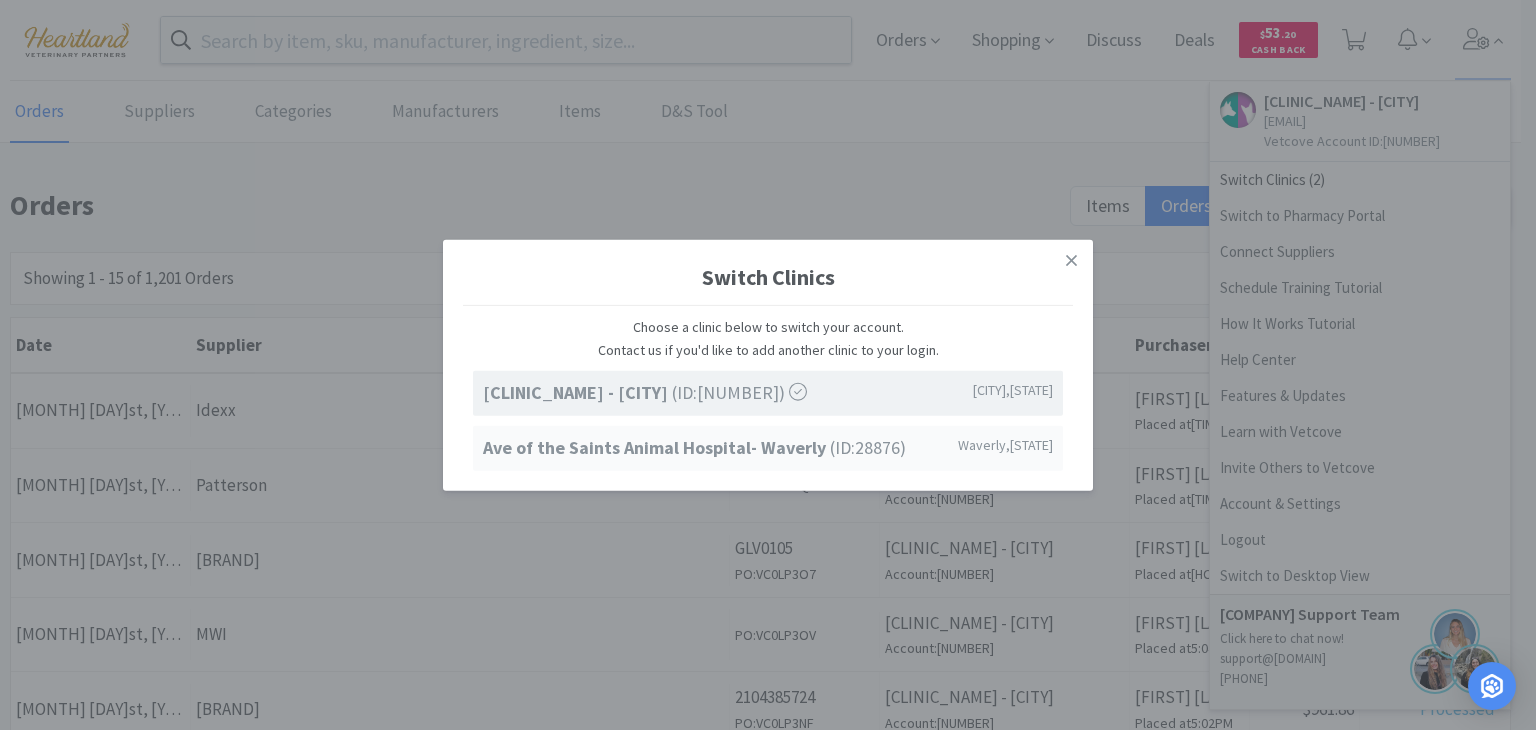 click on "Ave of the Saints Animal Hospital- Waverly    (ID:  28876 )    Waverly ,  IA" at bounding box center [768, 447] 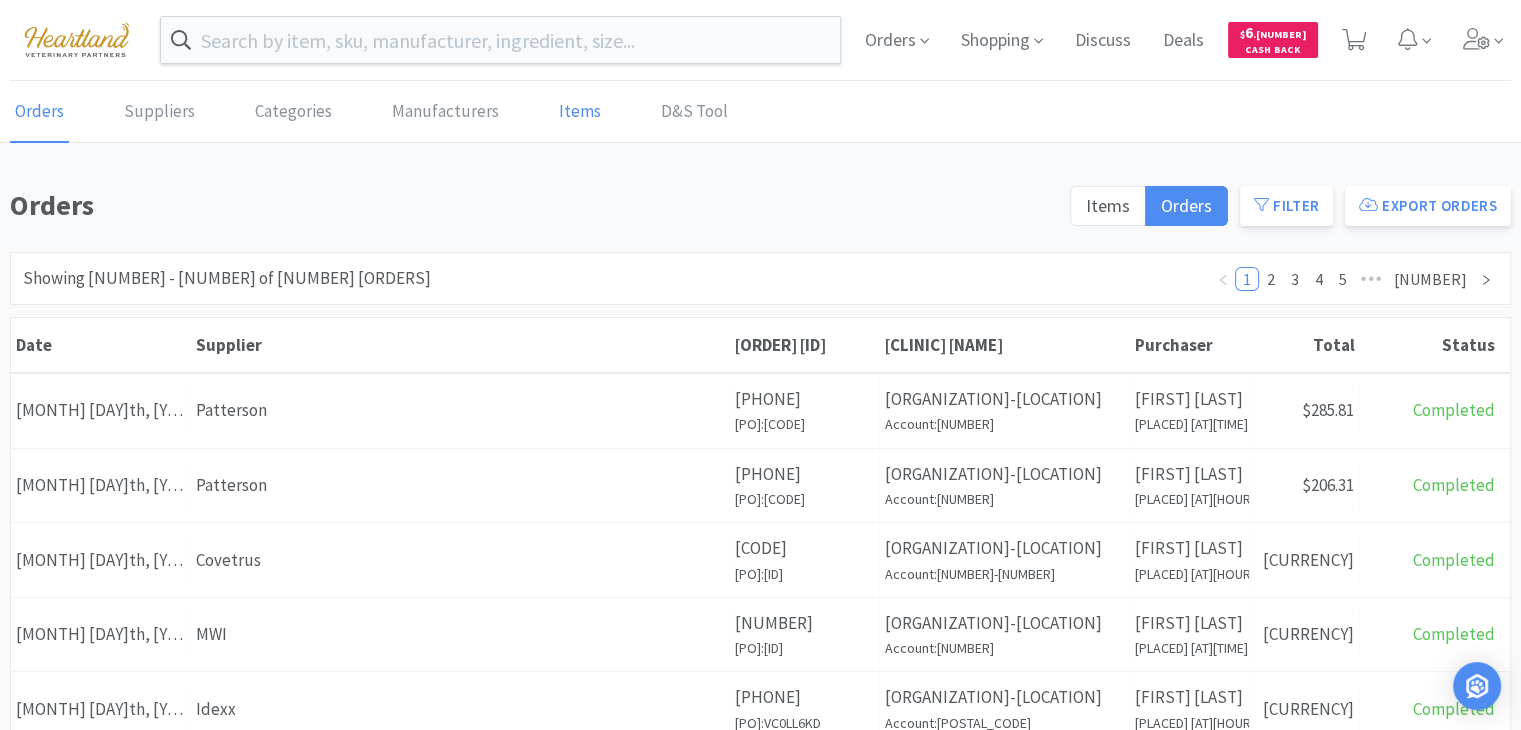 scroll, scrollTop: 0, scrollLeft: 0, axis: both 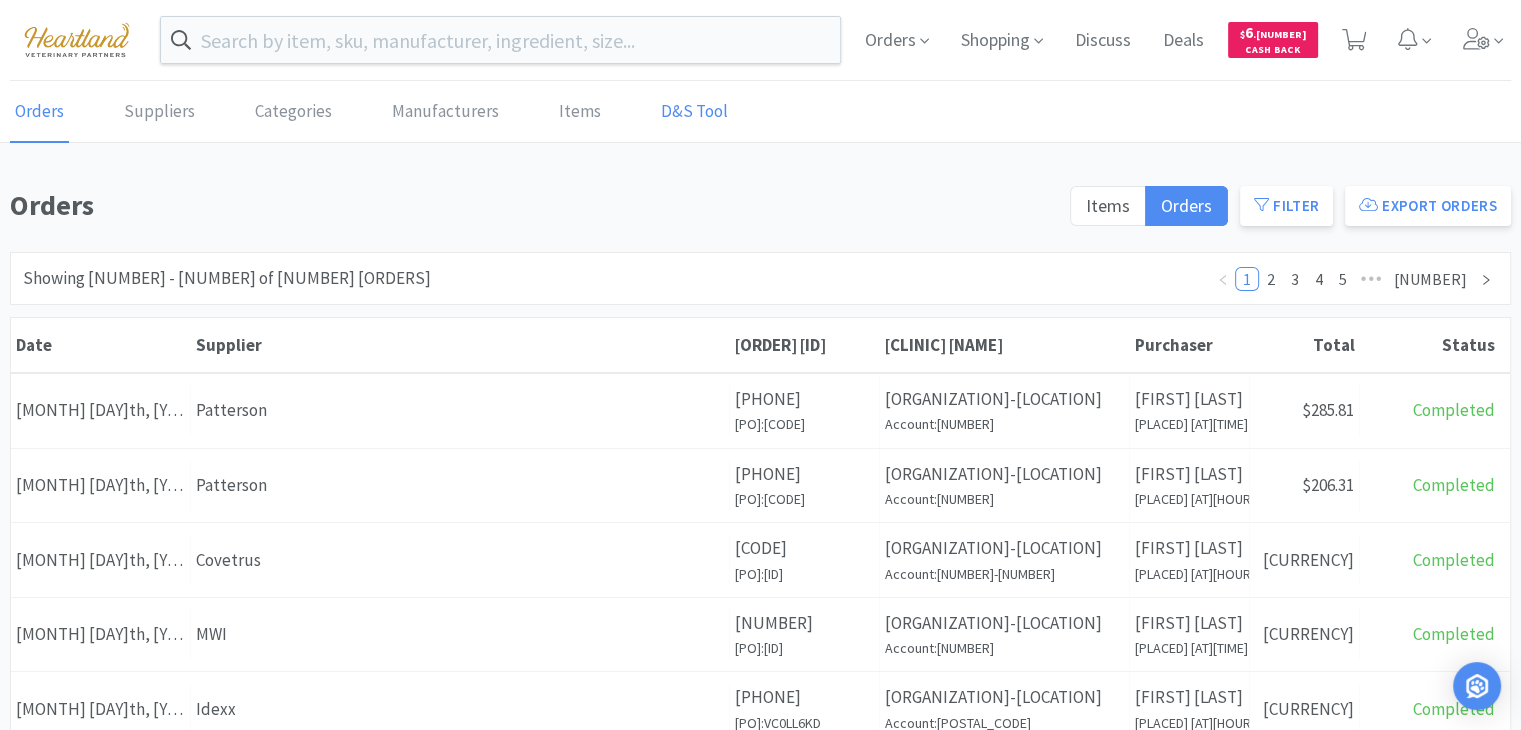click on "D&S Tool" at bounding box center [694, 112] 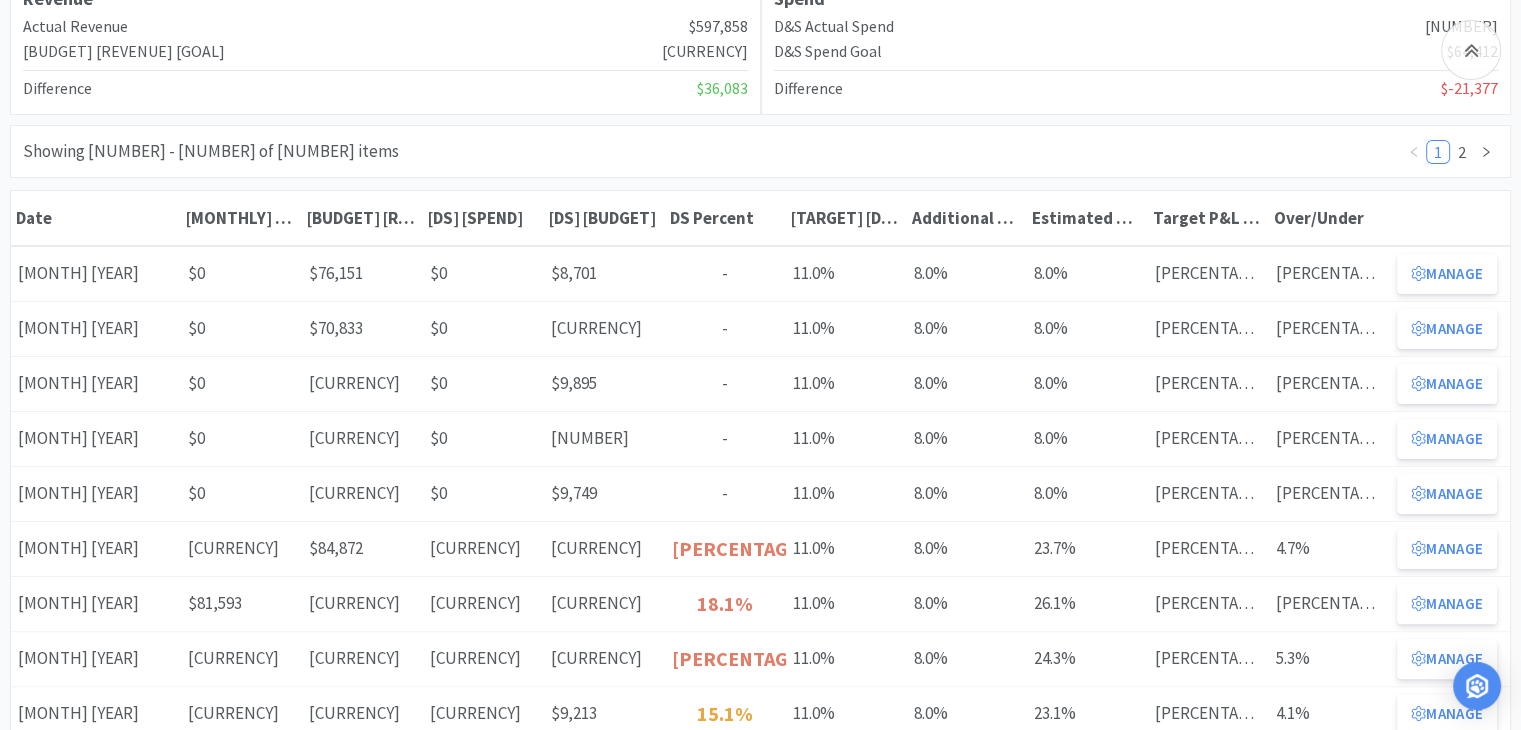 scroll, scrollTop: 350, scrollLeft: 0, axis: vertical 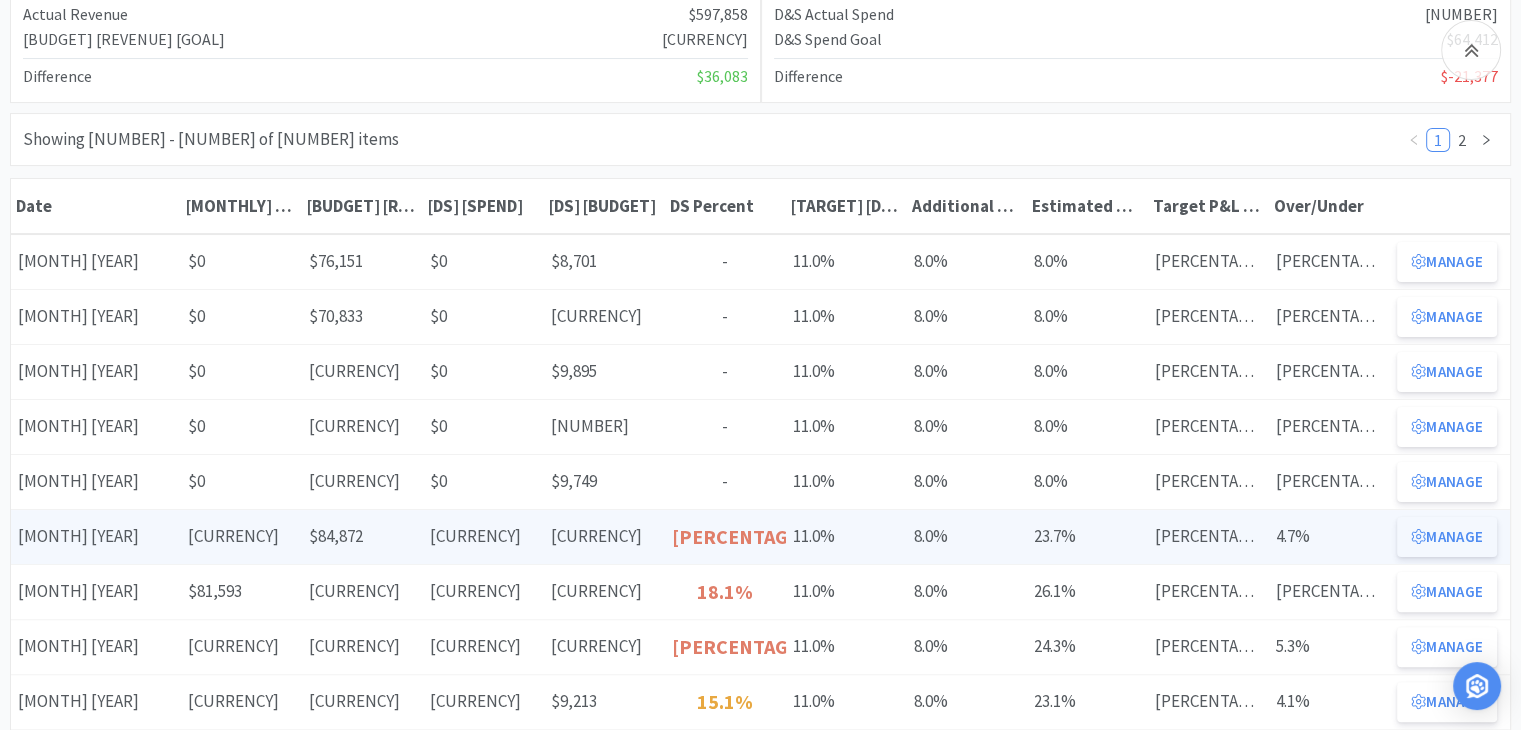 click 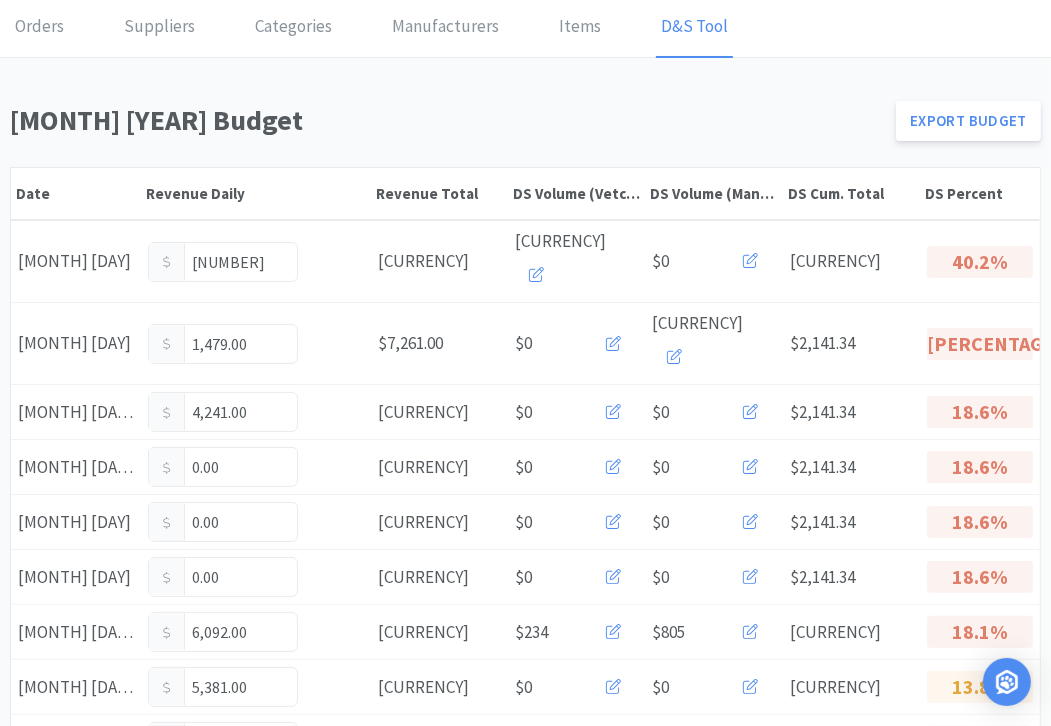 scroll, scrollTop: 73, scrollLeft: 0, axis: vertical 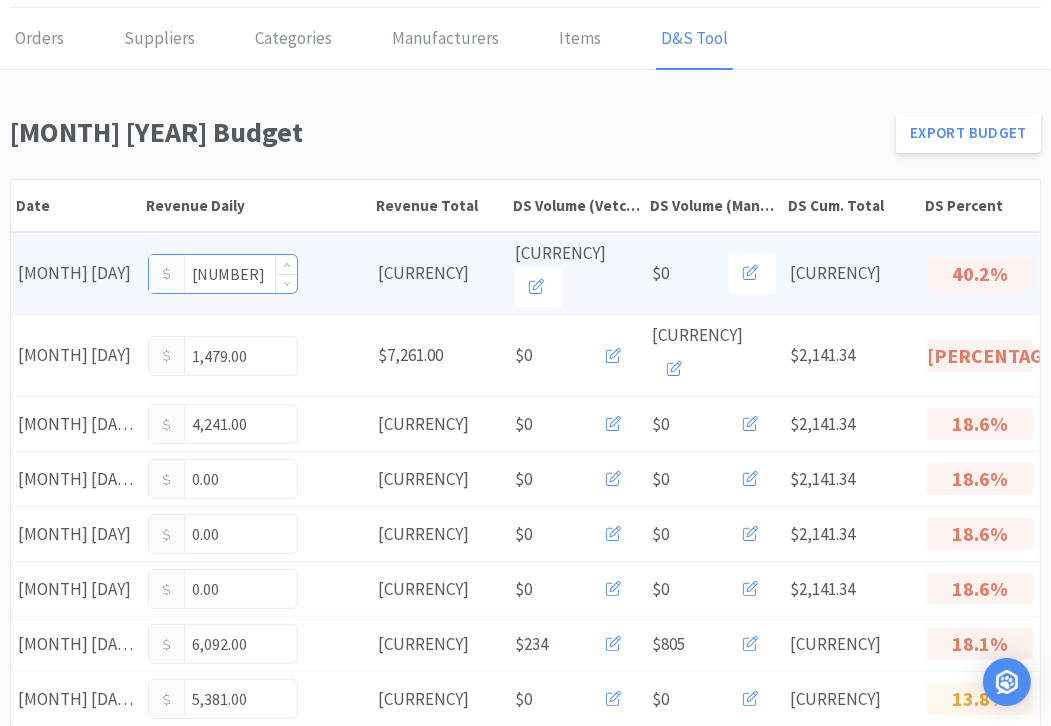 click on "[NUMBER]" at bounding box center [223, 274] 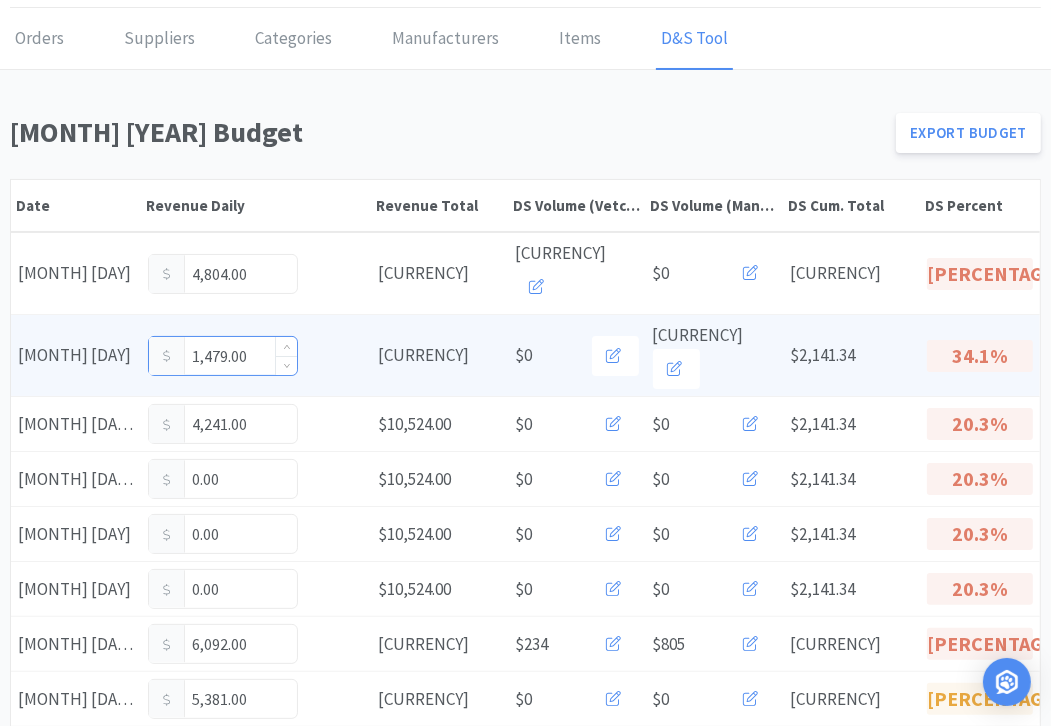 click on "1,479.00" at bounding box center [223, 356] 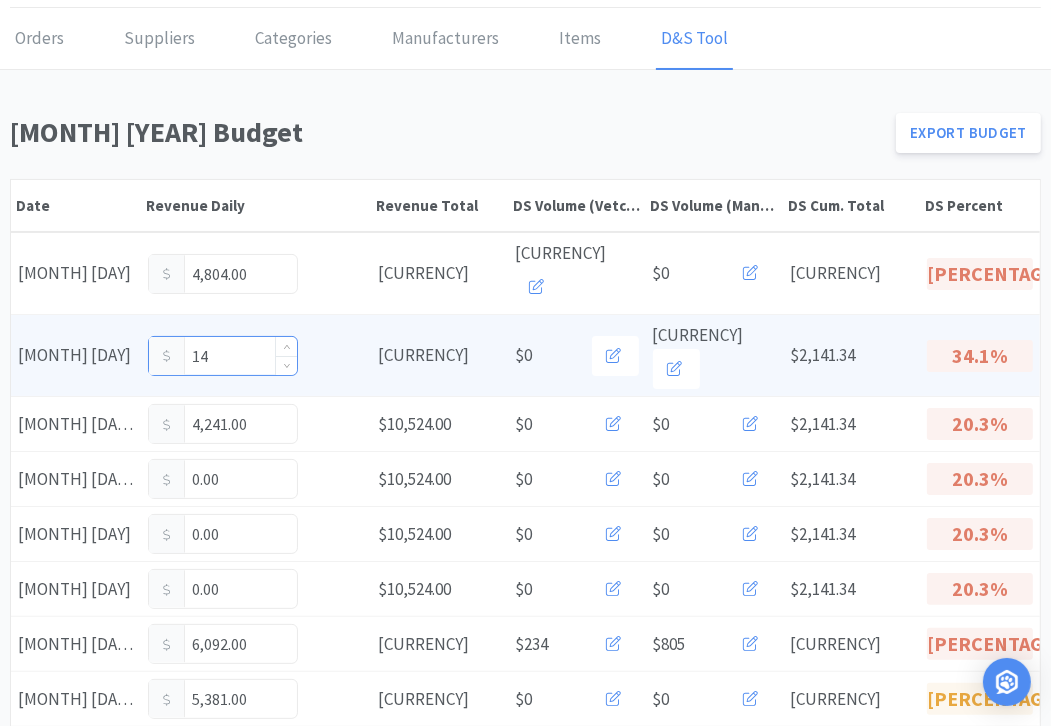 type on "1" 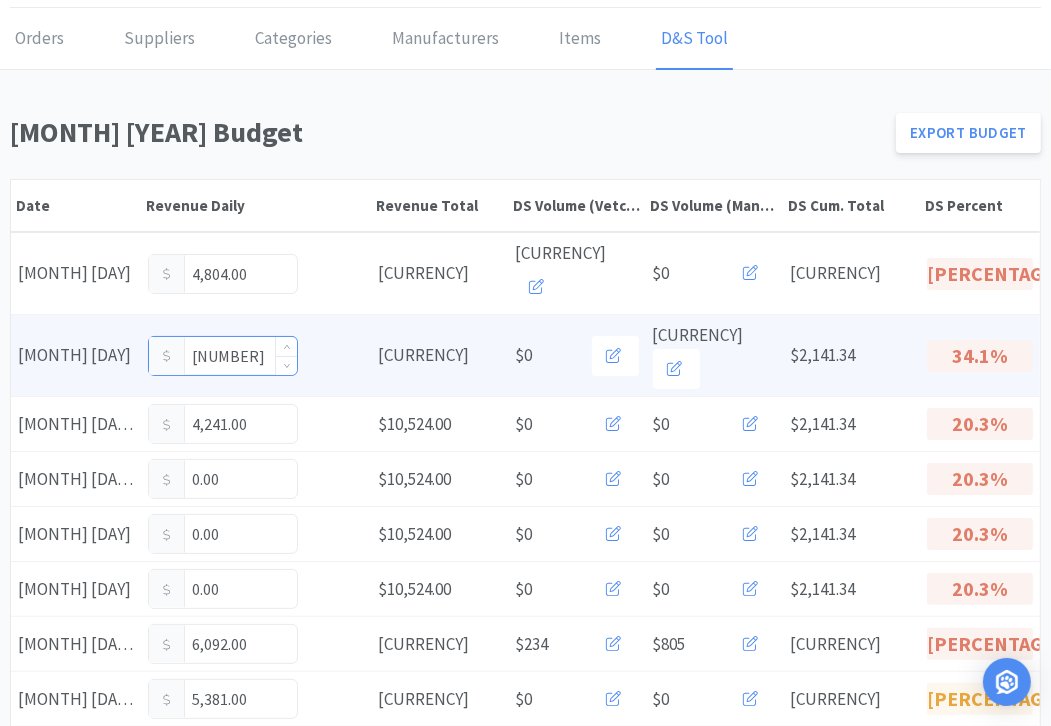 type on "2,829" 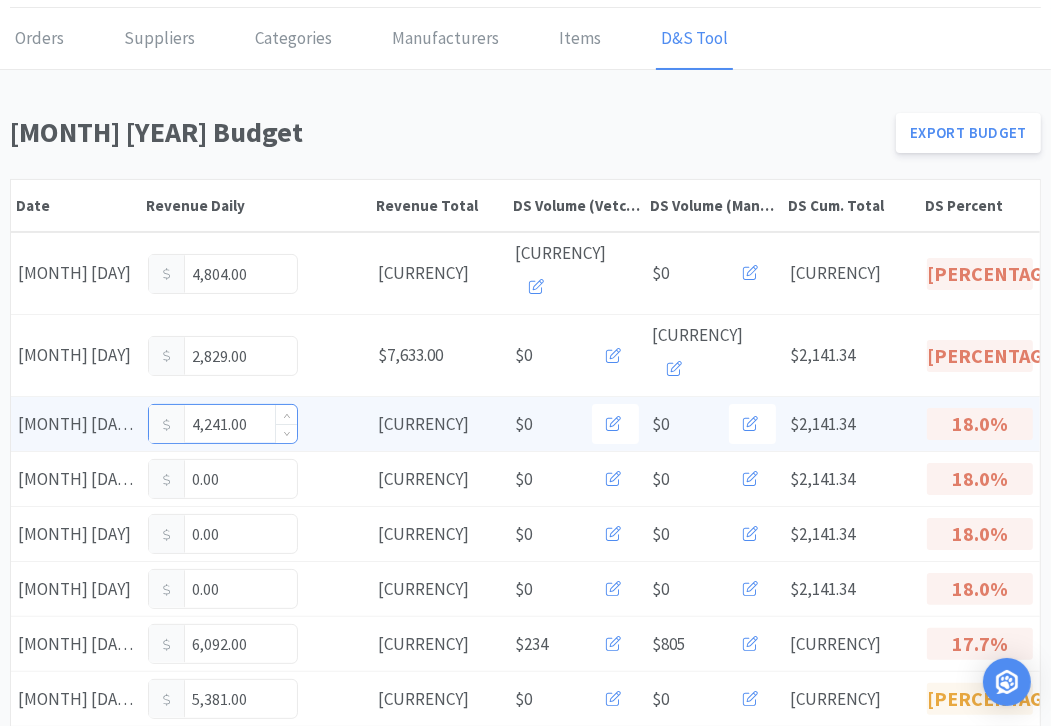 click on "4,241.00" at bounding box center [223, 424] 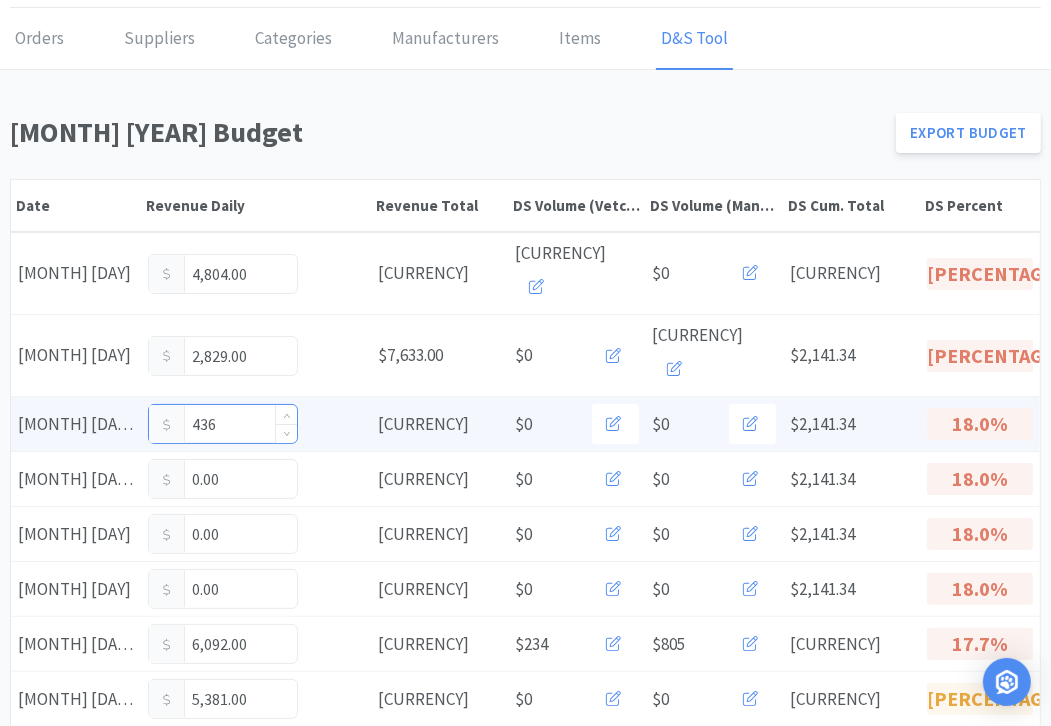 type on "[NUMBER]" 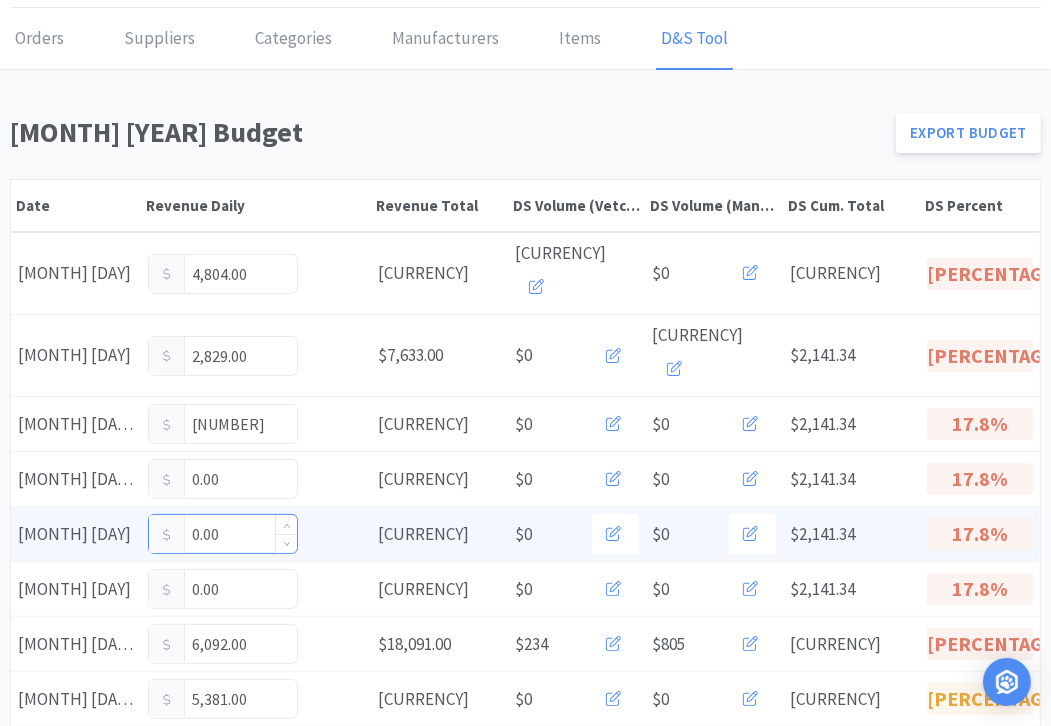 click on "0.00" at bounding box center [223, 534] 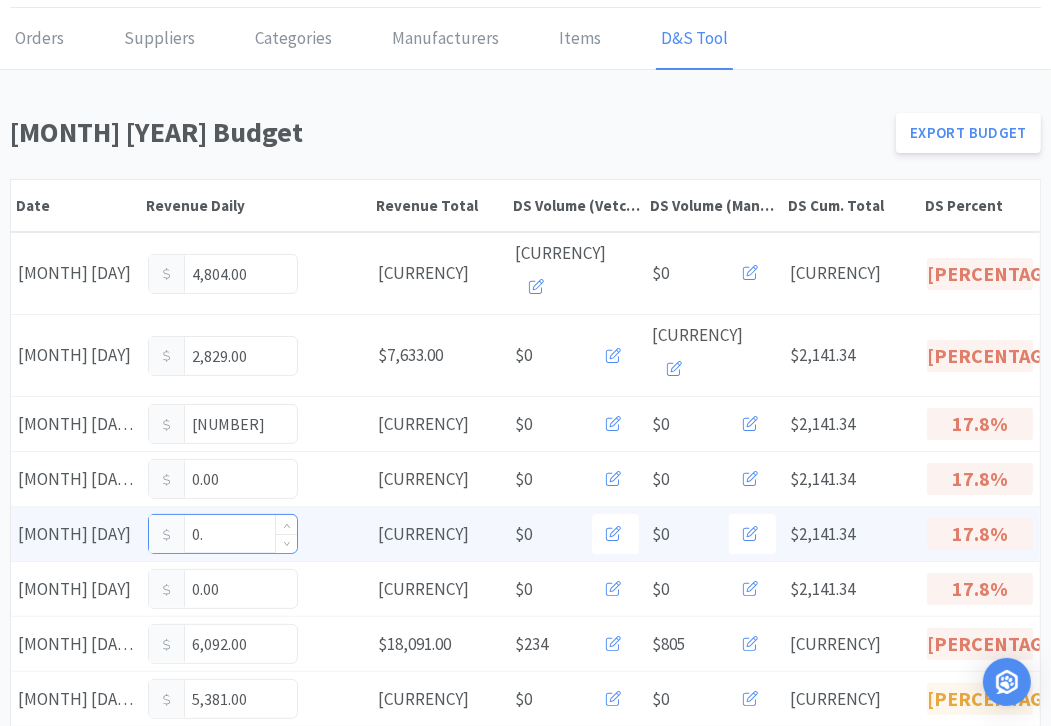 type on "0" 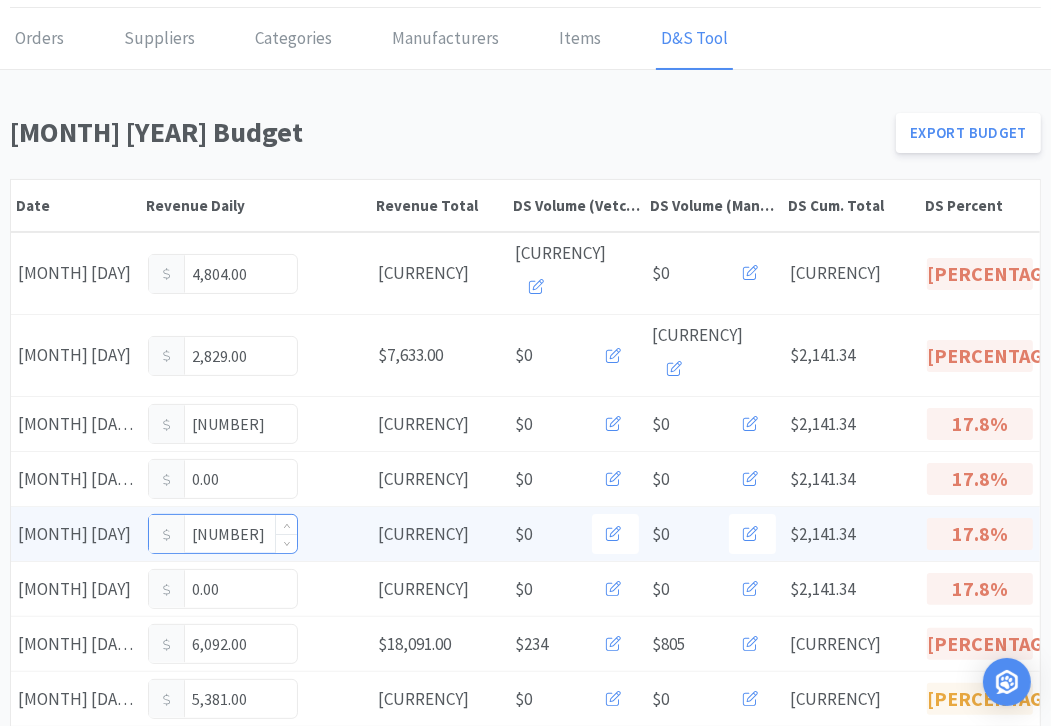 type on "[NUMBER]" 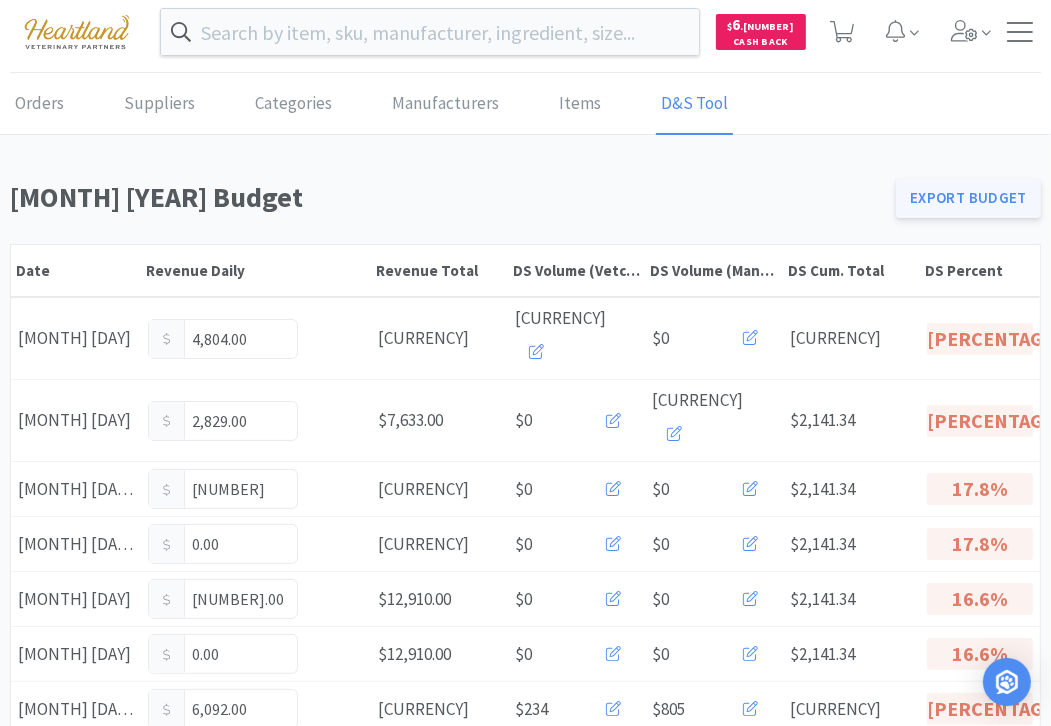 scroll, scrollTop: 0, scrollLeft: 0, axis: both 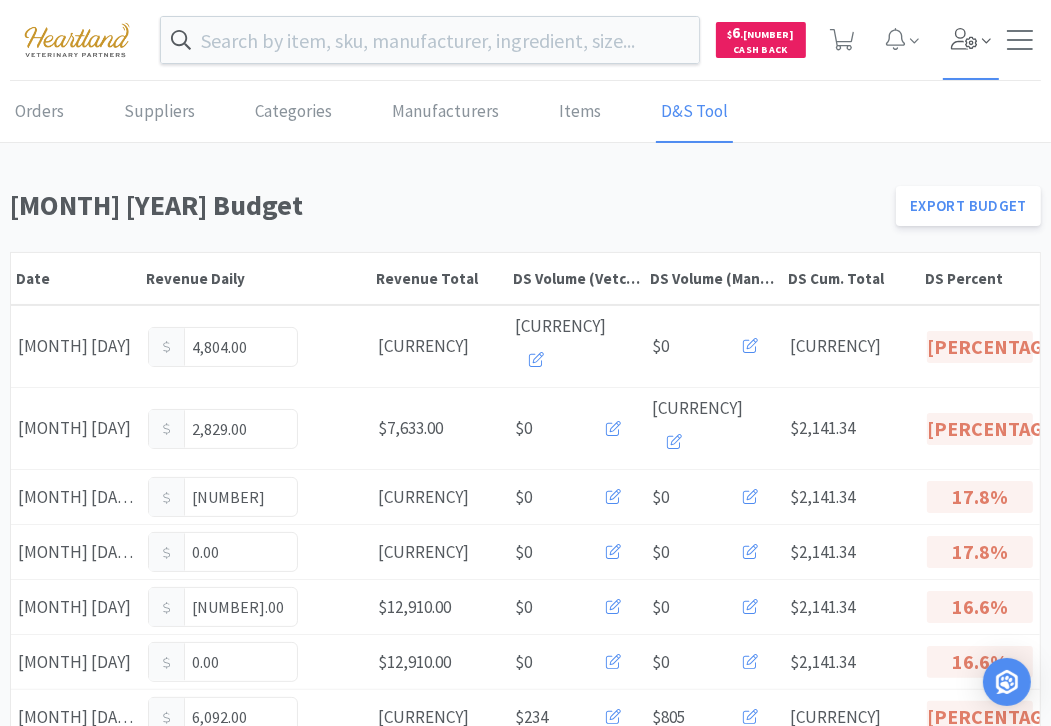 click 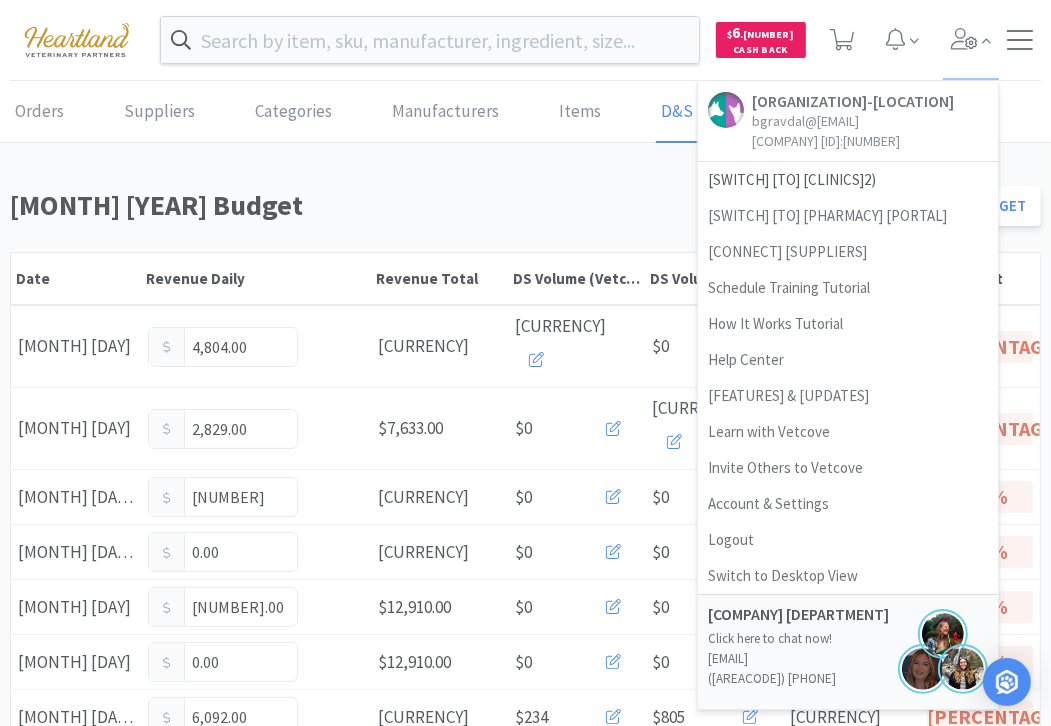 click on "[MONTH] [YEAR] Budget" at bounding box center [447, 205] 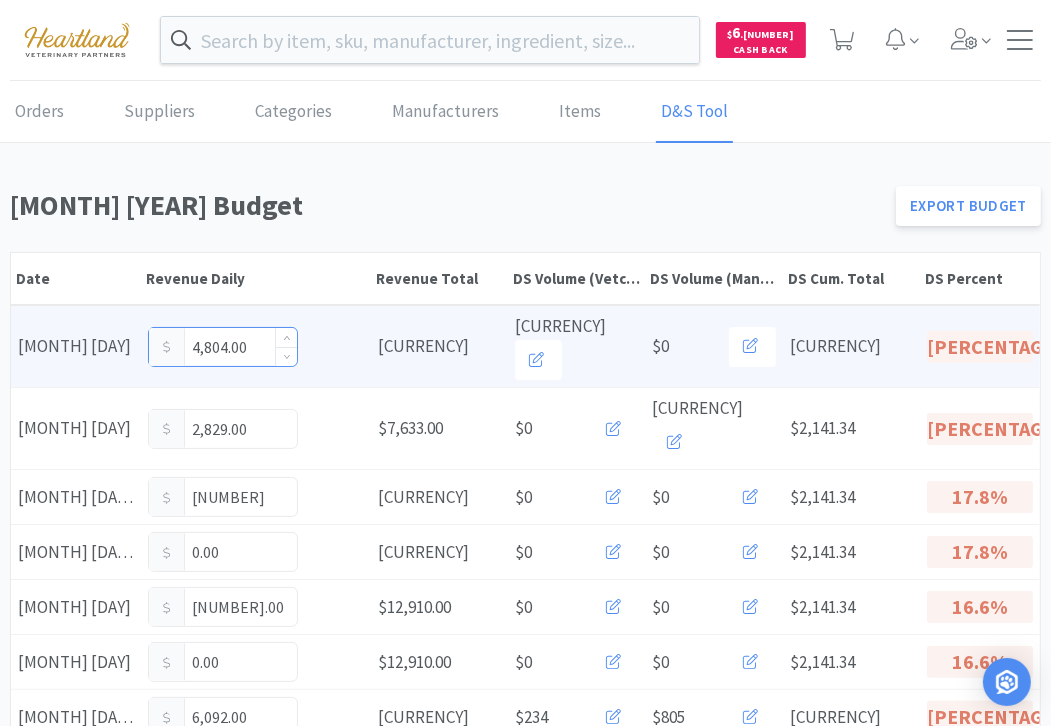 click on "4,804.00" at bounding box center [223, 347] 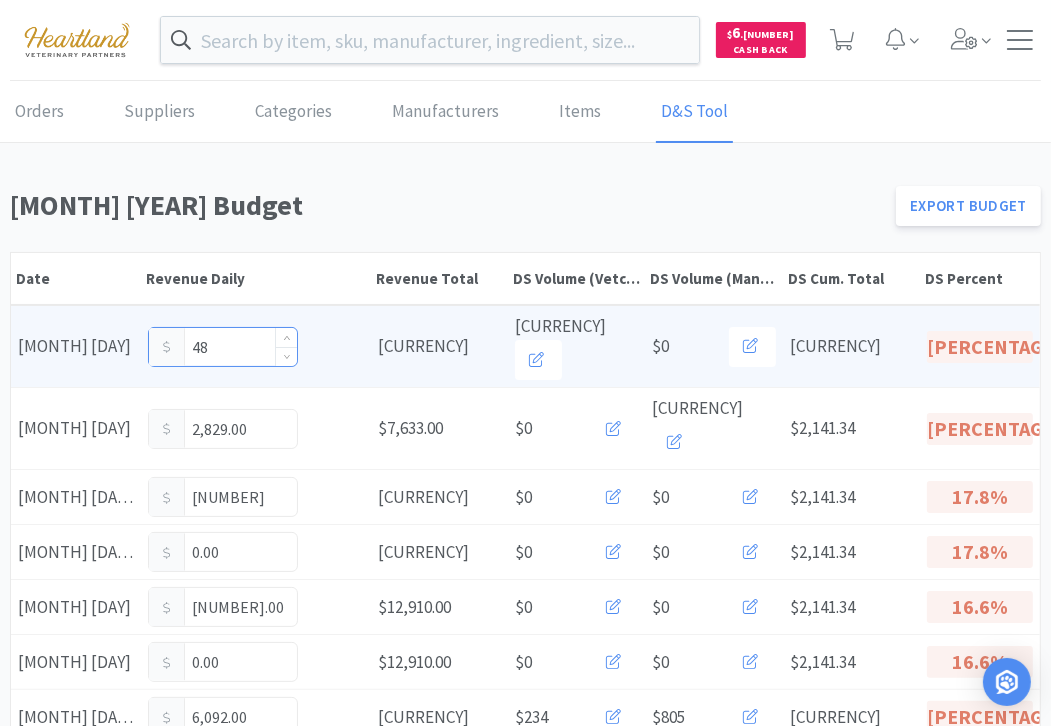 type on "4" 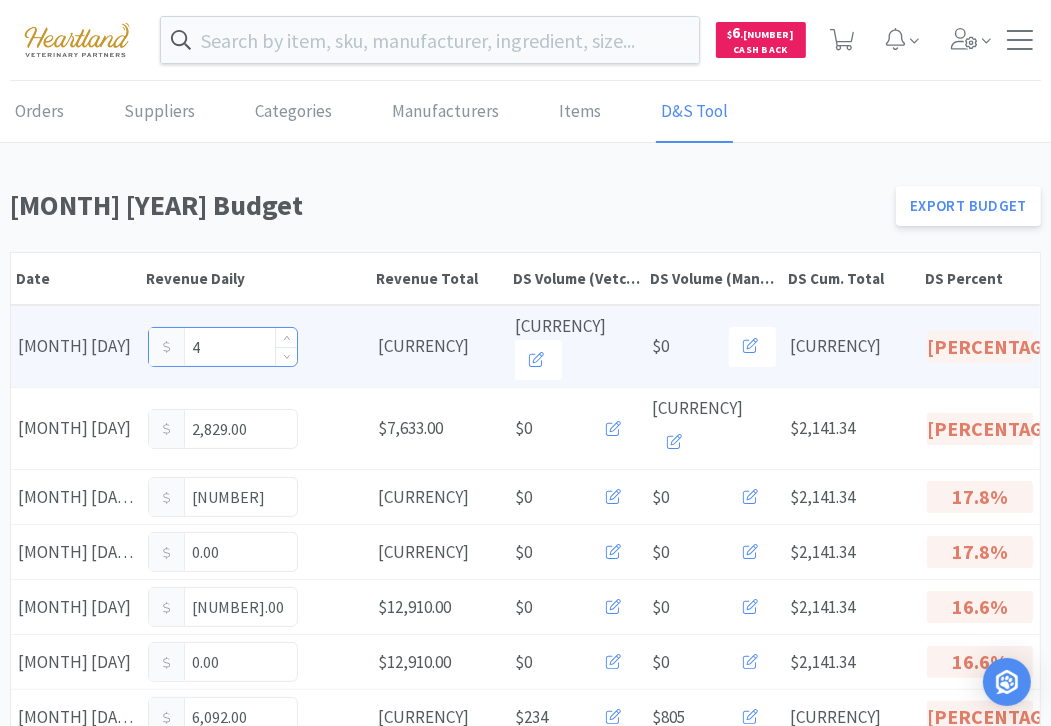 type 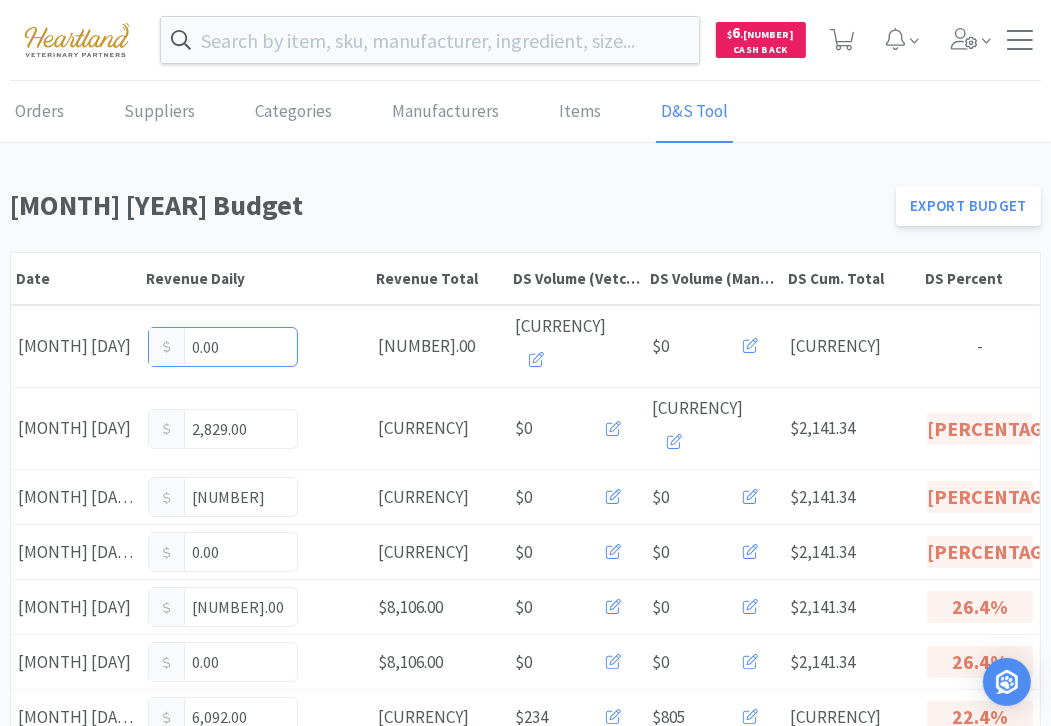 click on "0.00" at bounding box center [223, 347] 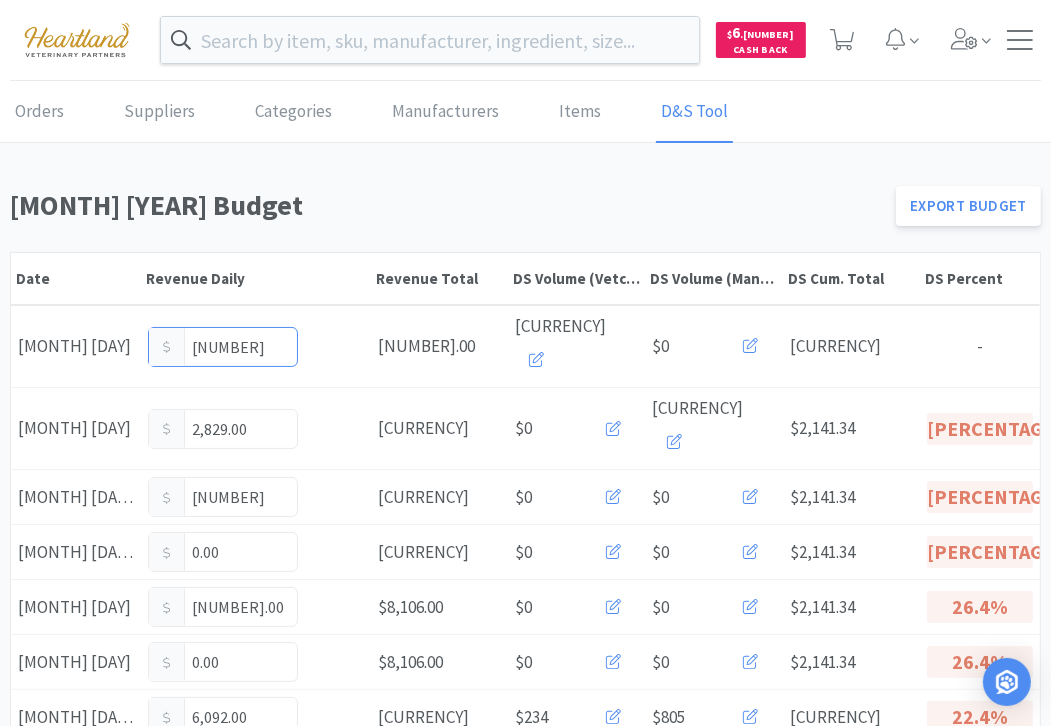 type on "[NUMBER]" 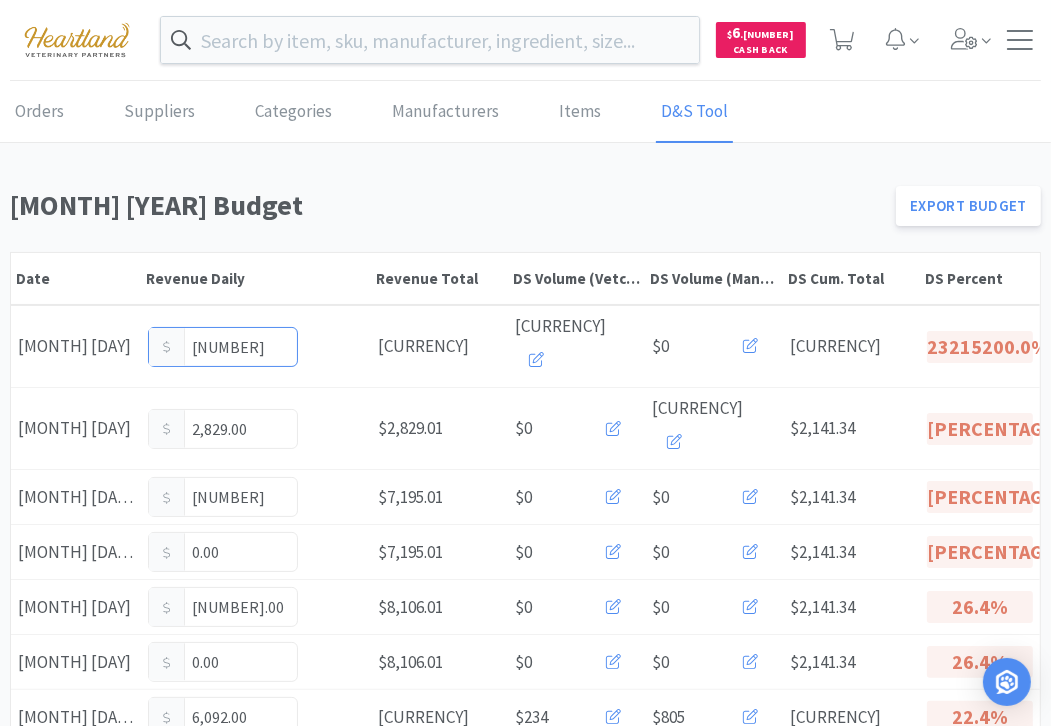 click on "[NUMBER]" at bounding box center [223, 347] 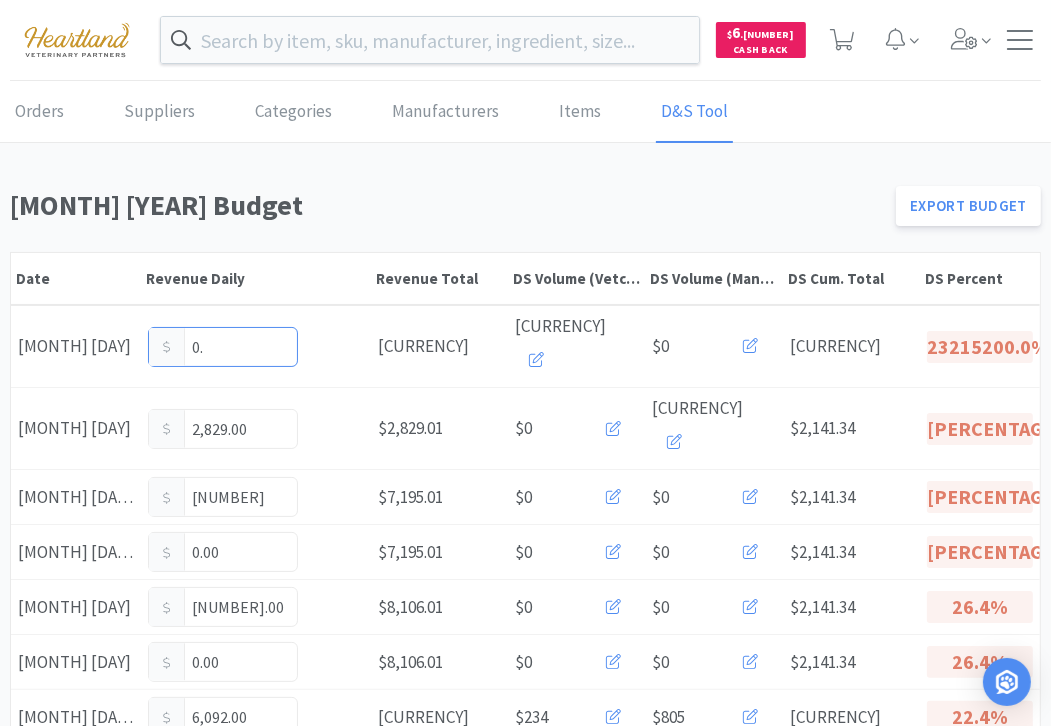 type on "0" 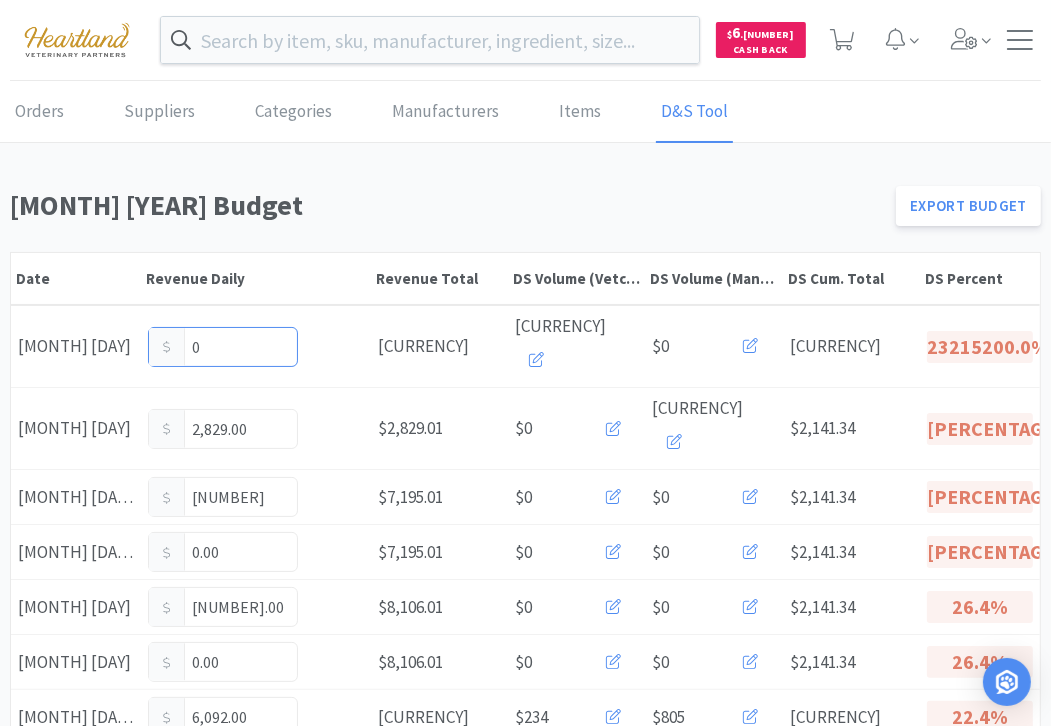 type 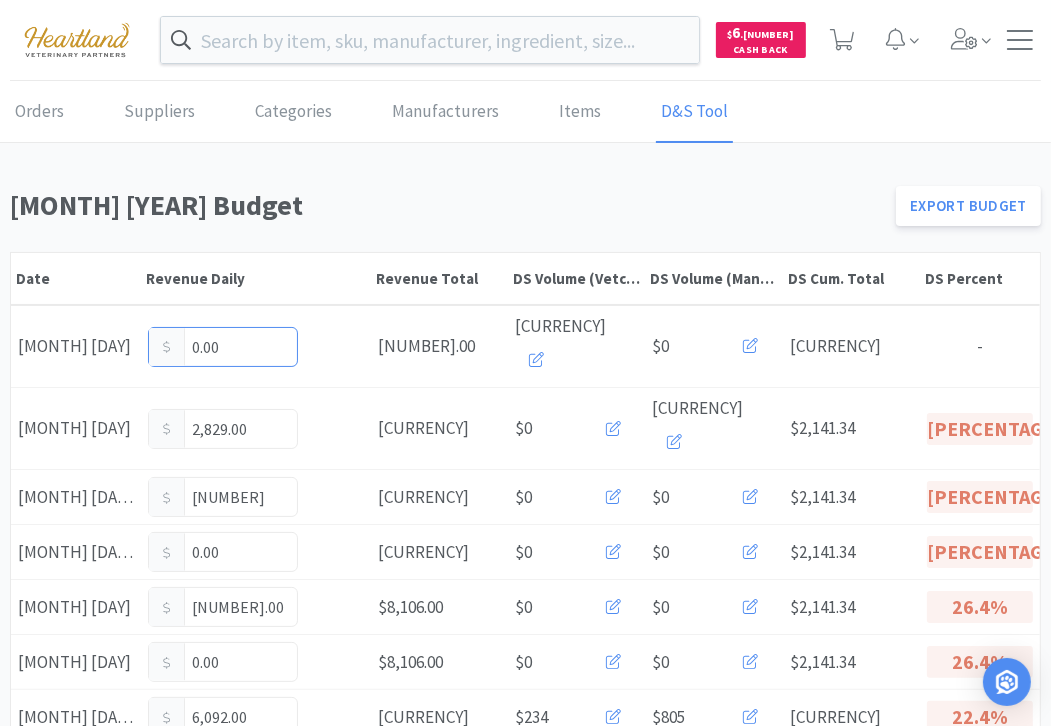 click on "0.00" at bounding box center [223, 347] 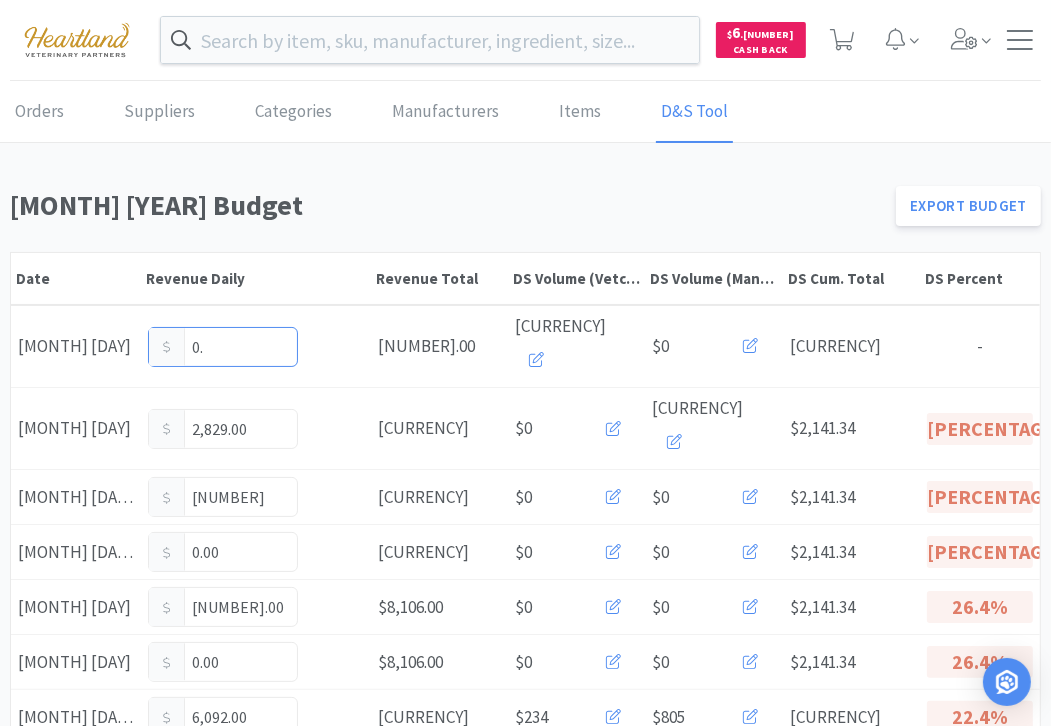 type on "0" 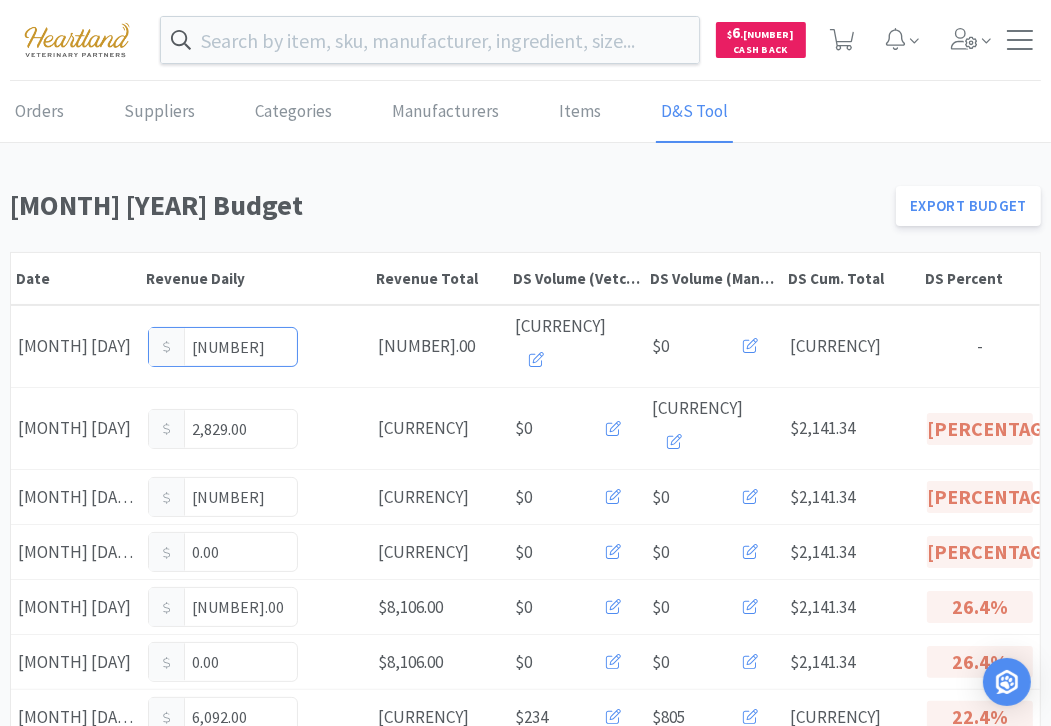 type on "5,782" 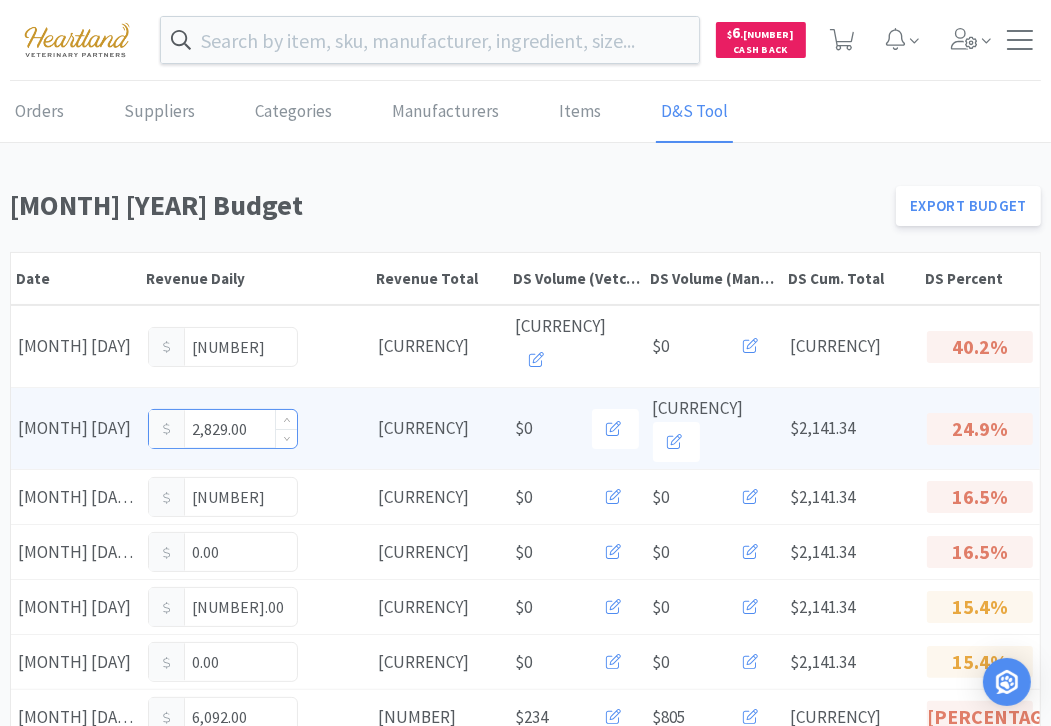 click on "2,829.00" at bounding box center [223, 429] 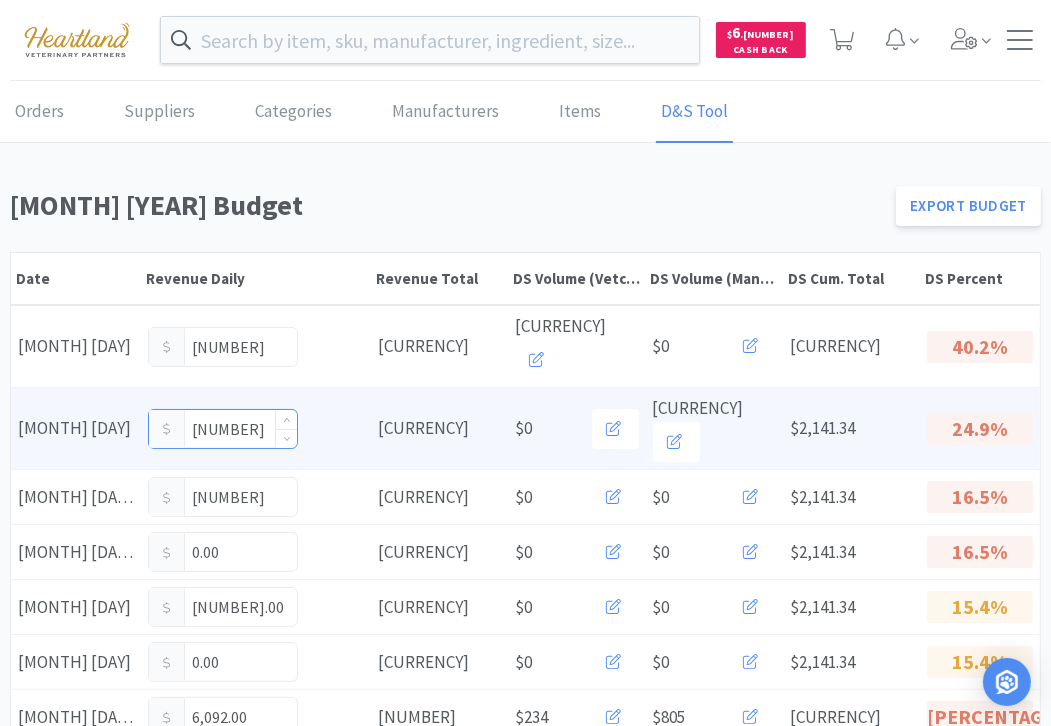 type on "2" 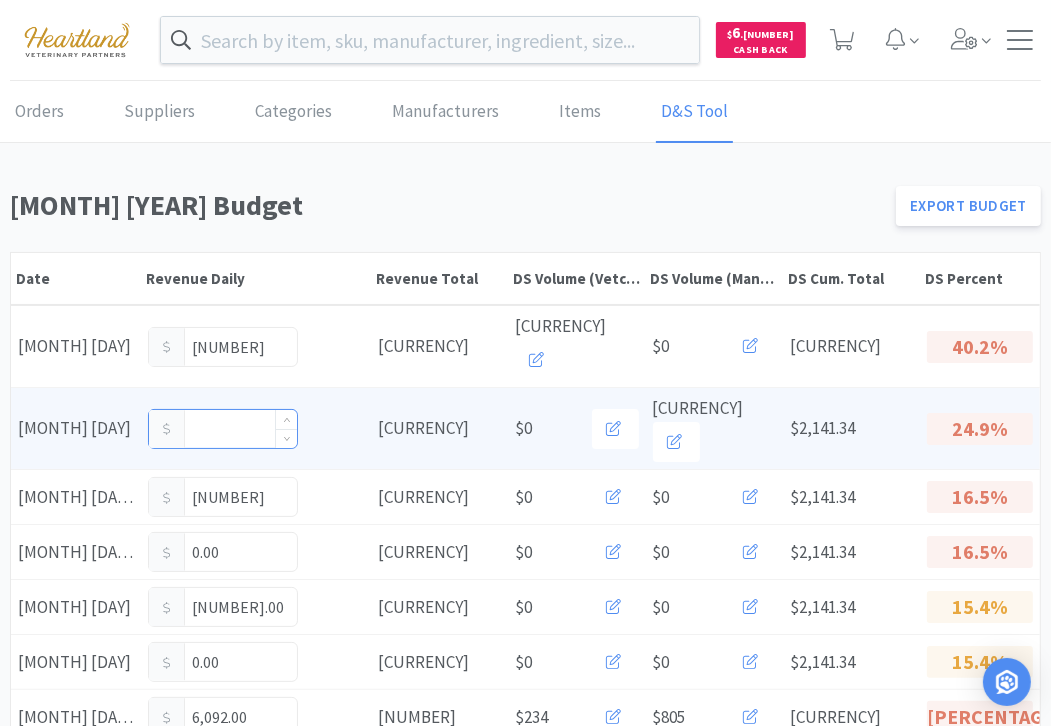 type on "4" 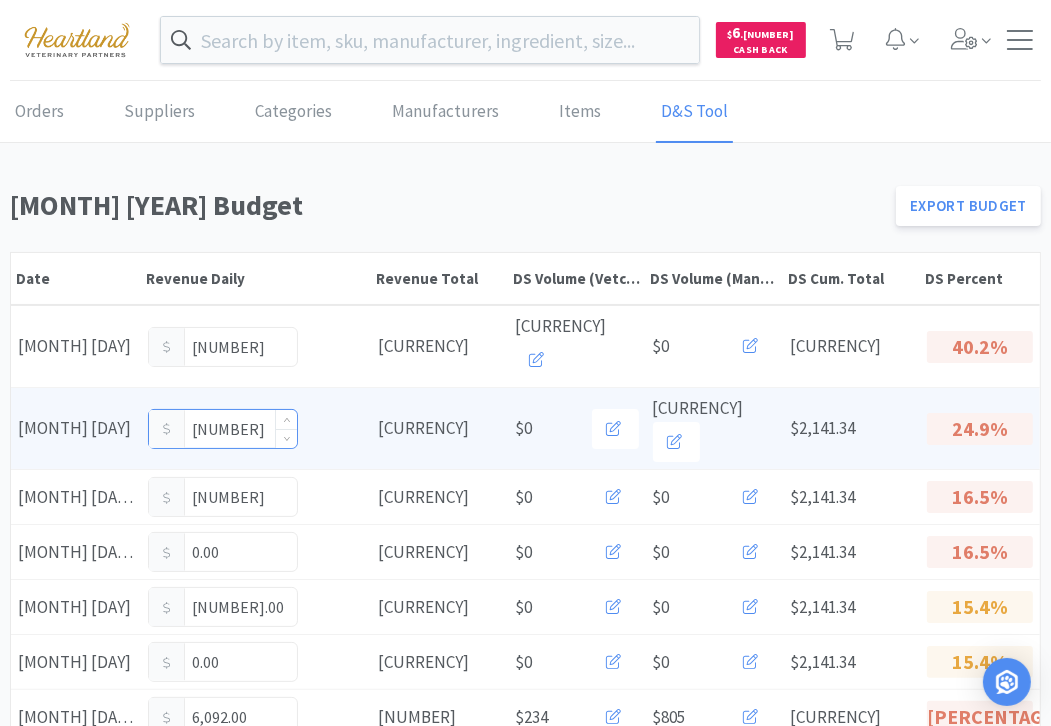type on "1,479" 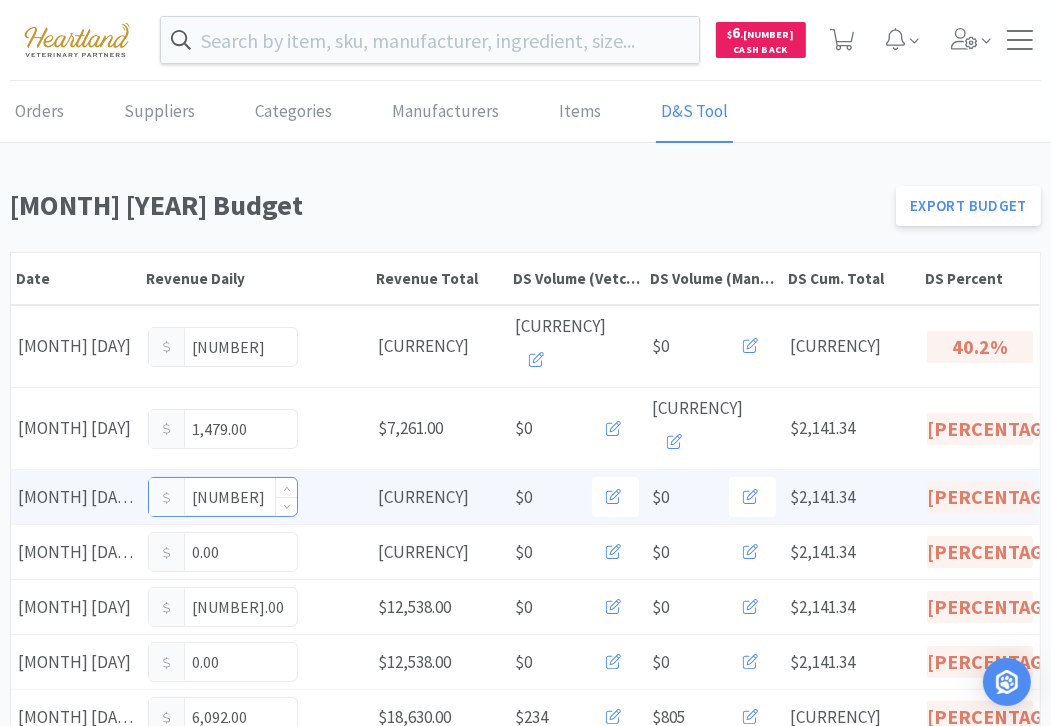 click on "[NUMBER]" at bounding box center [223, 497] 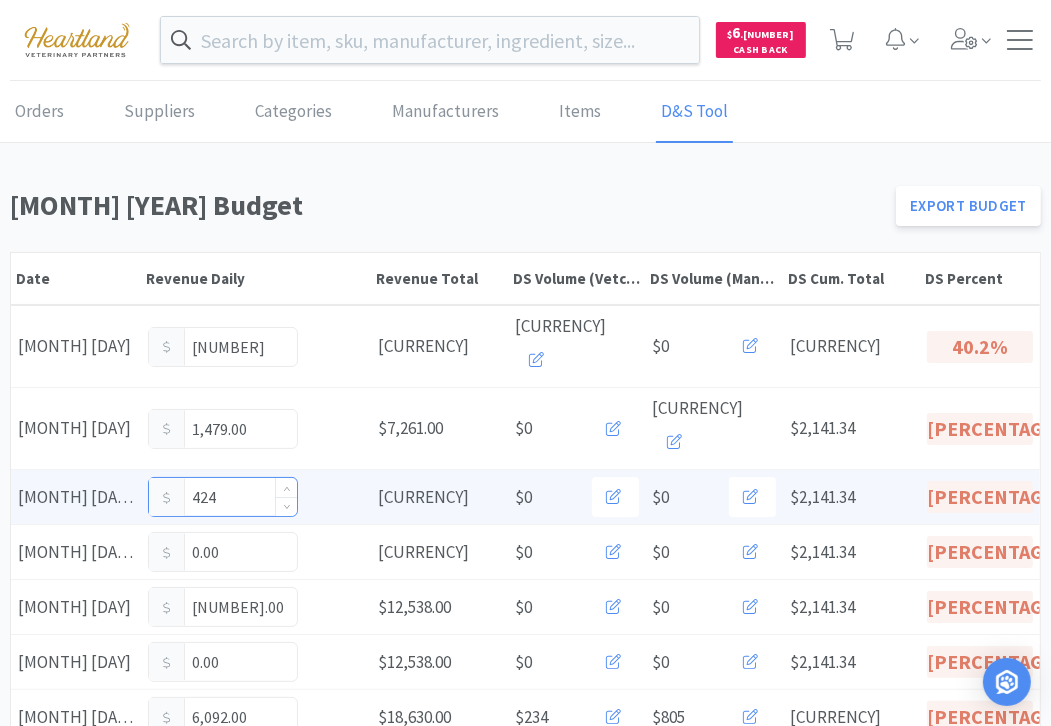 type on "[NUMBER]" 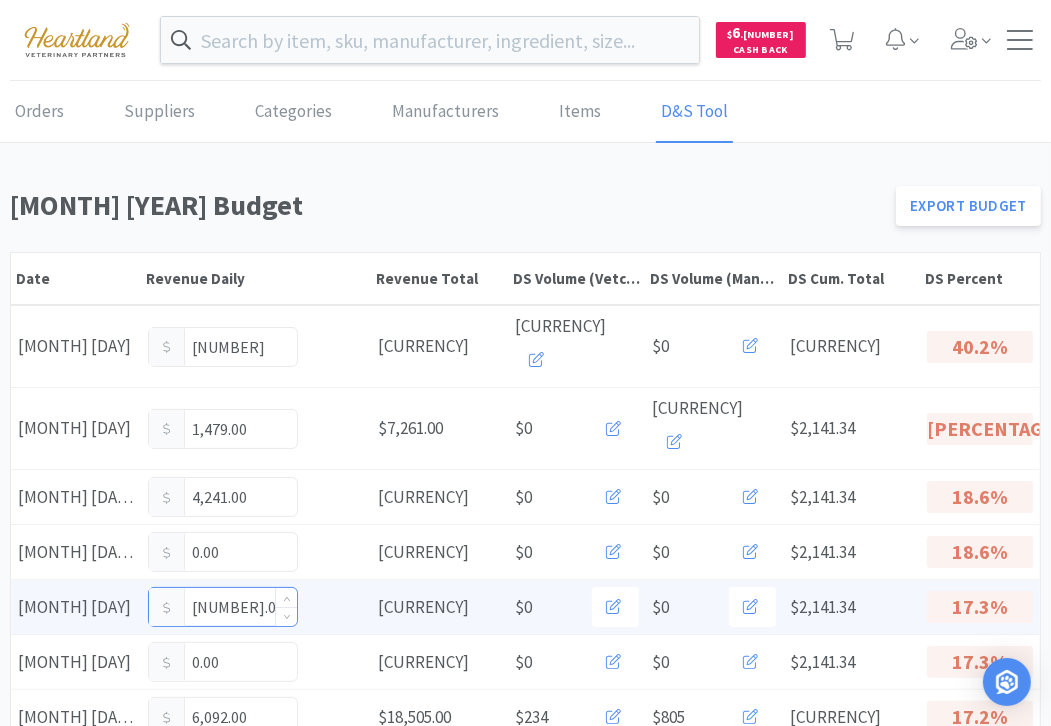 click on "[NUMBER].00" at bounding box center (223, 607) 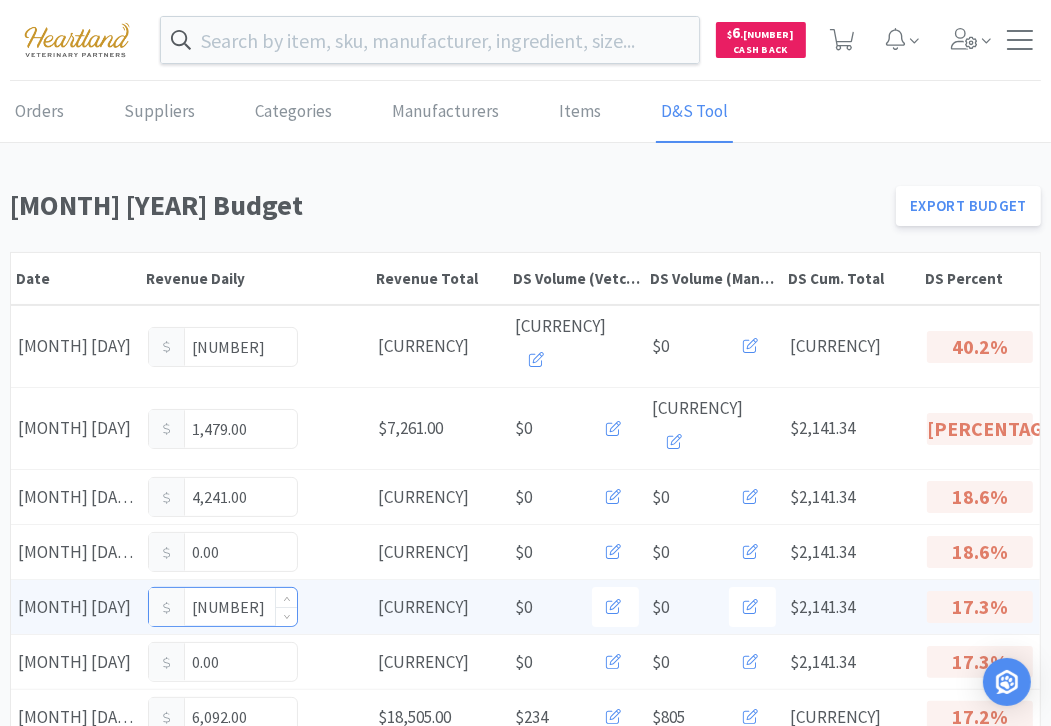 type on "9" 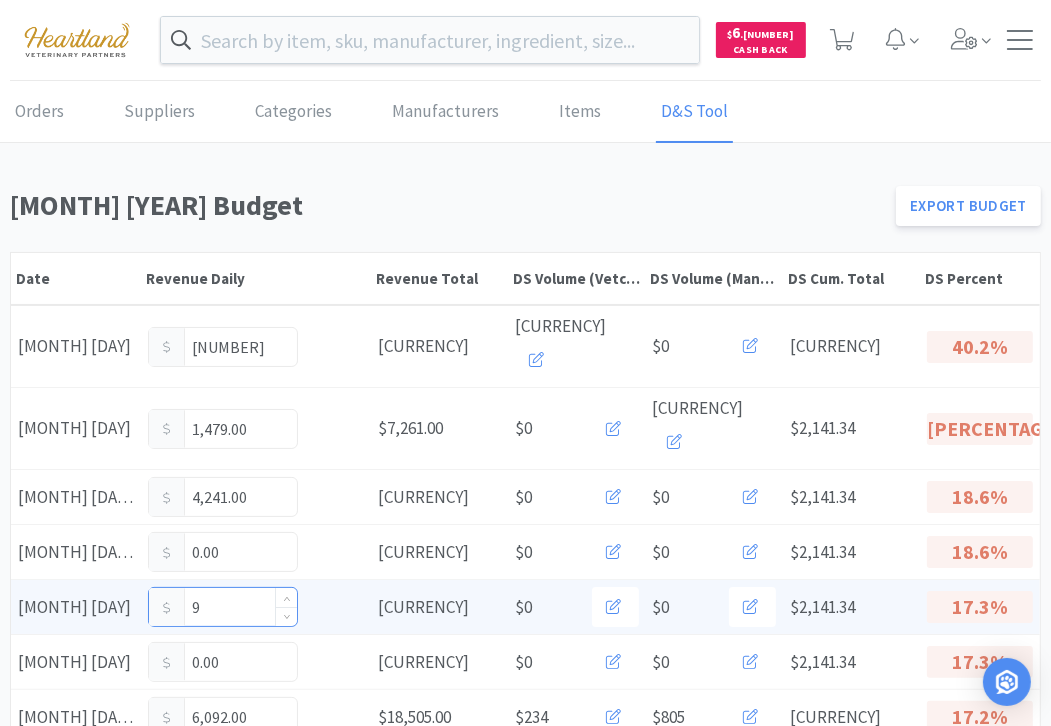 type 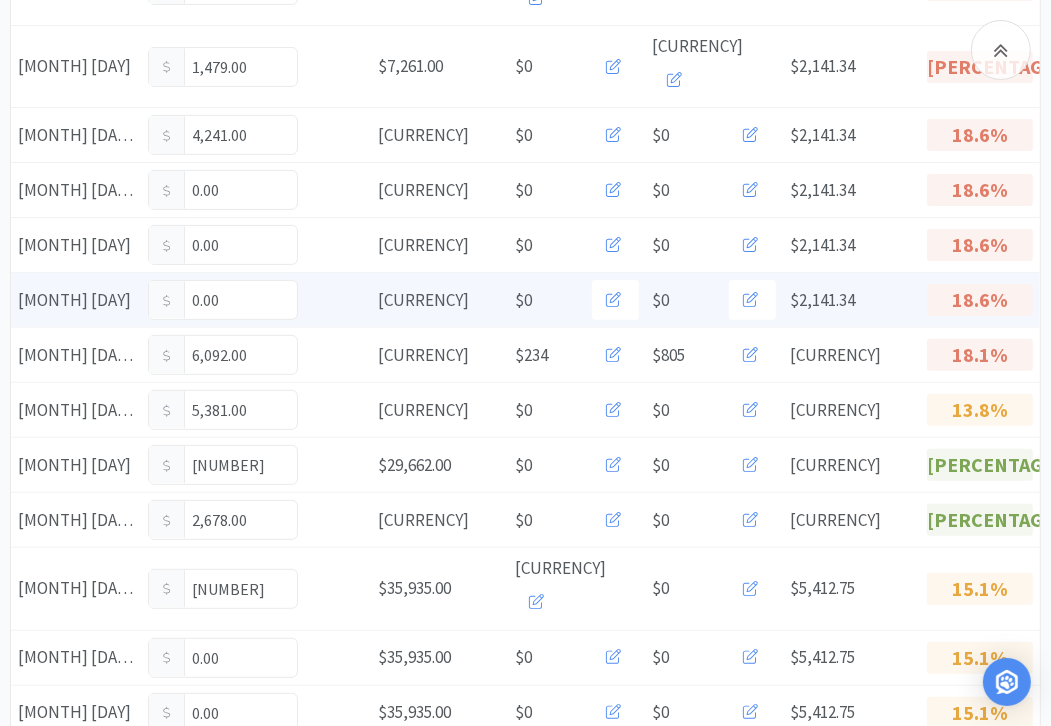 scroll, scrollTop: 390, scrollLeft: 0, axis: vertical 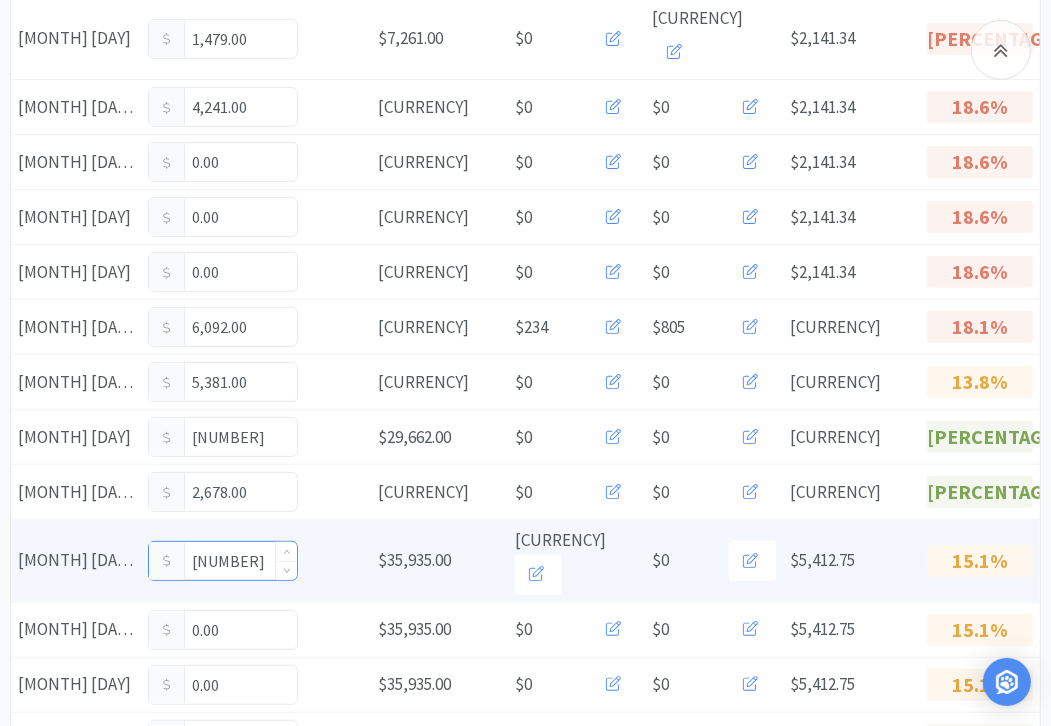 click on "[NUMBER]" at bounding box center (223, 561) 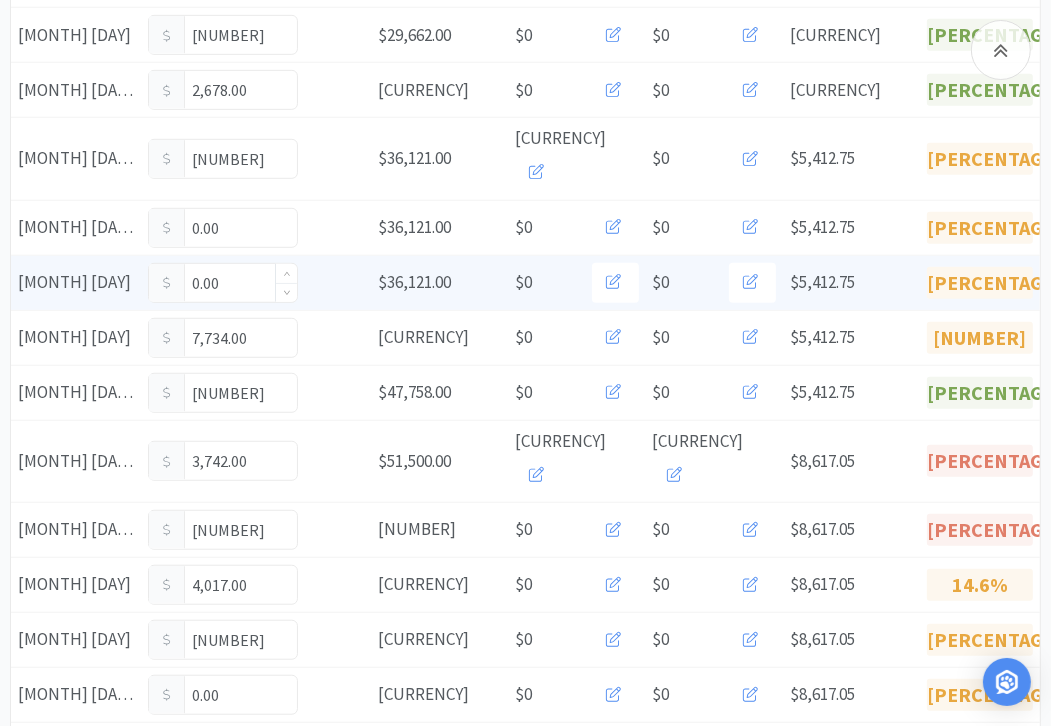 scroll, scrollTop: 800, scrollLeft: 0, axis: vertical 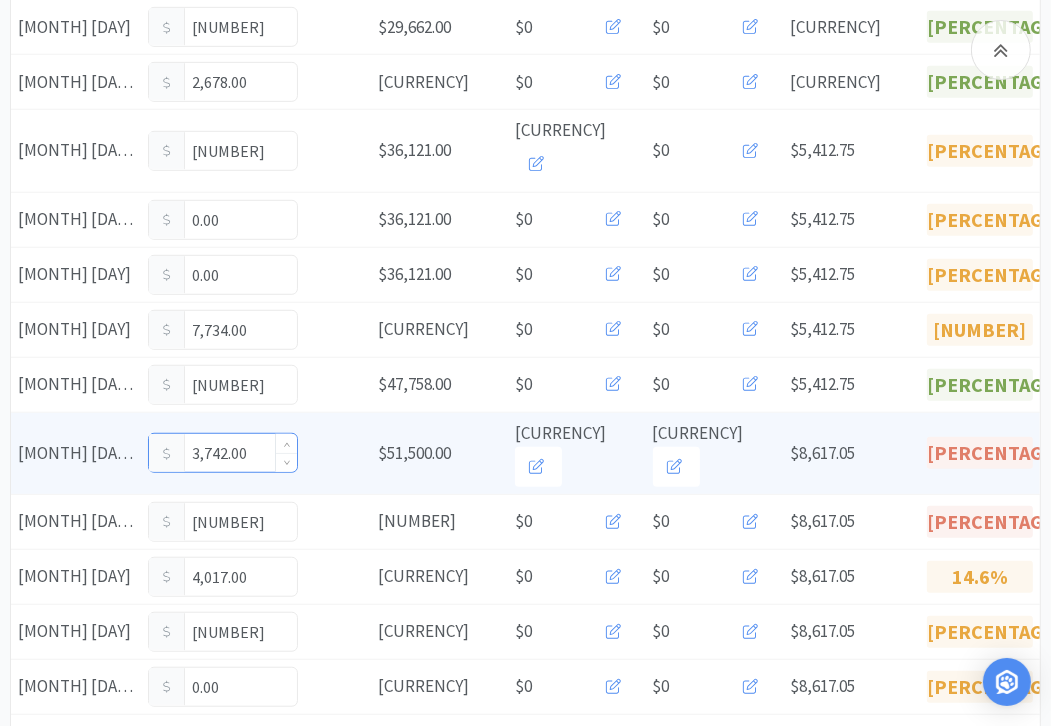click on "3,742.00" at bounding box center [223, 453] 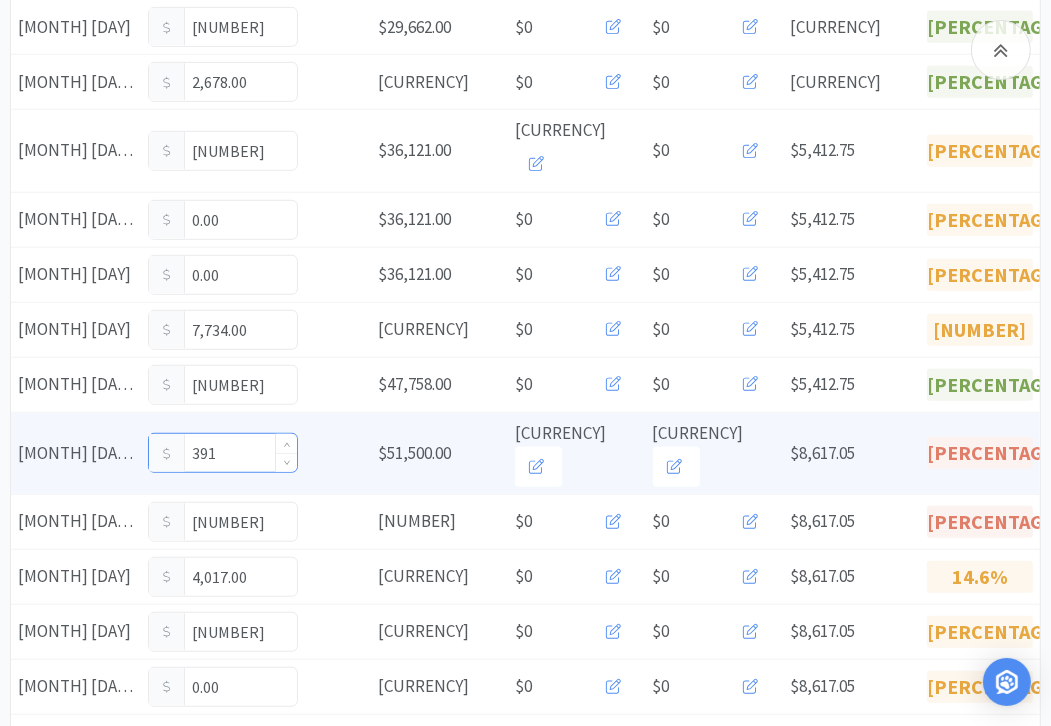 type on "[NUMBER]" 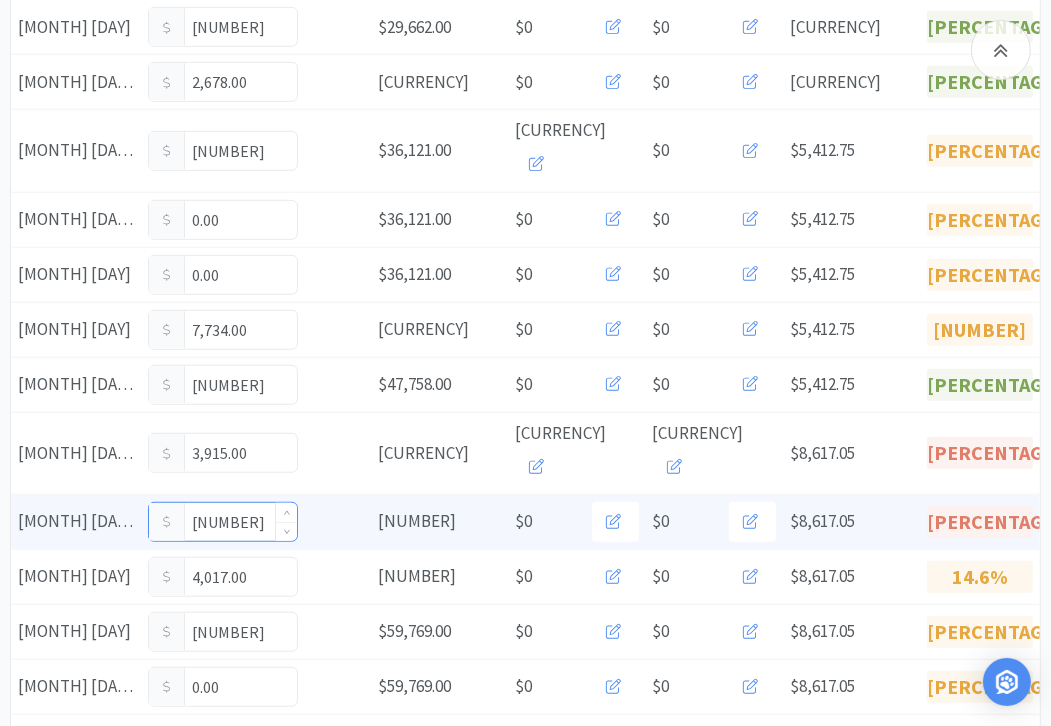 click on "[NUMBER]" at bounding box center [223, 522] 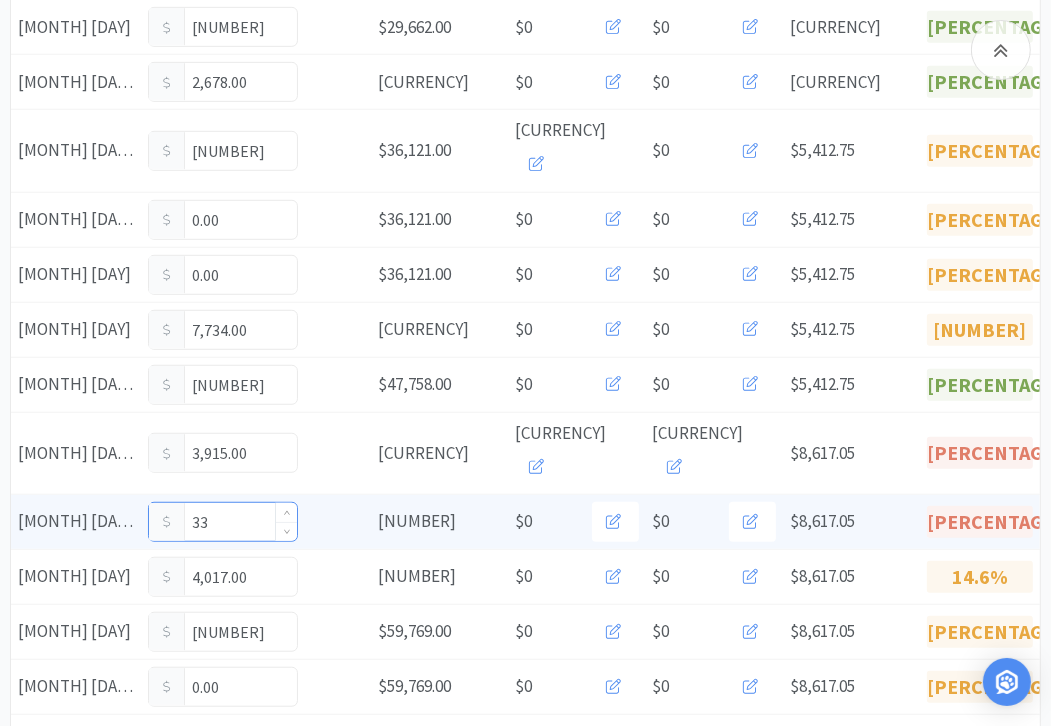 type on "3" 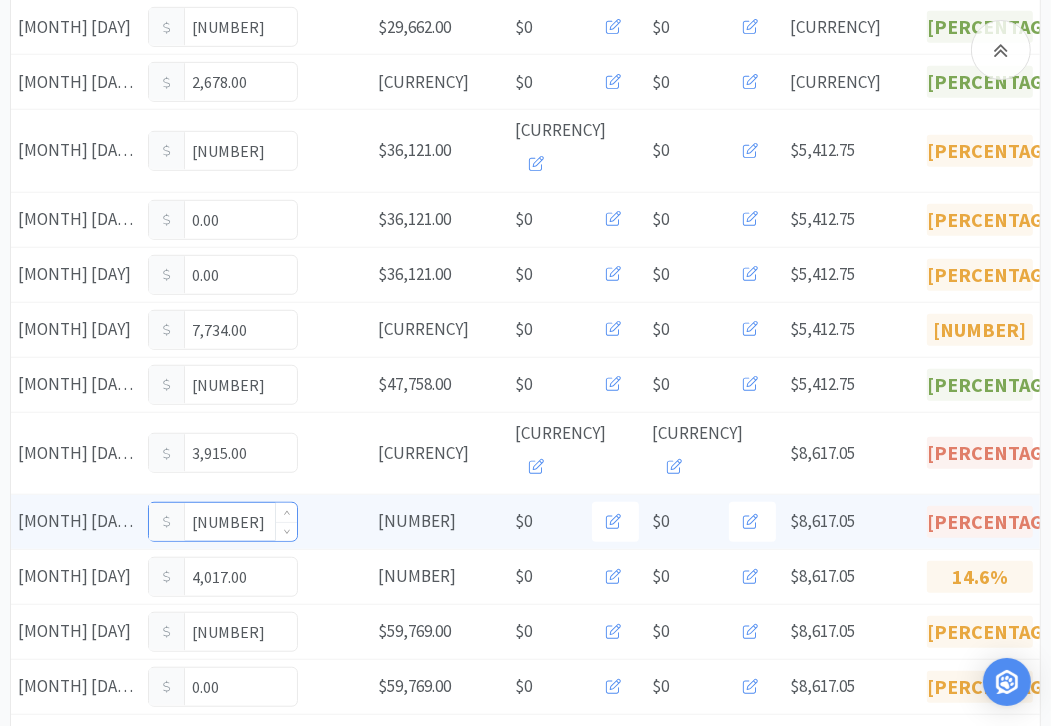 type on "[NUMBER]" 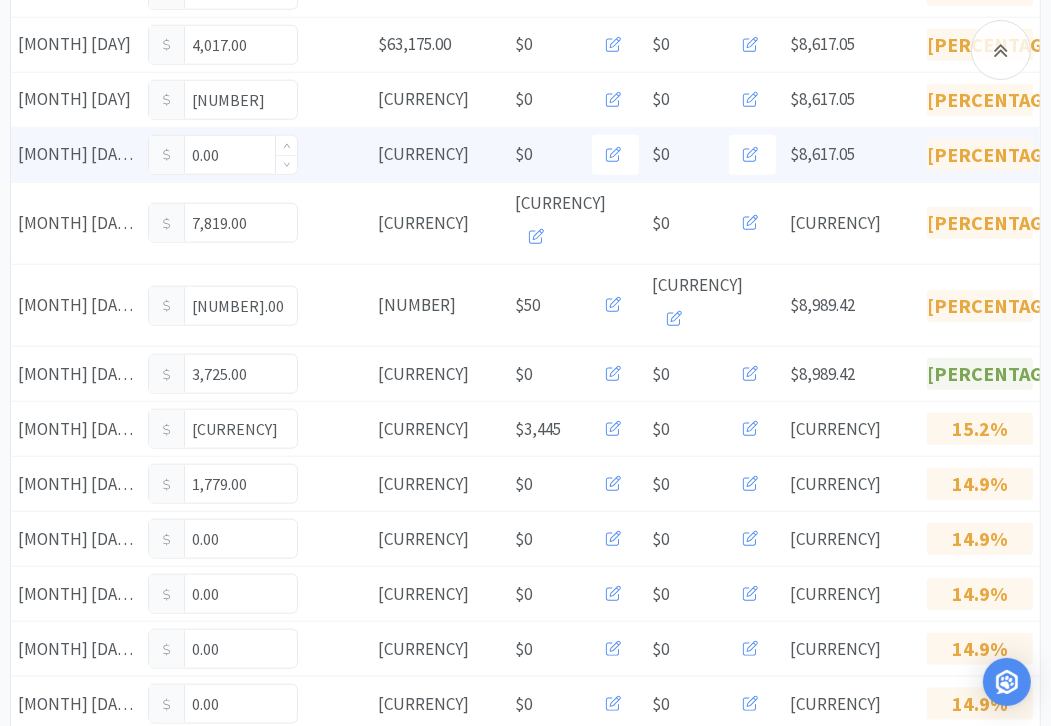 scroll, scrollTop: 1336, scrollLeft: 0, axis: vertical 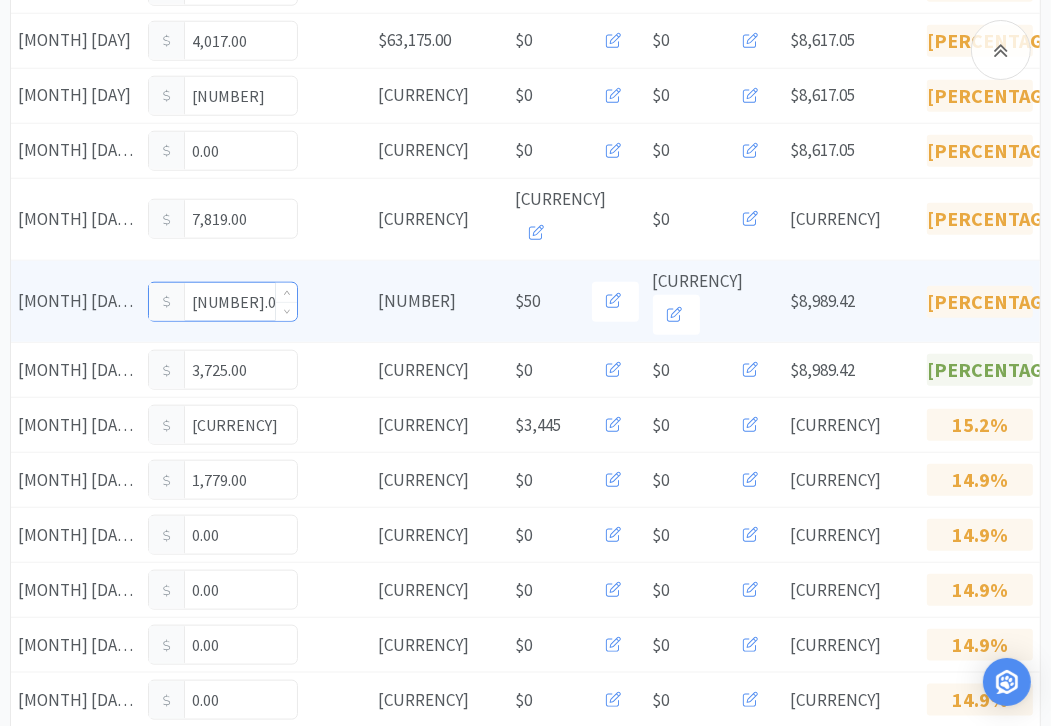 click on "[NUMBER].00" at bounding box center [223, 302] 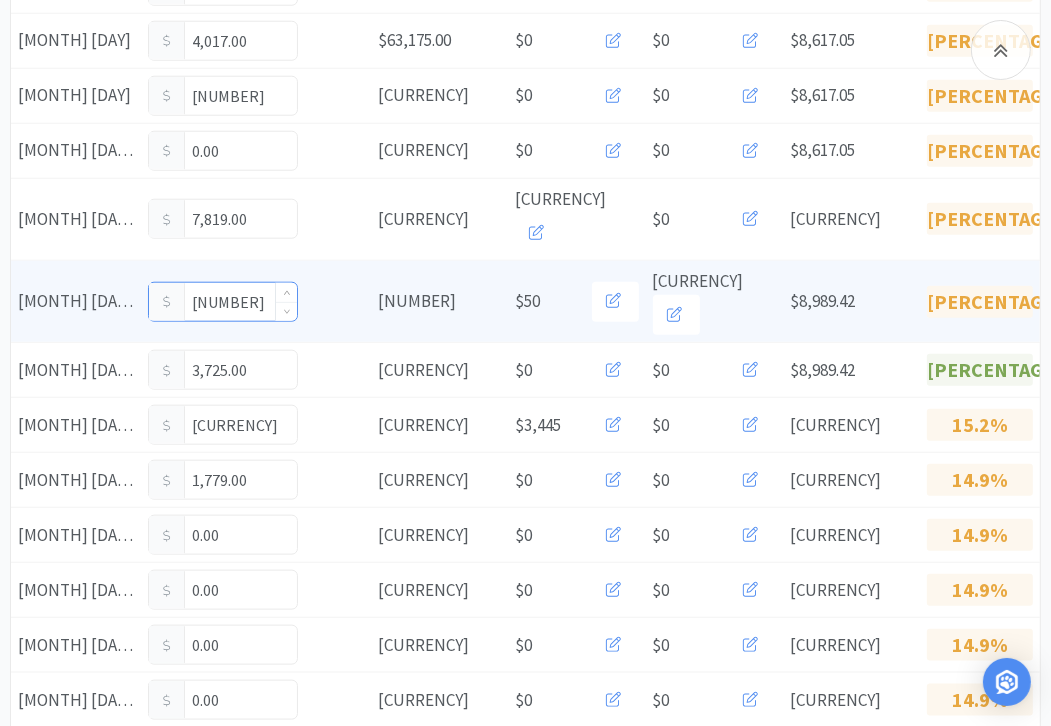 type on "3,677" 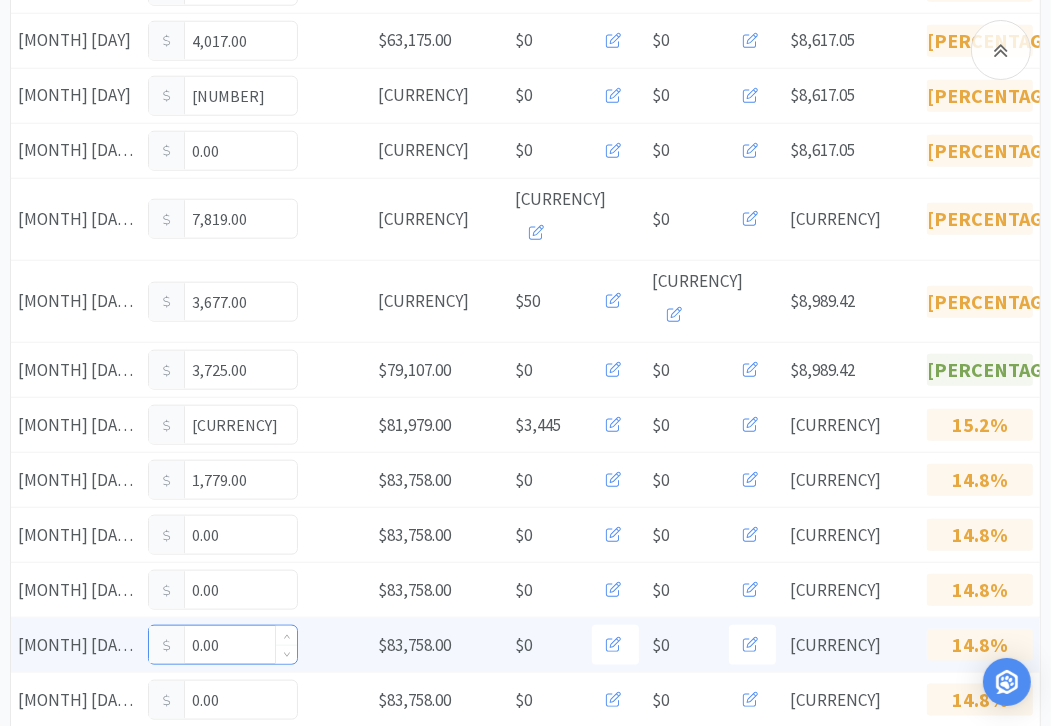 click on "0.00" at bounding box center [223, 645] 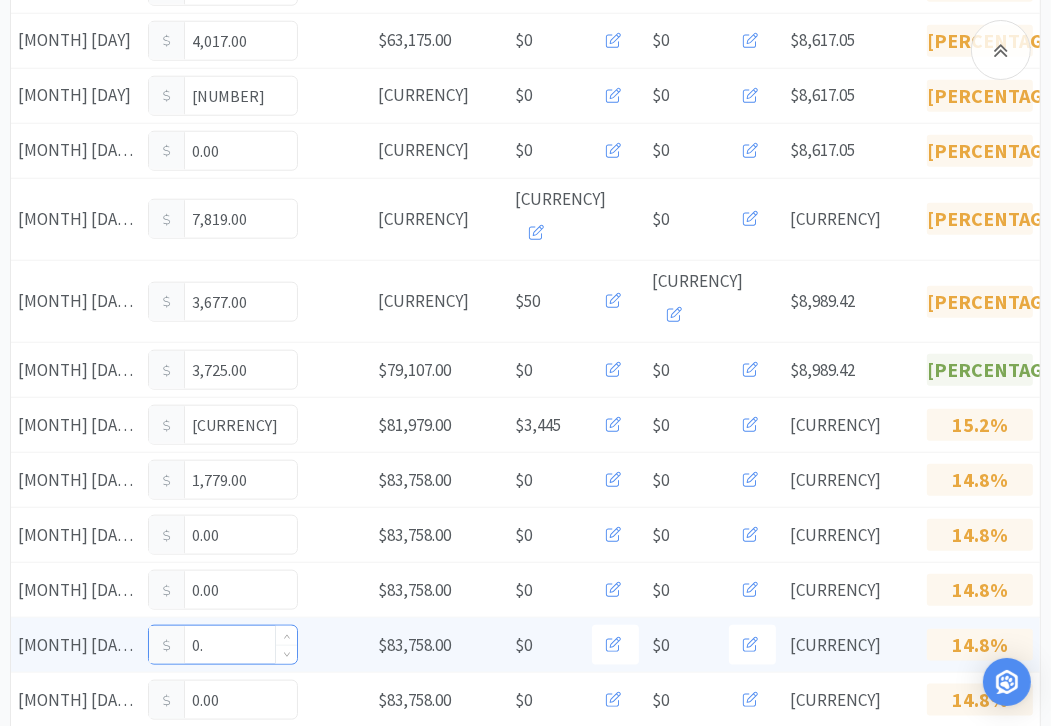 type on "0" 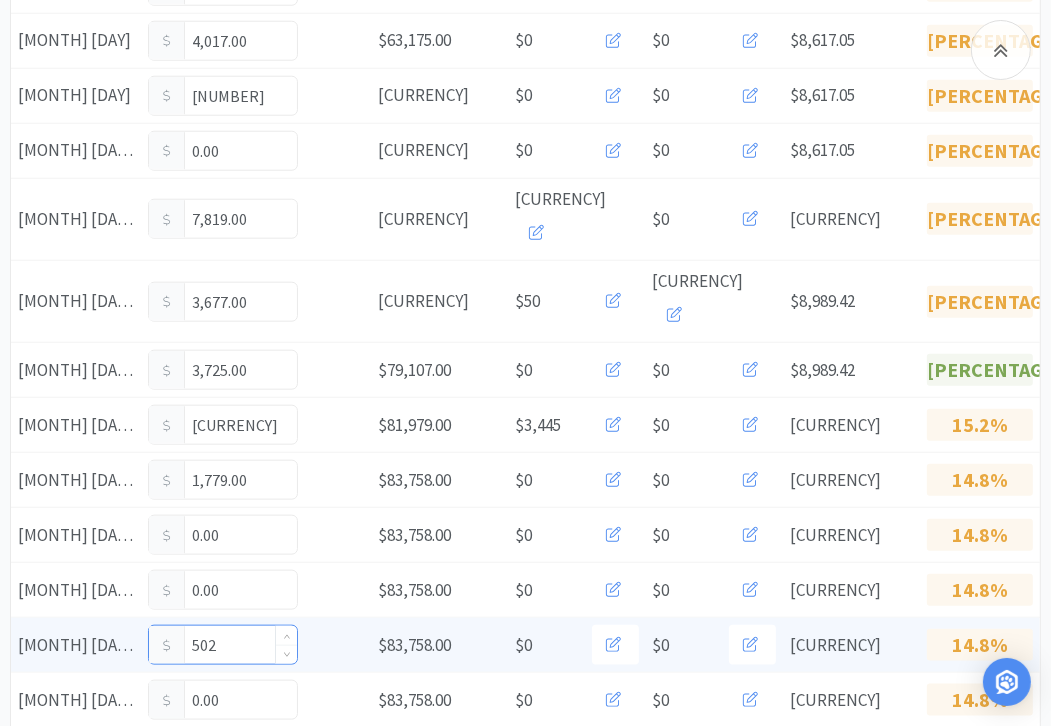 type on "5,023" 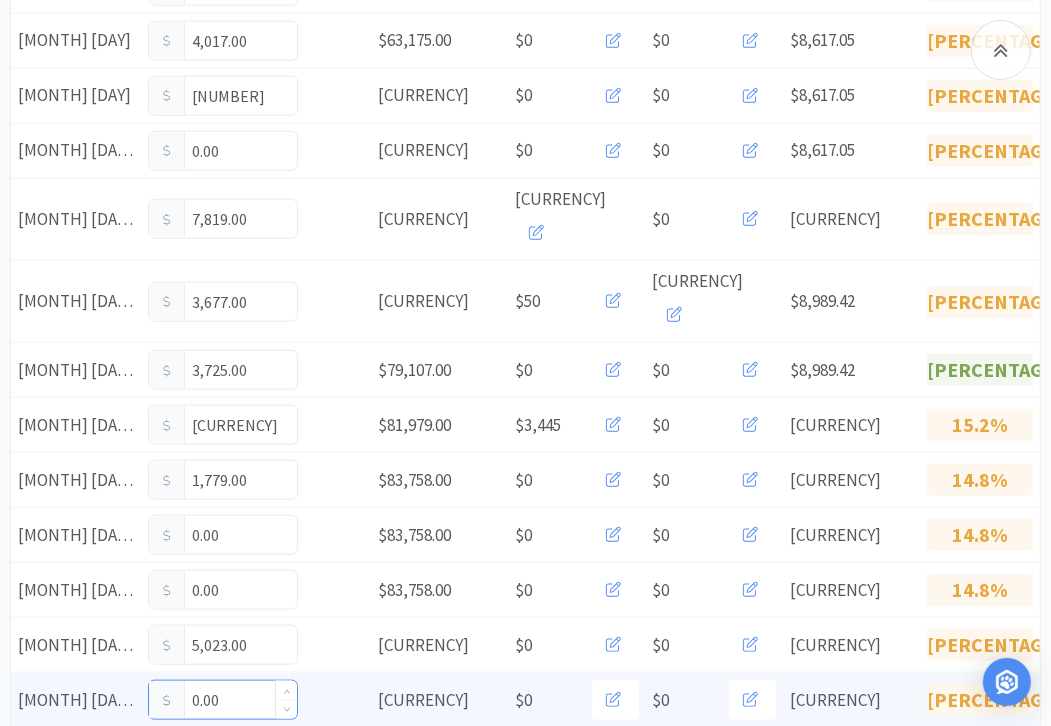 click on "0.00" at bounding box center [223, 700] 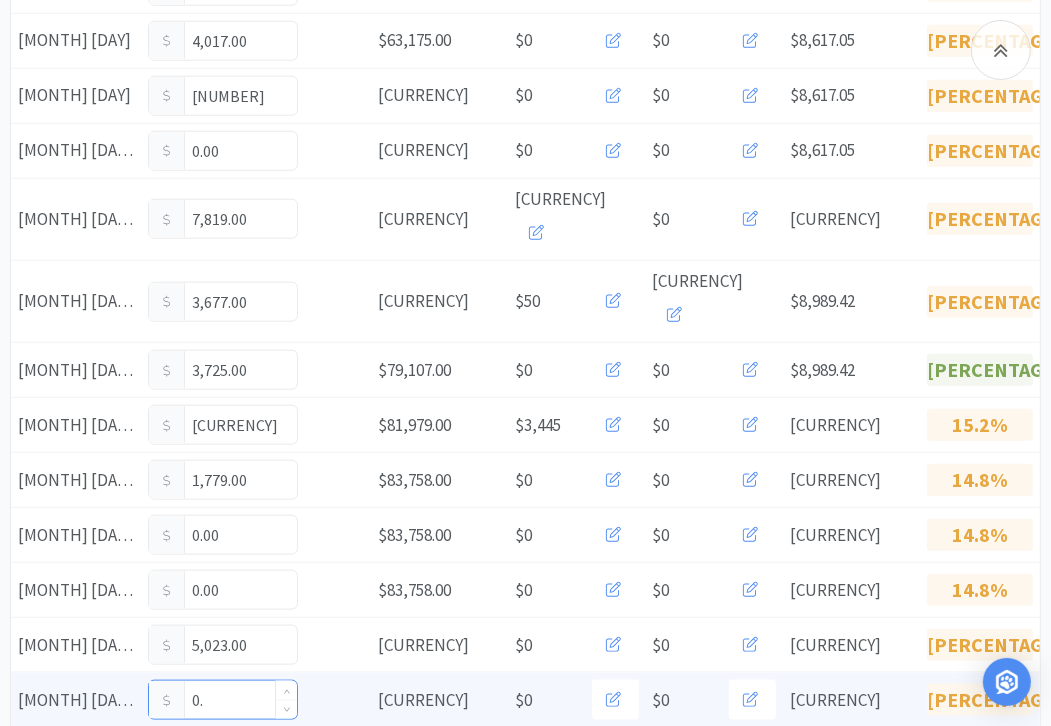 type on "0" 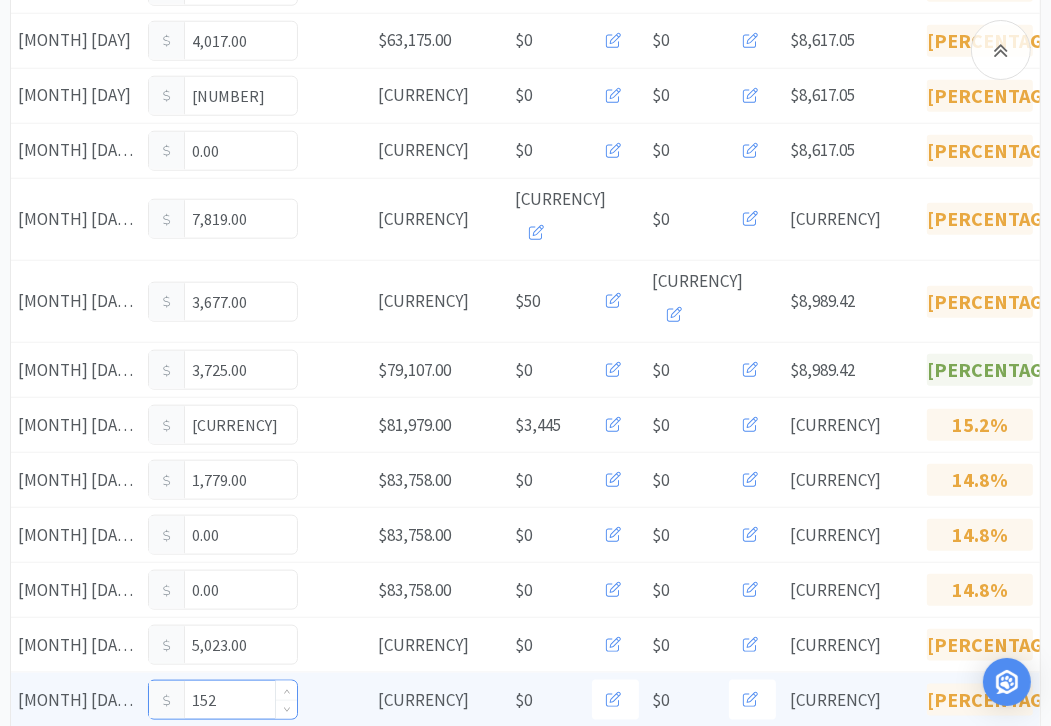 type on "1,525" 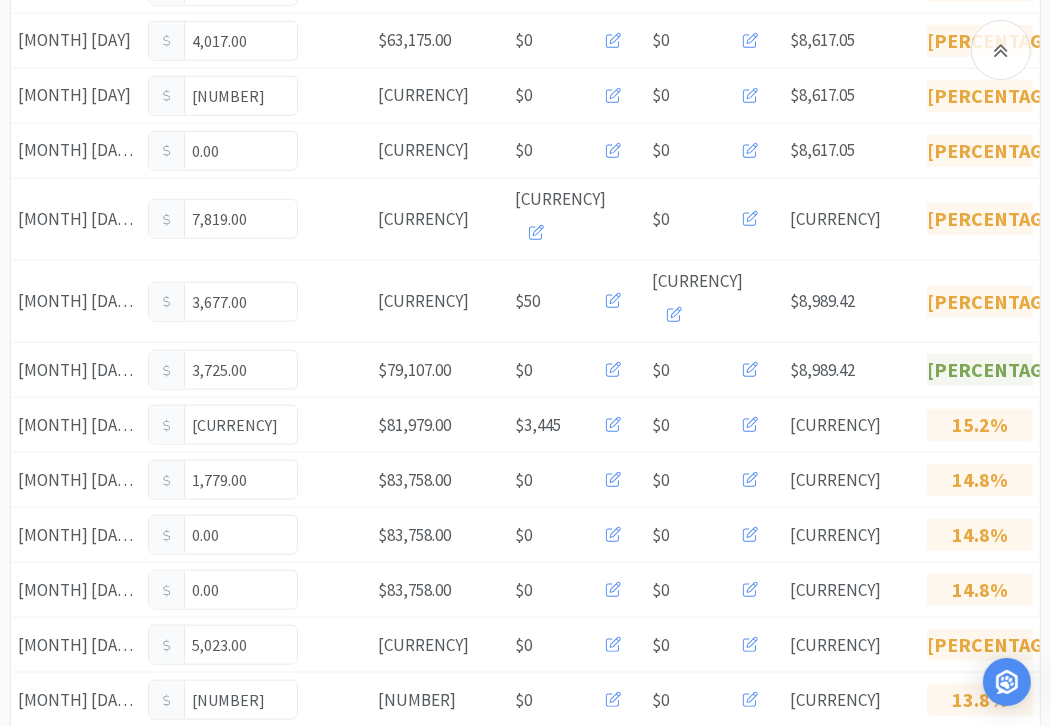 click on "0.00" at bounding box center [223, 755] 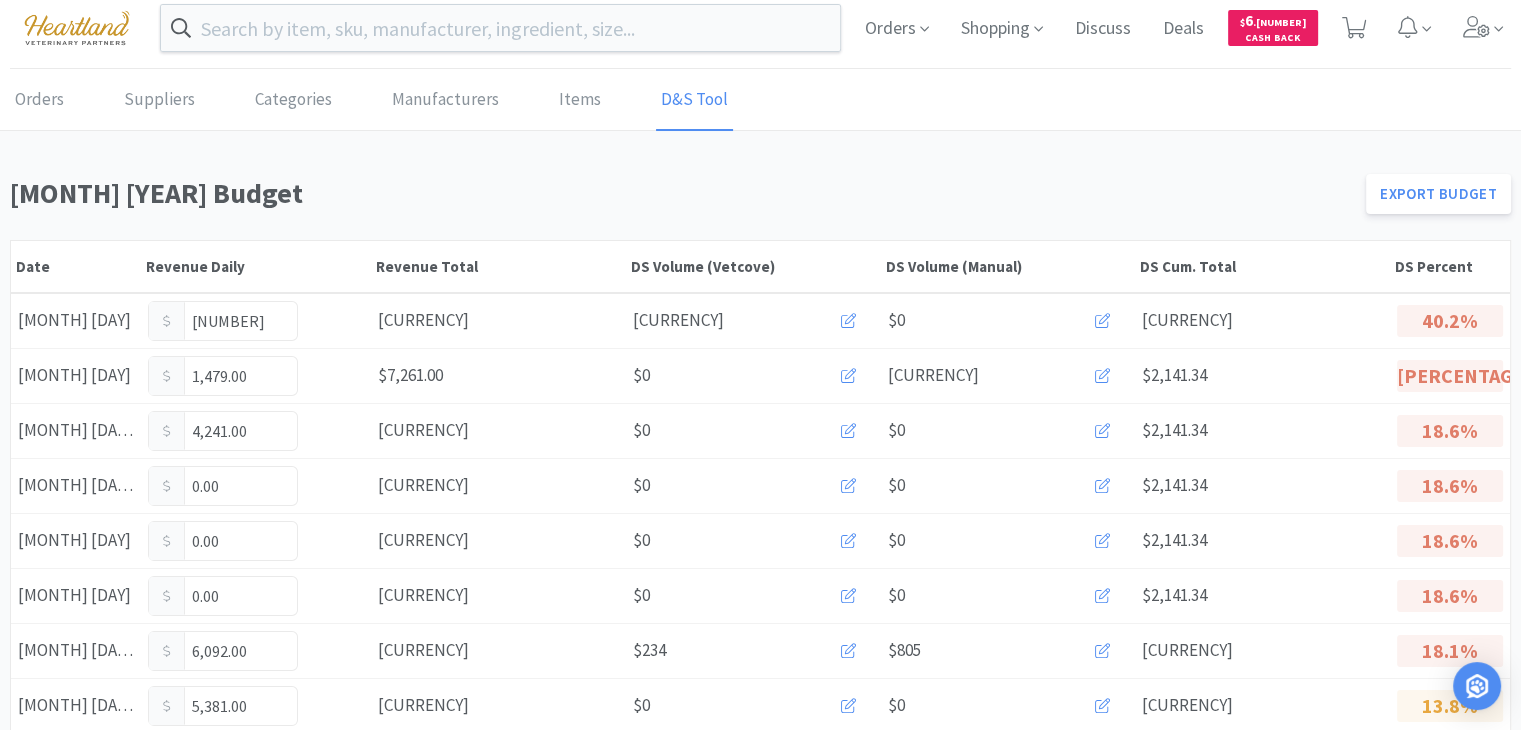 scroll, scrollTop: 0, scrollLeft: 0, axis: both 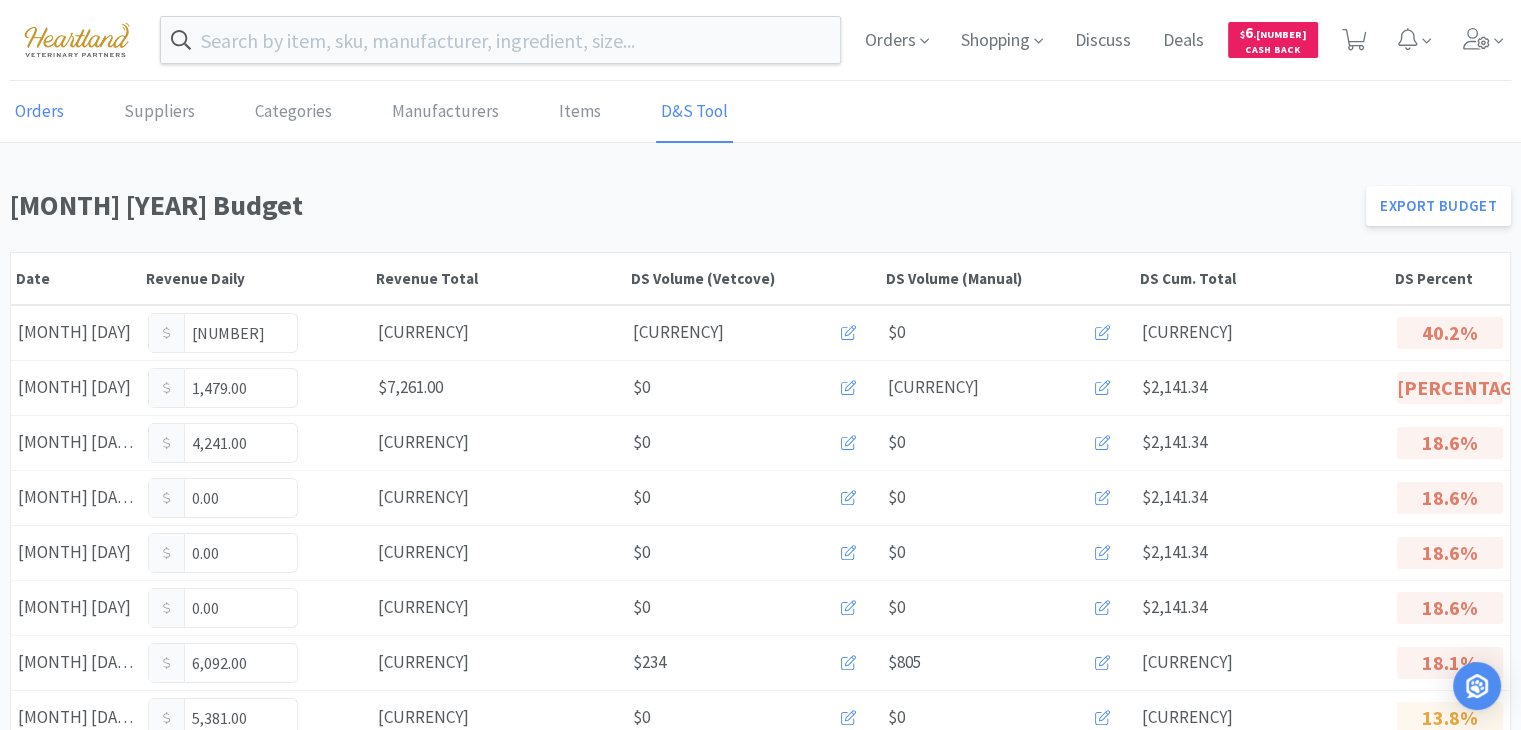 click on "Orders" at bounding box center (39, 112) 